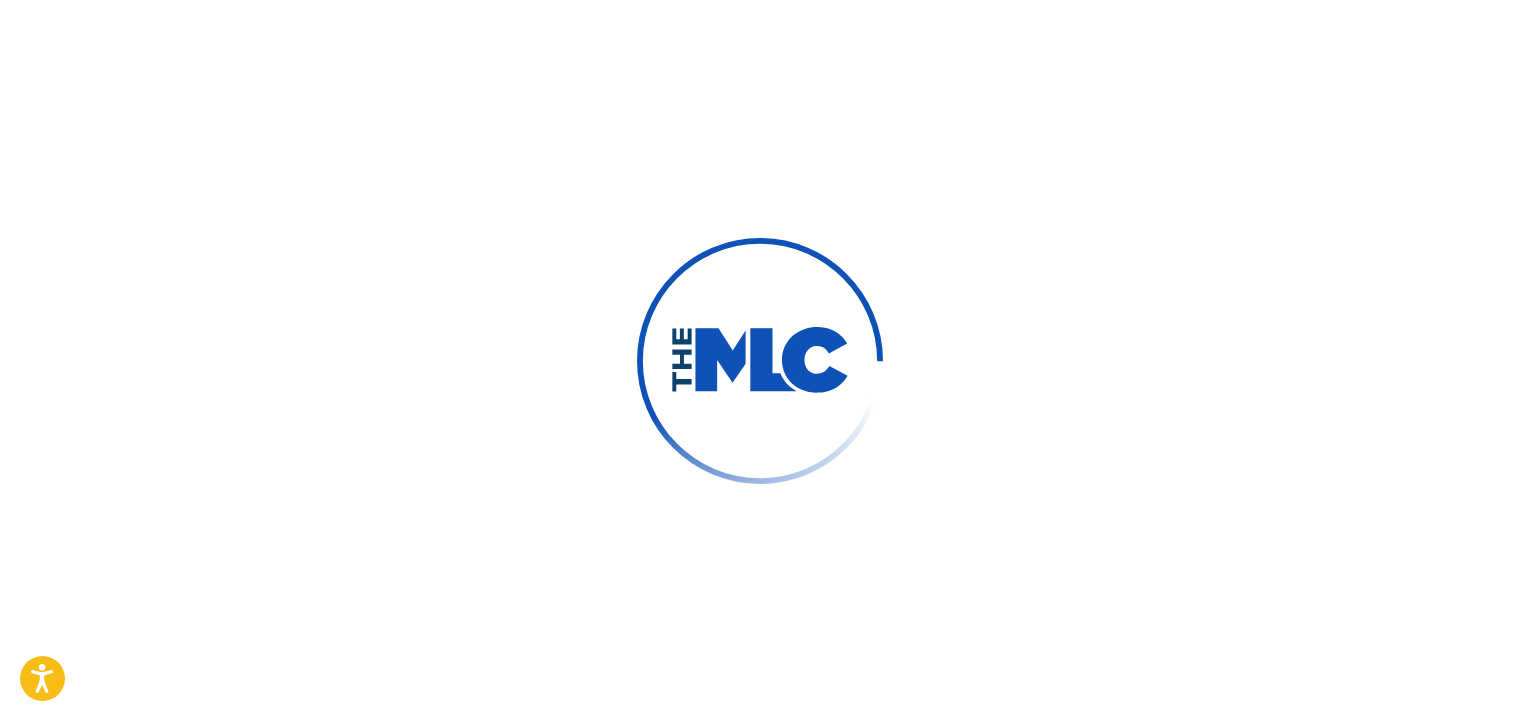 scroll, scrollTop: 0, scrollLeft: 0, axis: both 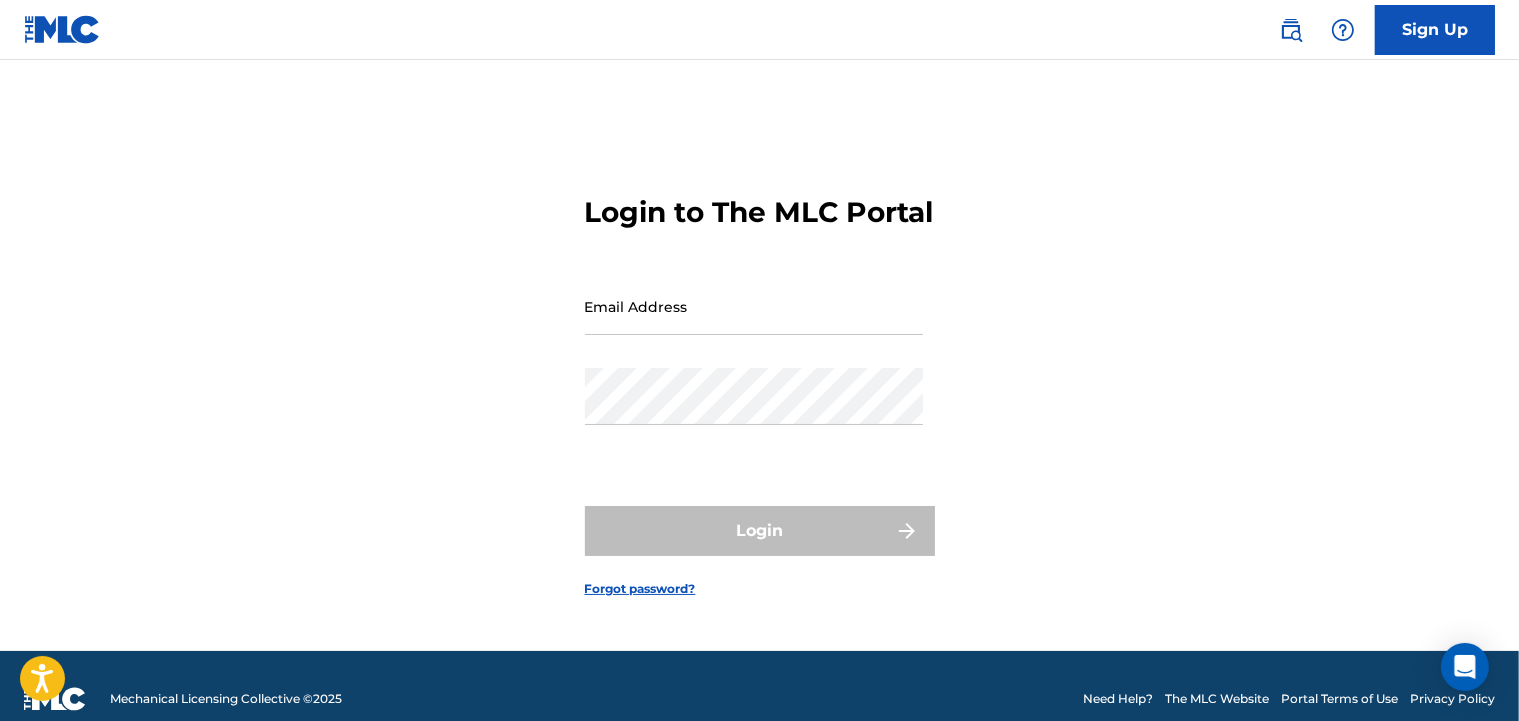 click on "Sign Up" at bounding box center [1435, 30] 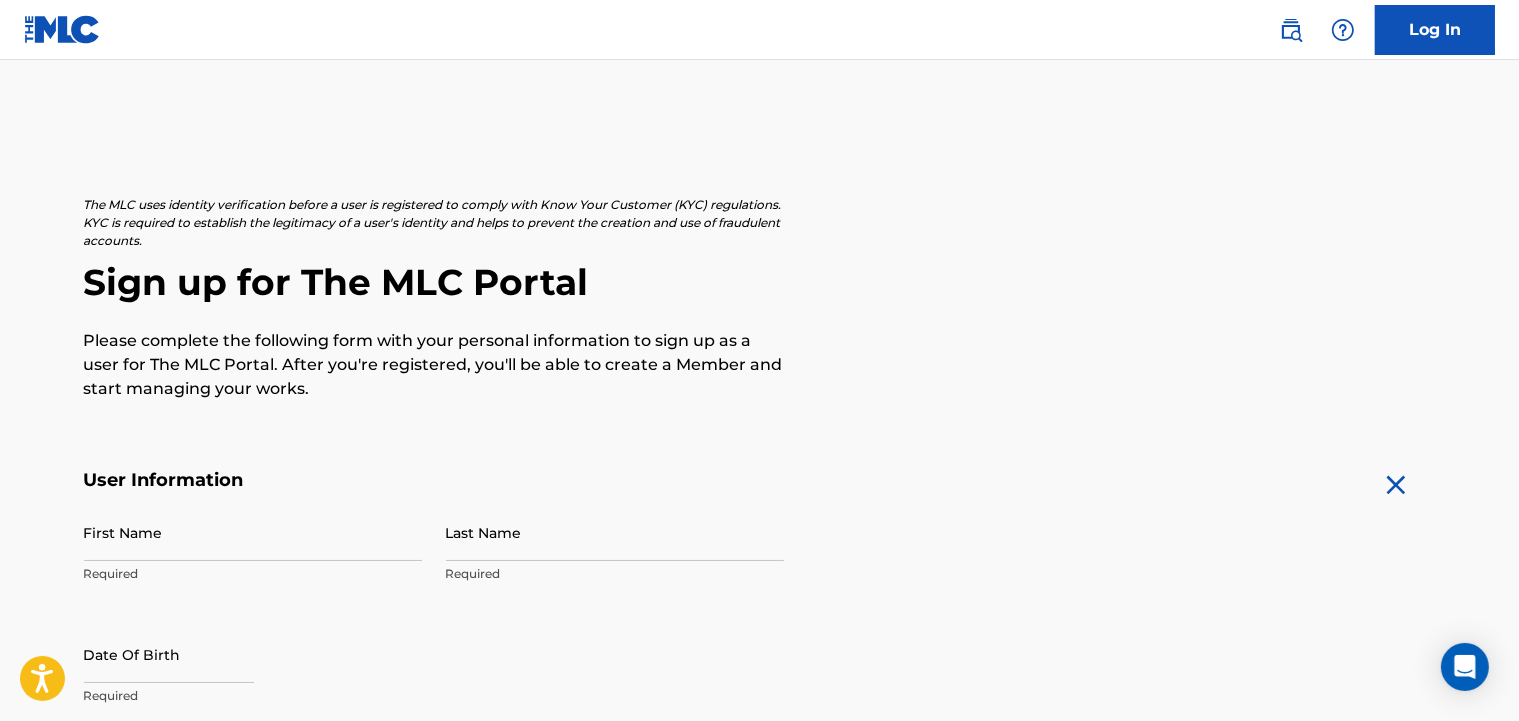 click on "First Name" at bounding box center [253, 532] 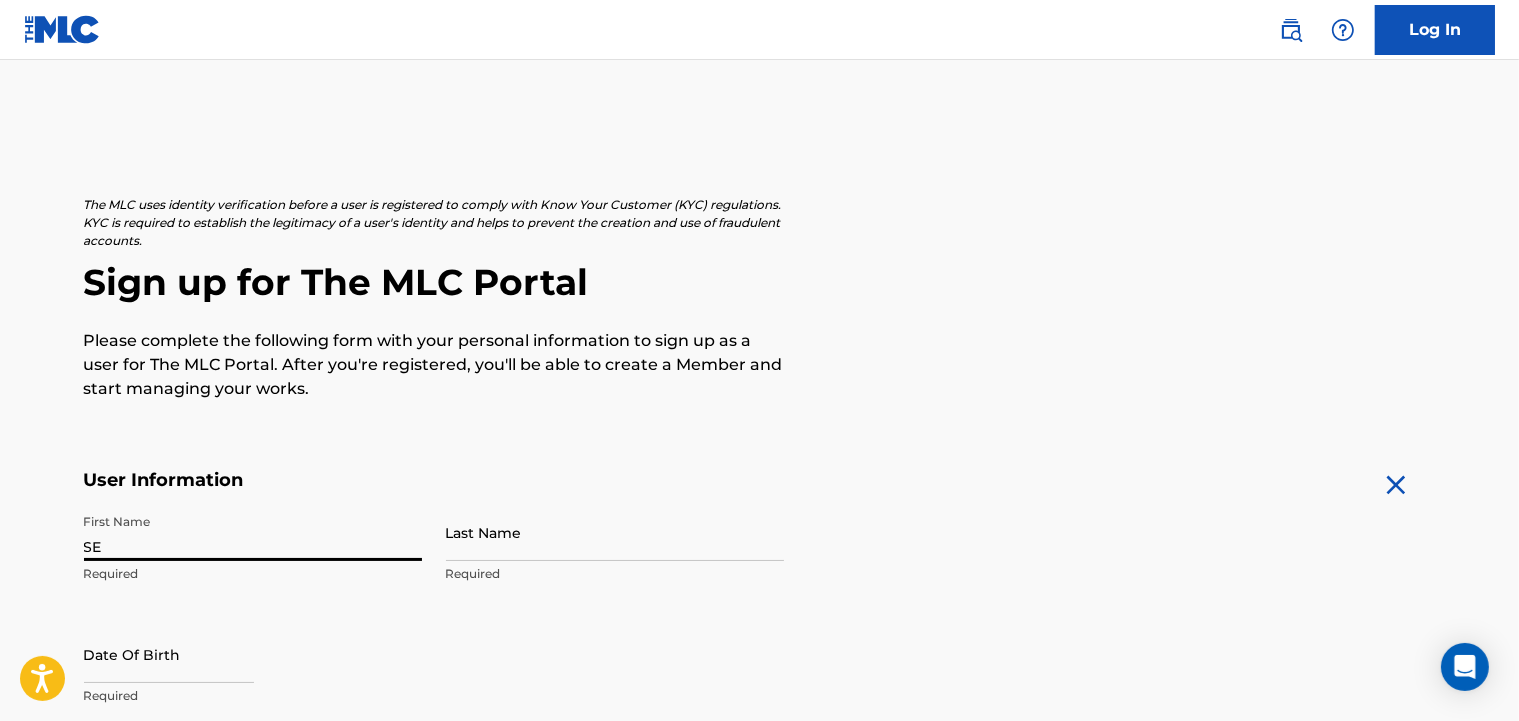 drag, startPoint x: 144, startPoint y: 546, endPoint x: 90, endPoint y: 554, distance: 54.589375 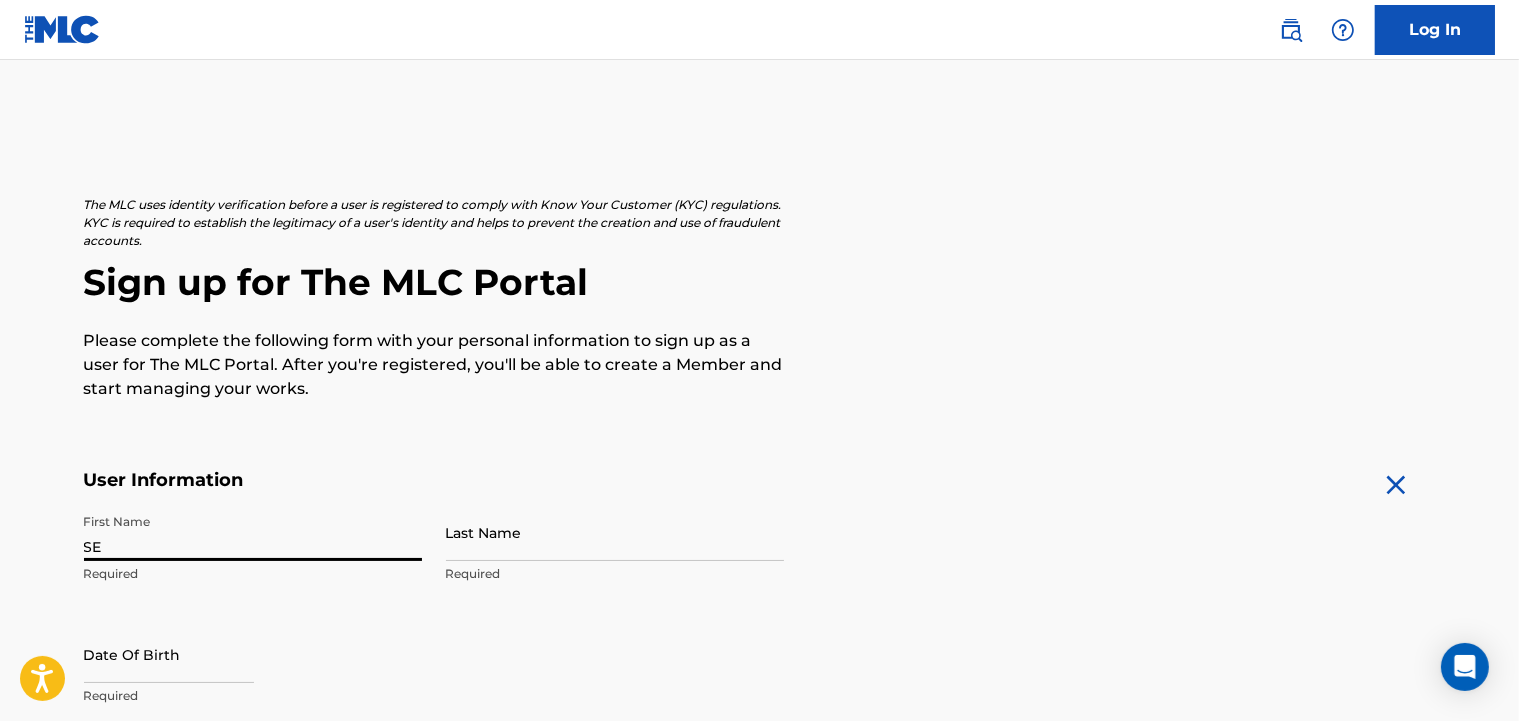 click on "SE" at bounding box center (253, 532) 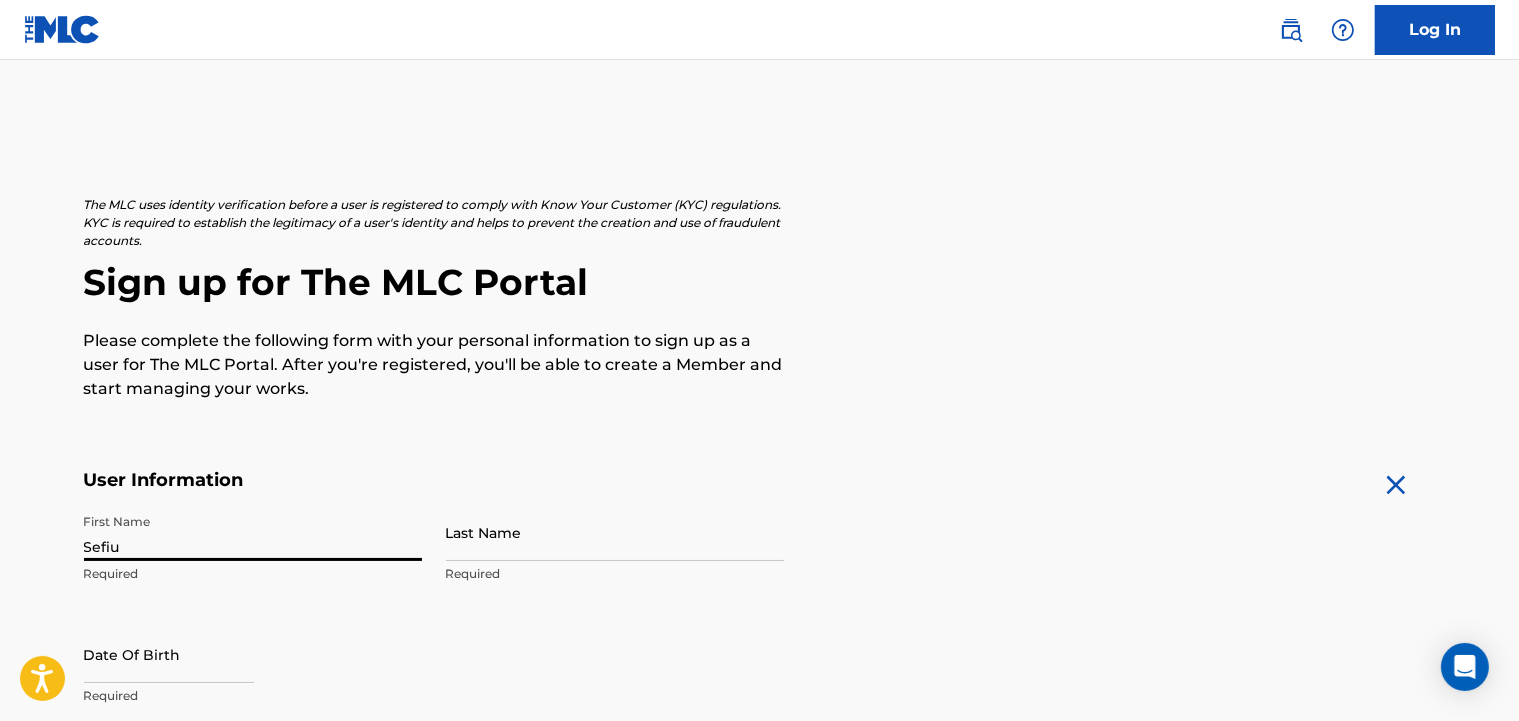 type on "Sefiu" 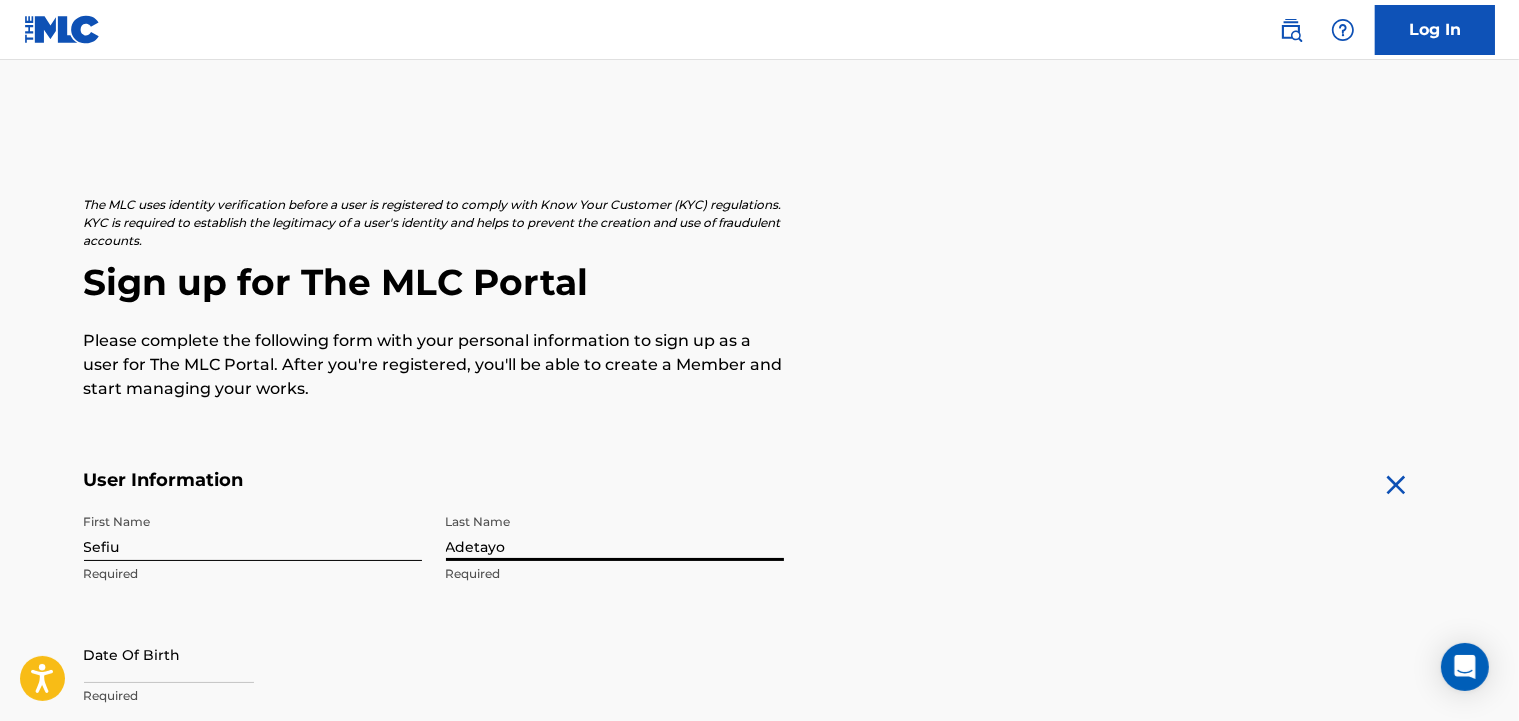 type on "Adetayo" 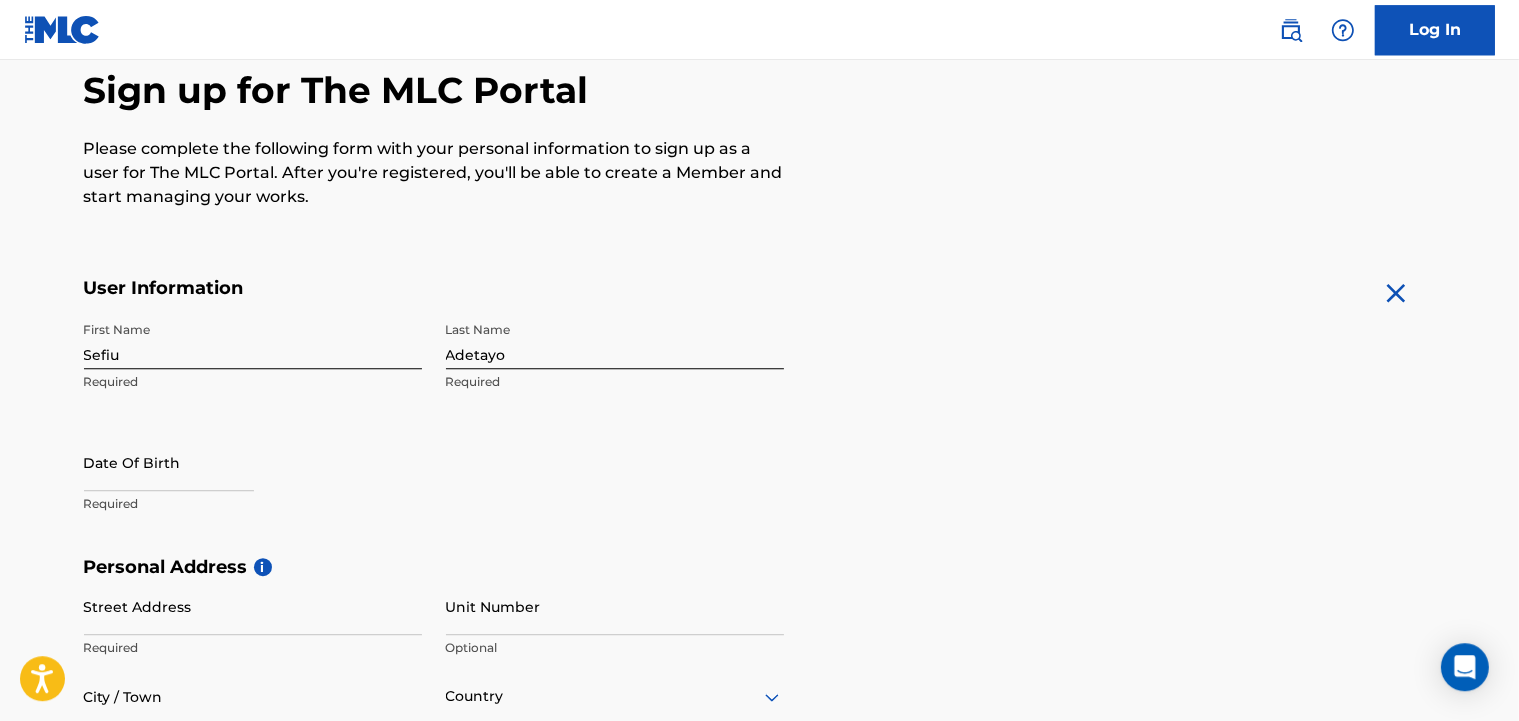 scroll, scrollTop: 216, scrollLeft: 0, axis: vertical 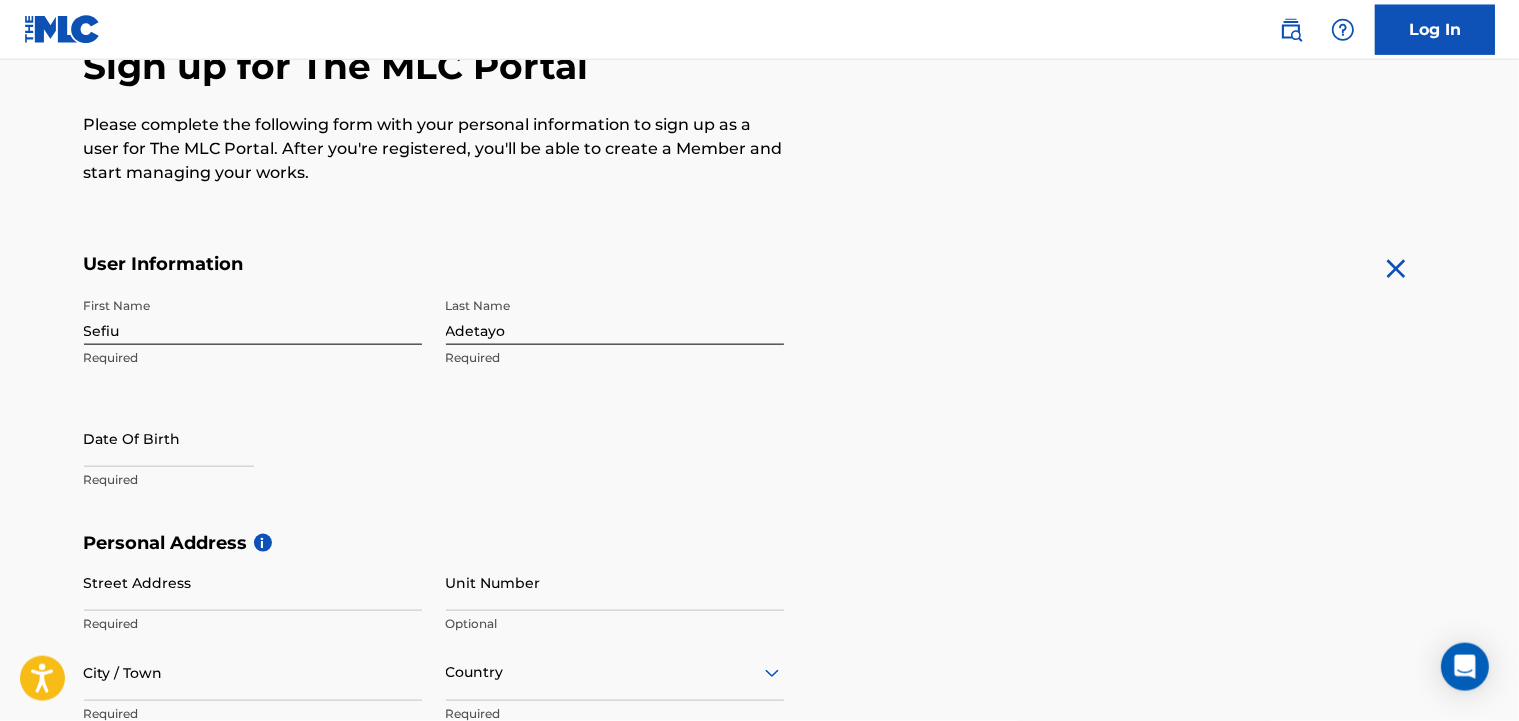click at bounding box center (169, 438) 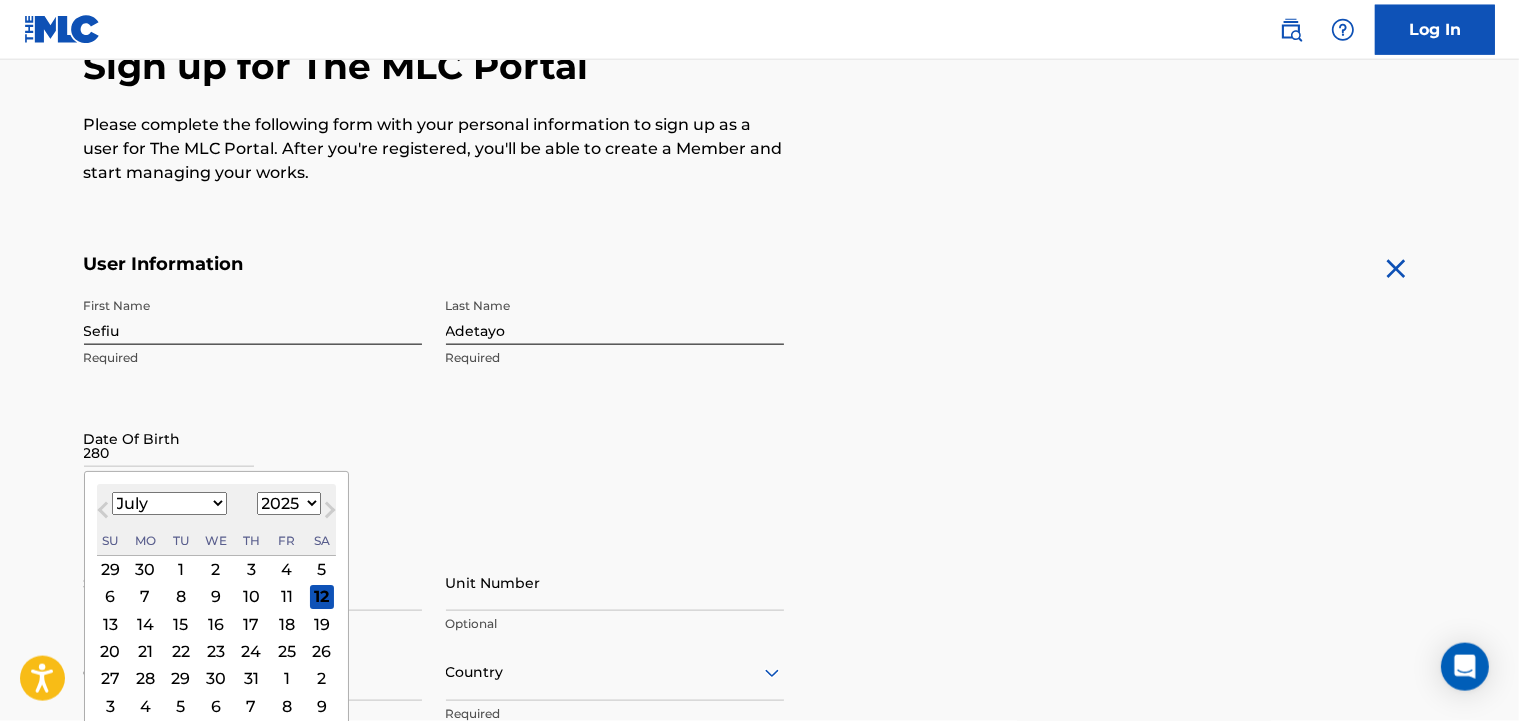 type on "280" 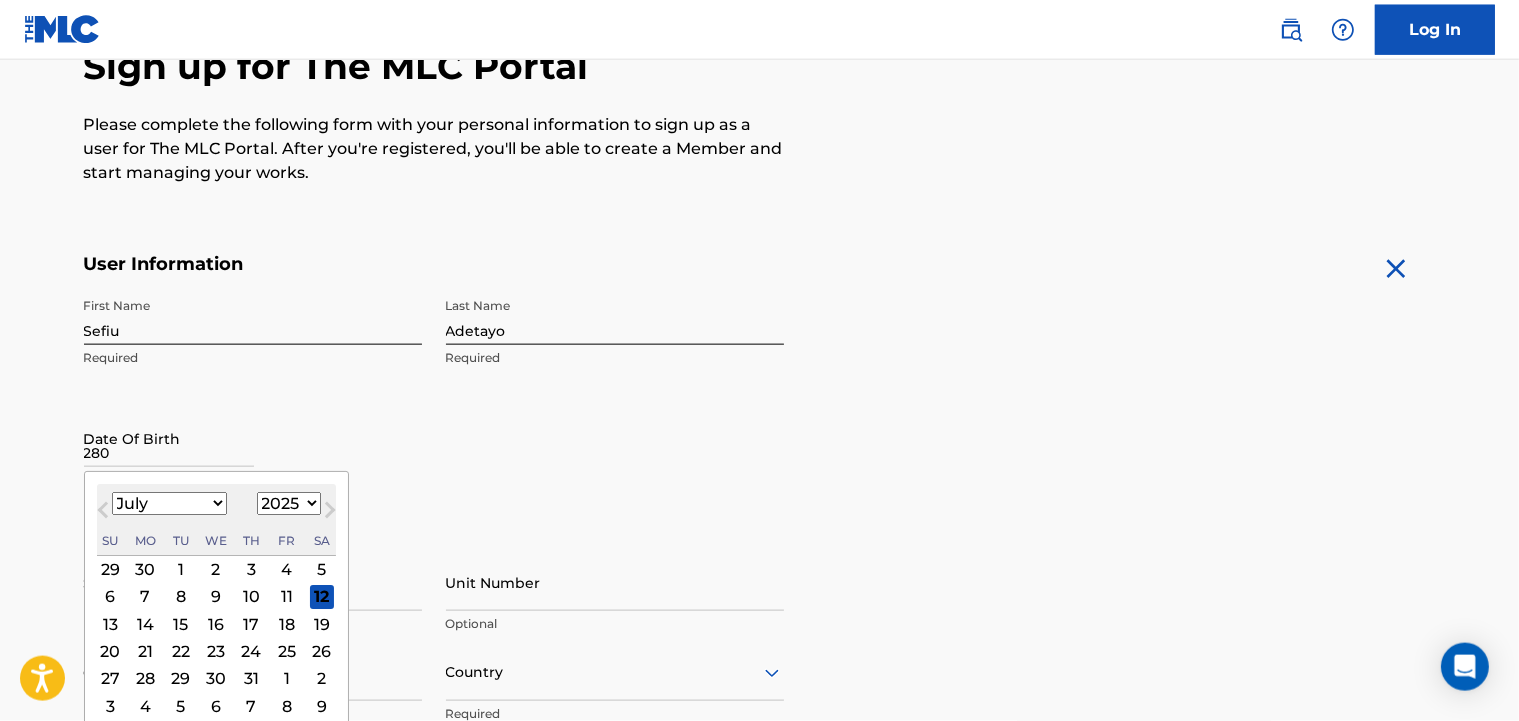 select on "1992" 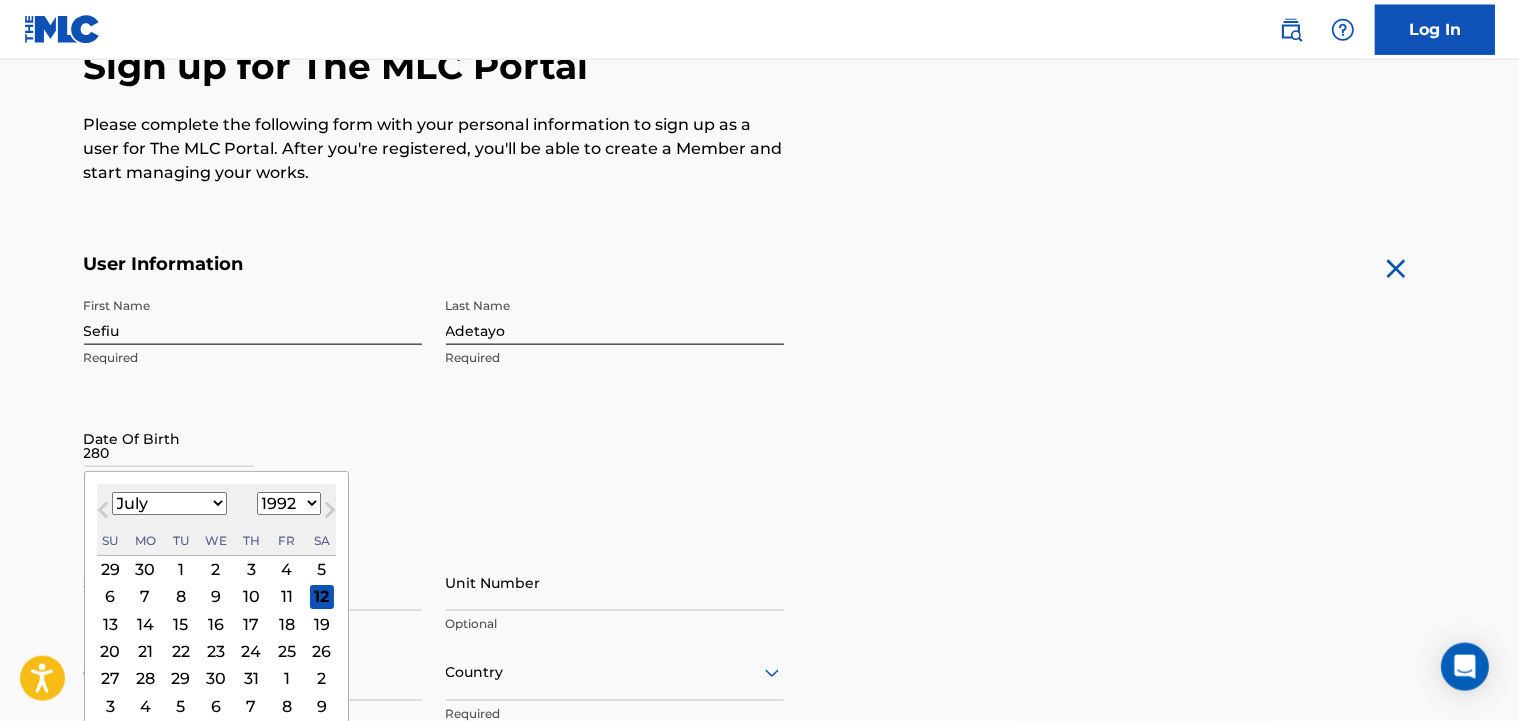 click on "1992" at bounding box center [0, 0] 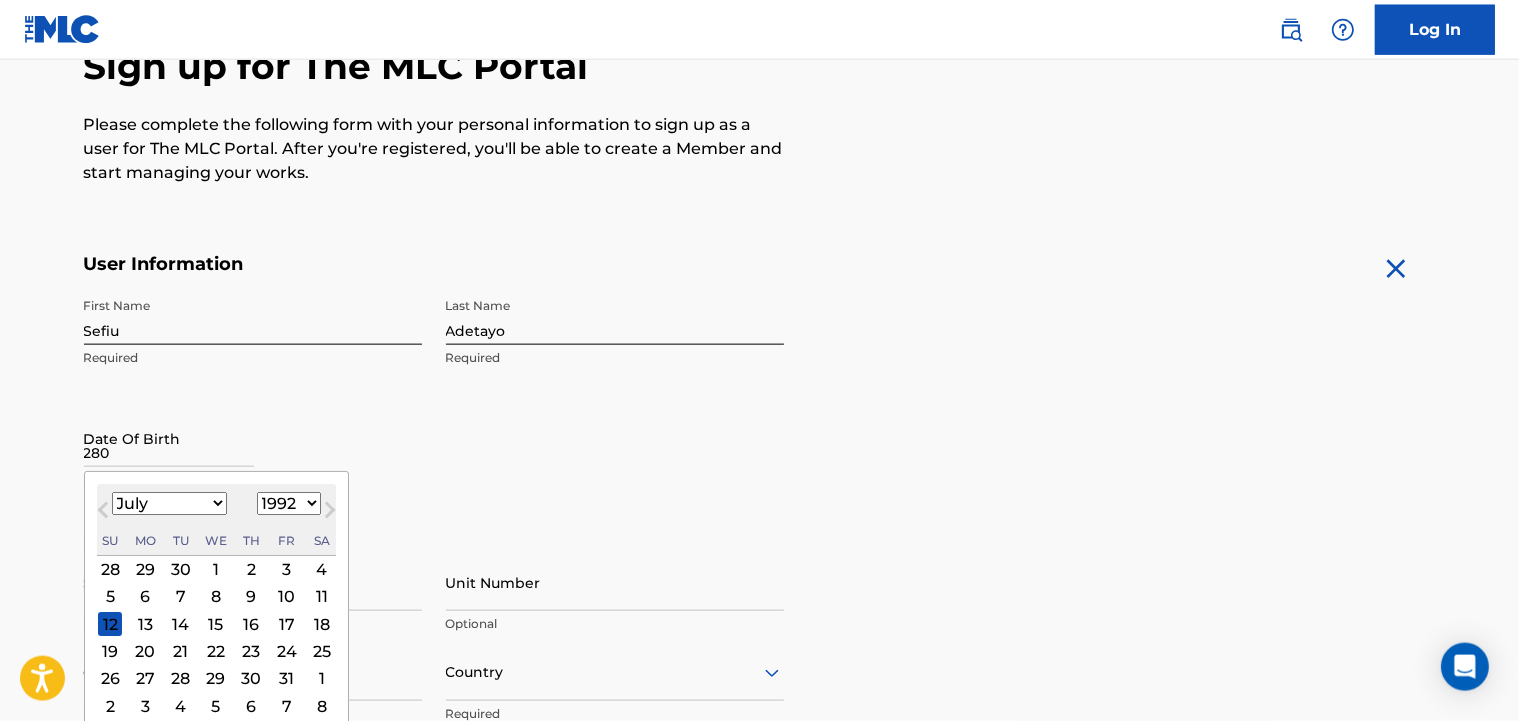 click on "January February March April May June July August September October November December" at bounding box center [169, 503] 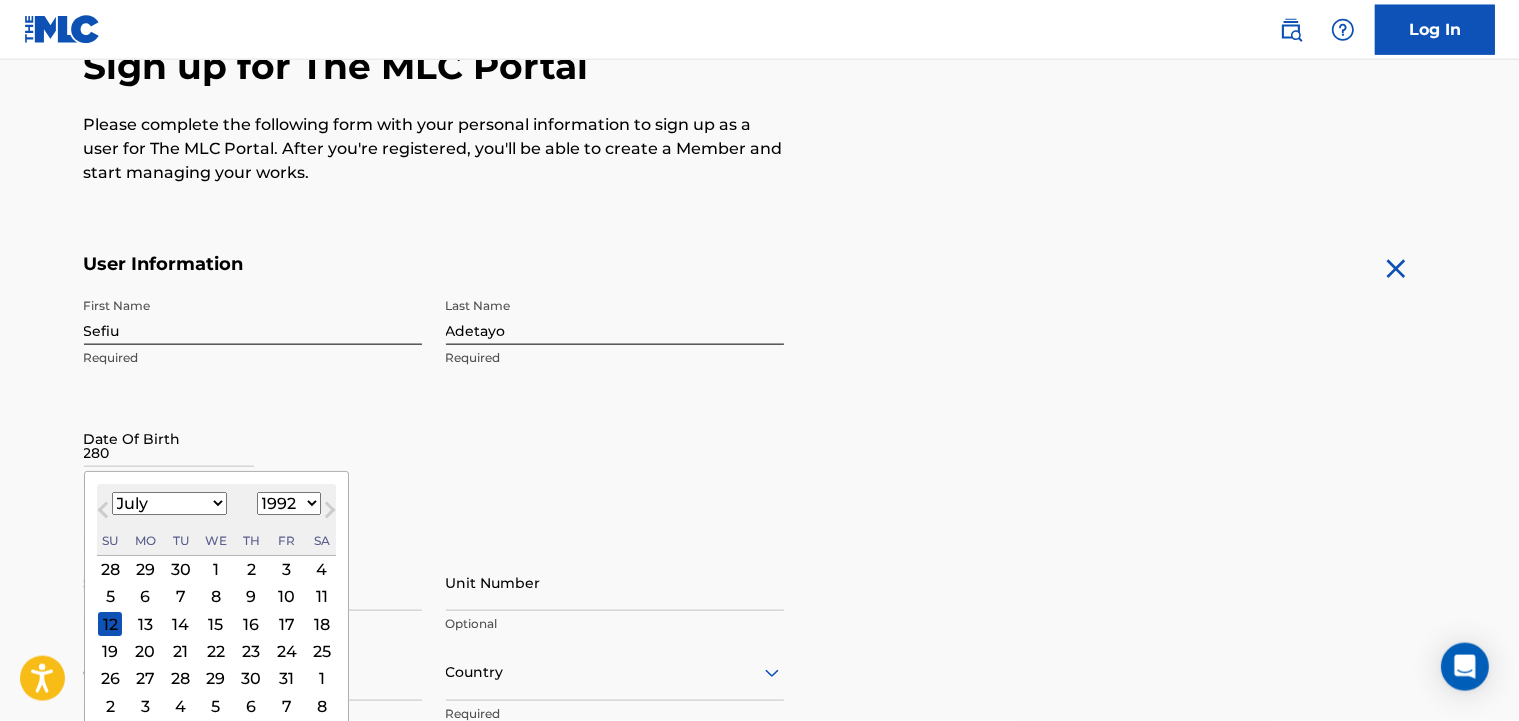 select on "5" 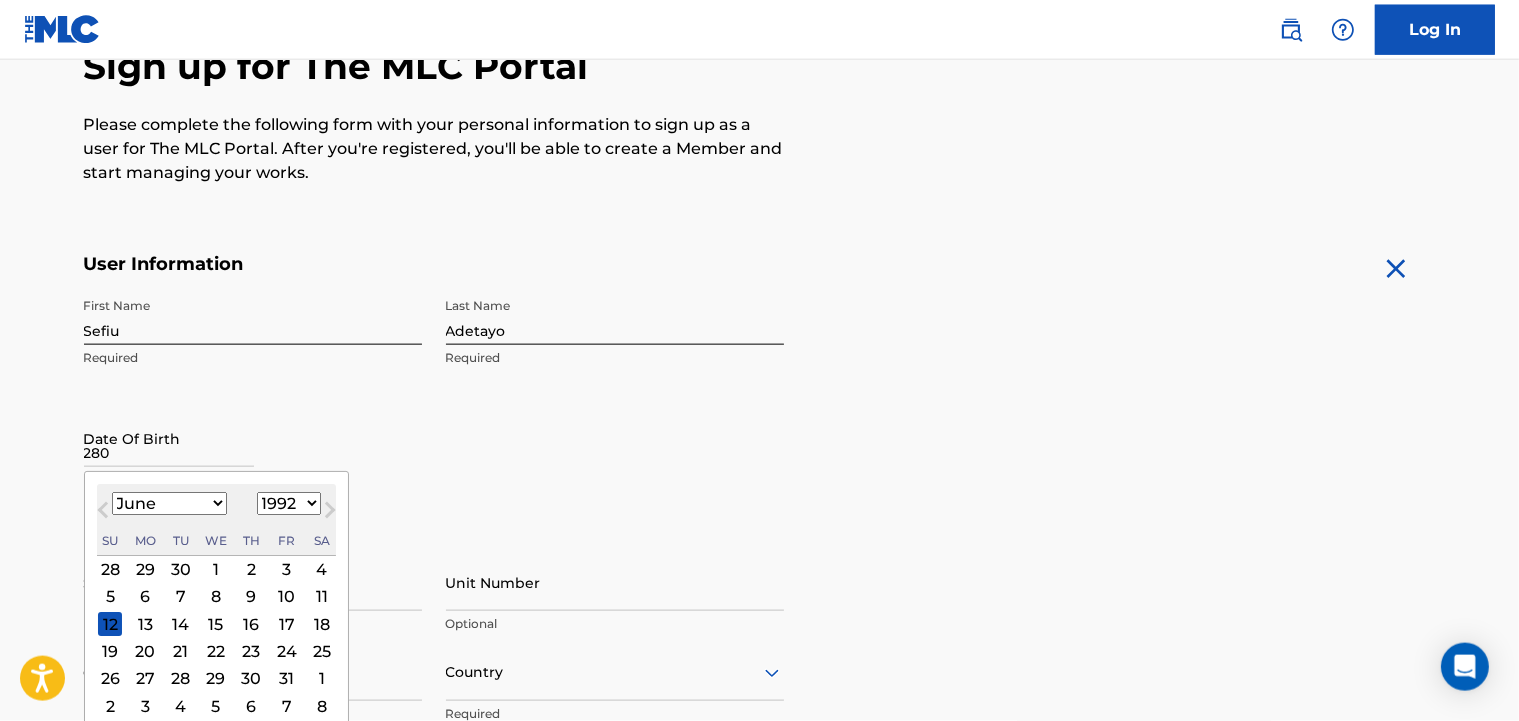 click on "June" at bounding box center (0, 0) 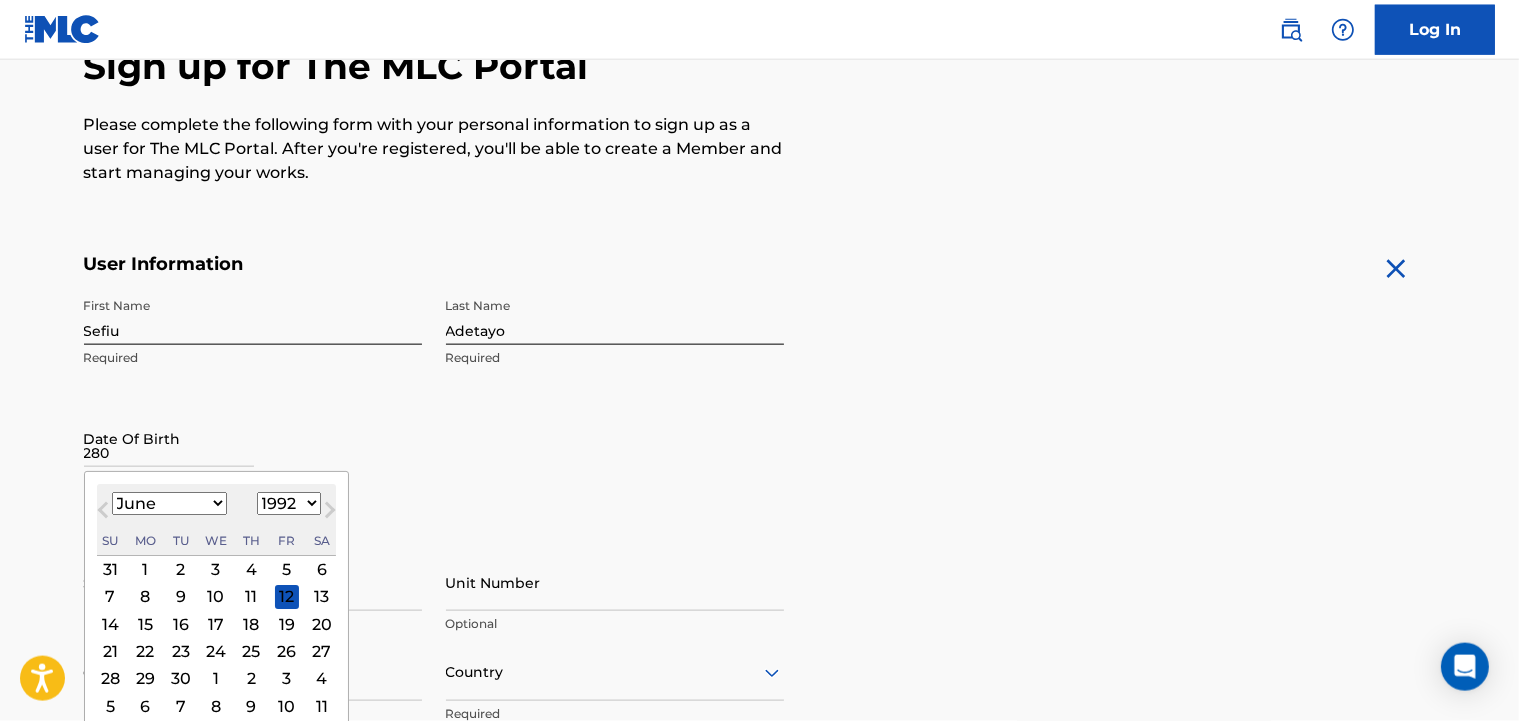 click on "28" at bounding box center (110, 679) 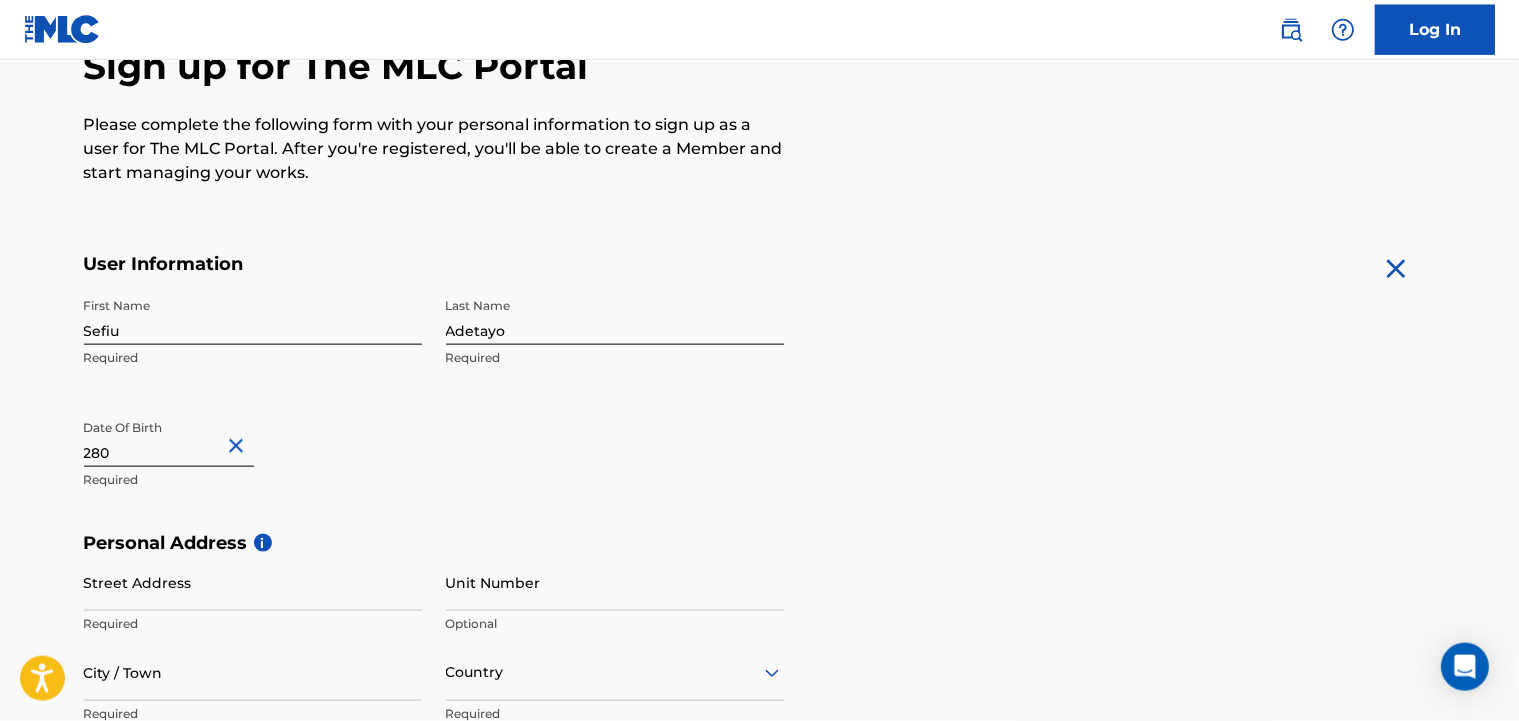 type on "[DATE]" 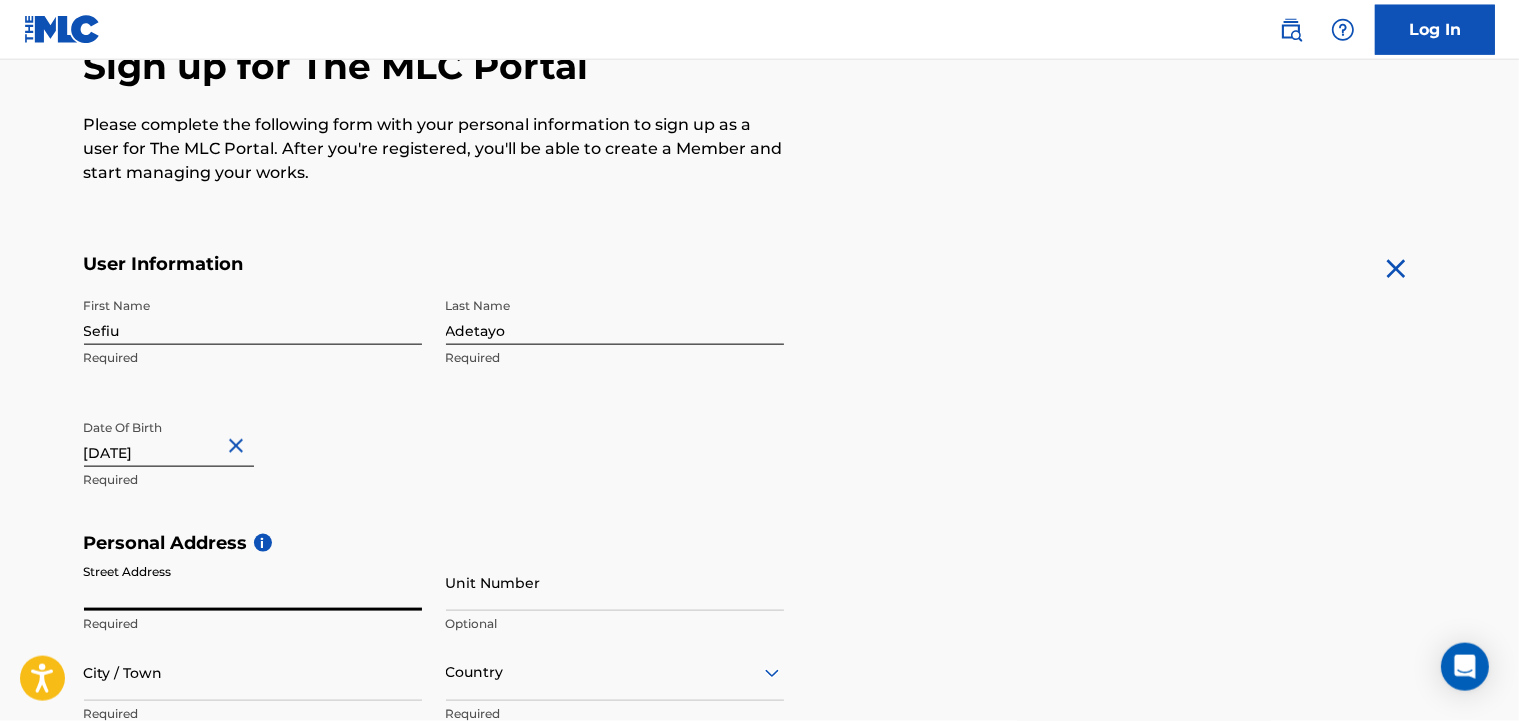 click on "Street Address" at bounding box center [253, 582] 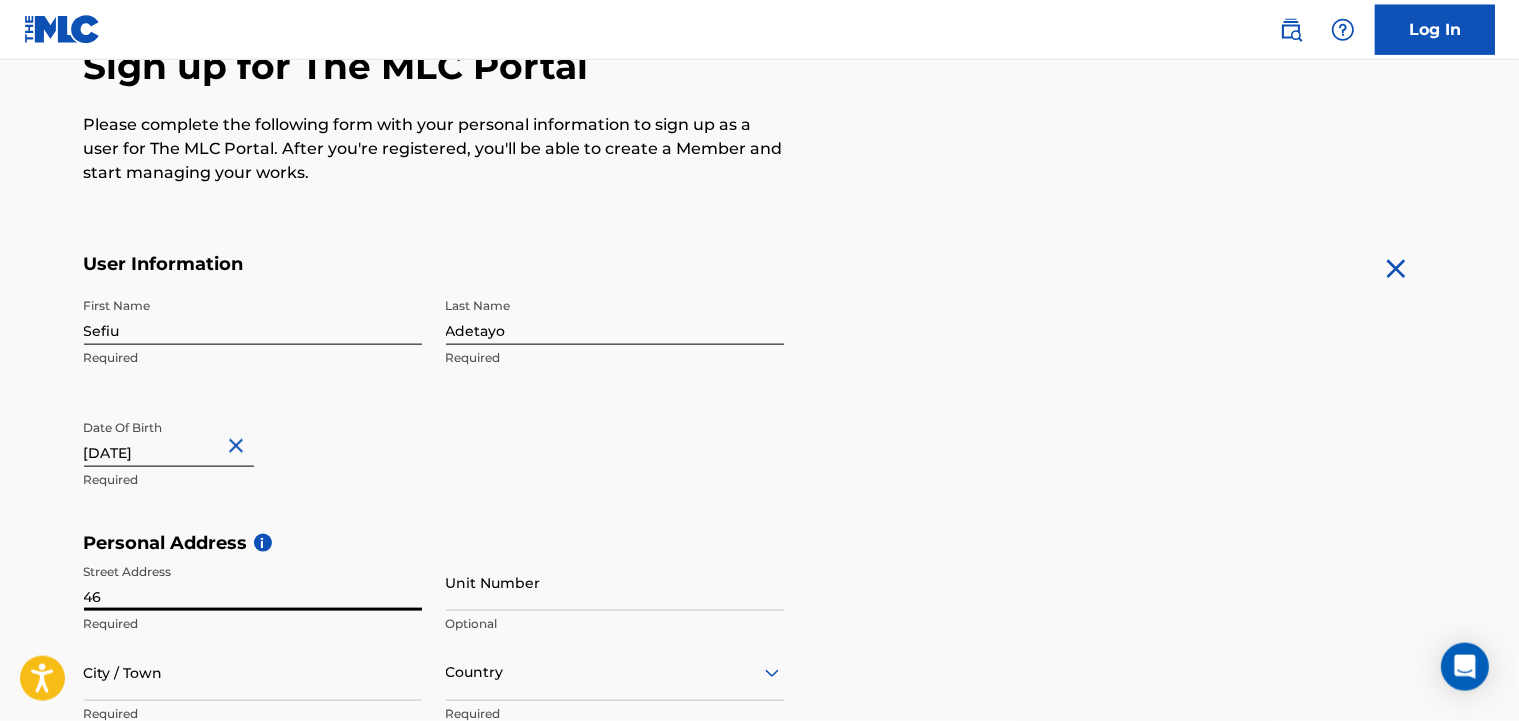 click on "46" at bounding box center [253, 582] 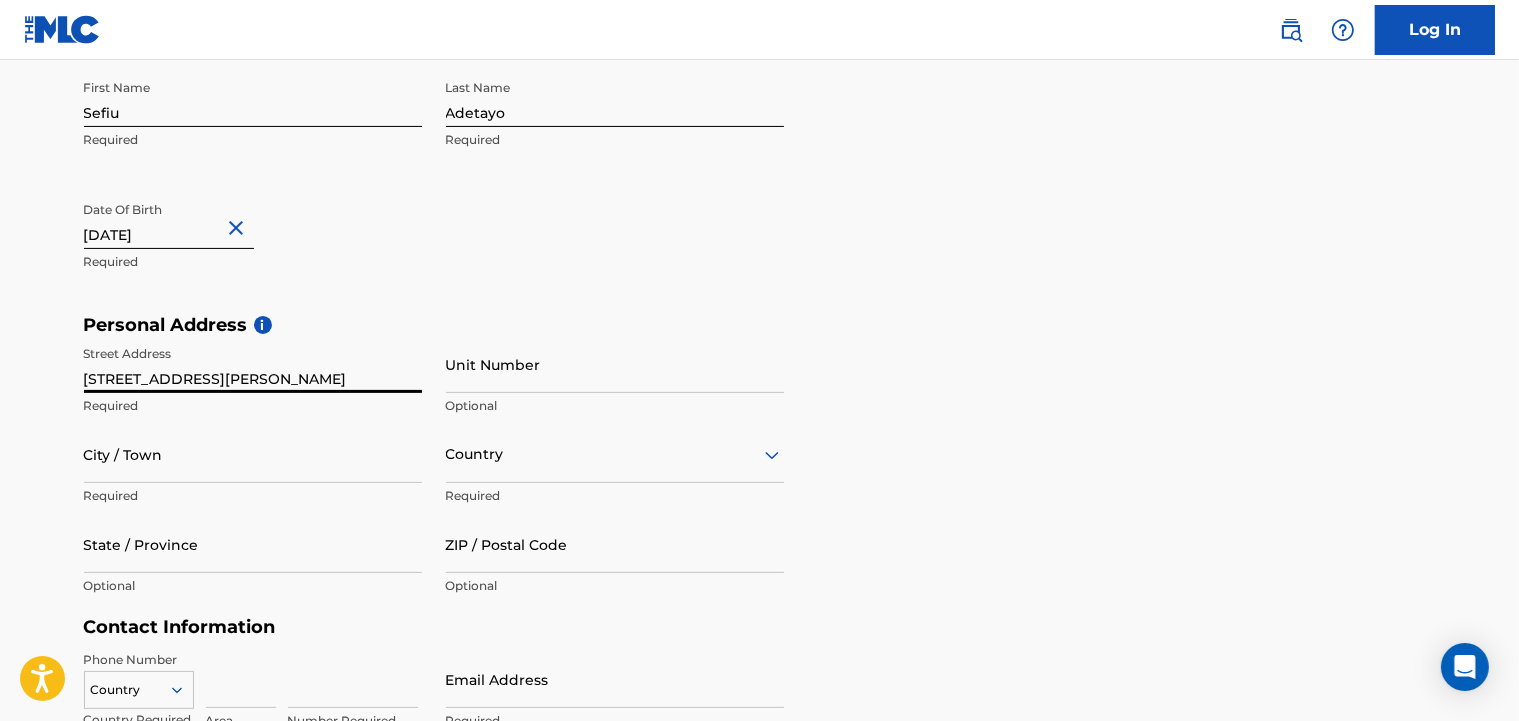 scroll, scrollTop: 436, scrollLeft: 0, axis: vertical 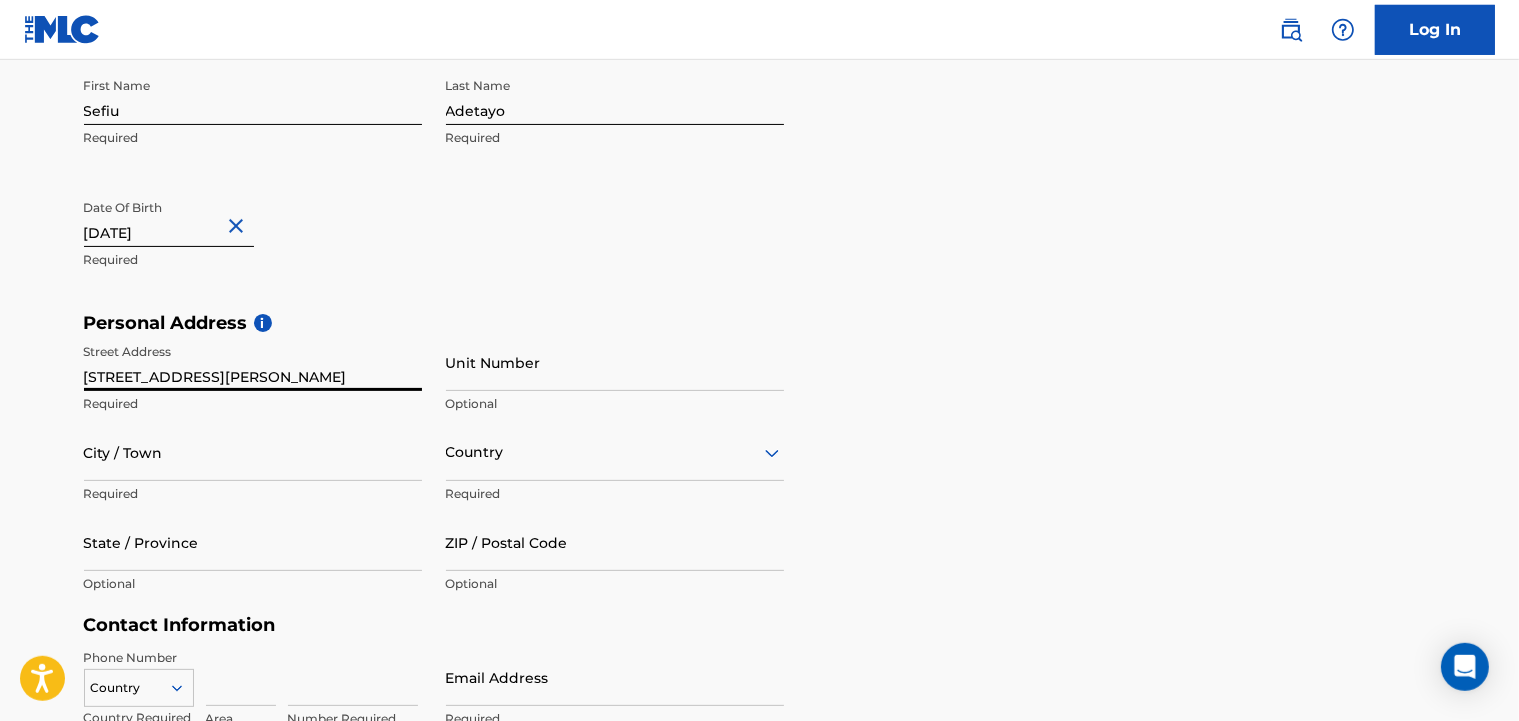 type on "46, joseph street lagos island" 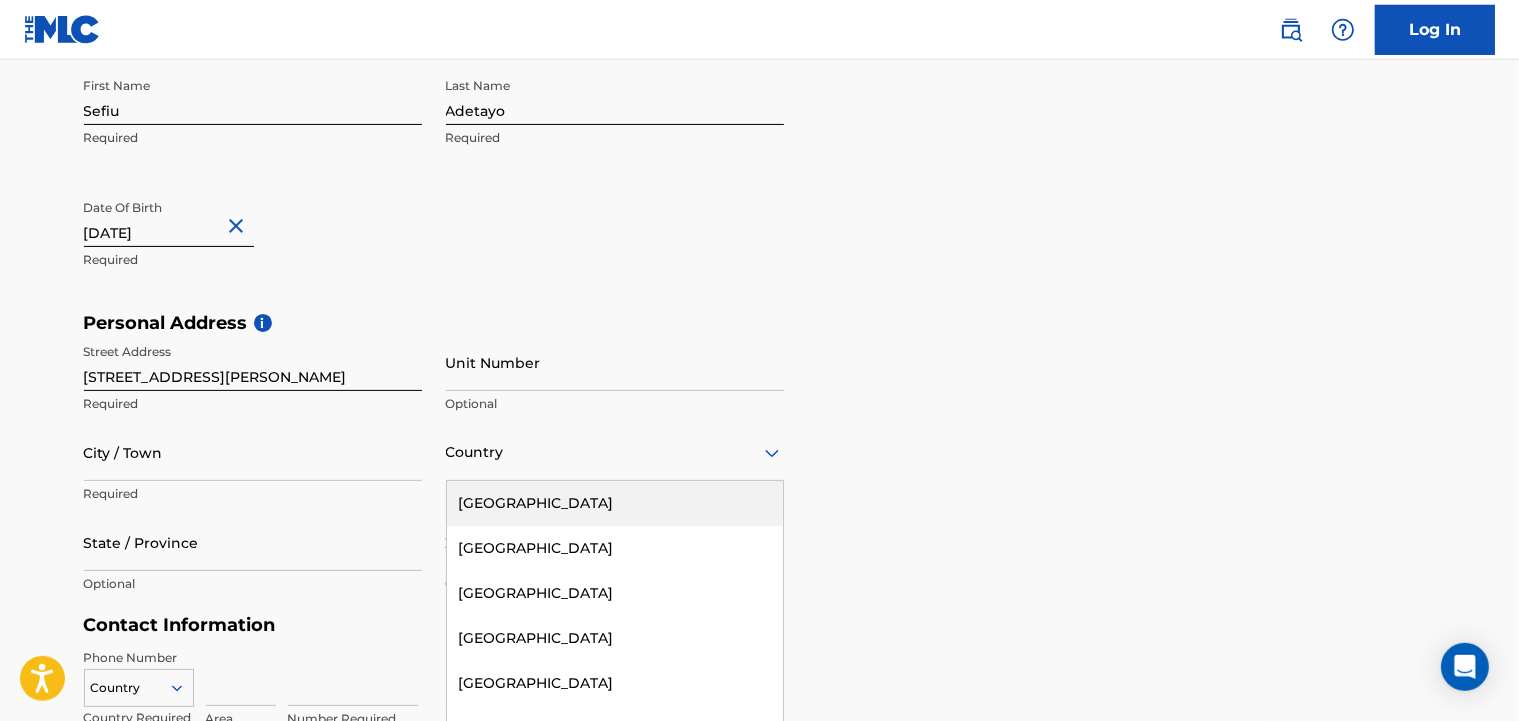 scroll, scrollTop: 496, scrollLeft: 0, axis: vertical 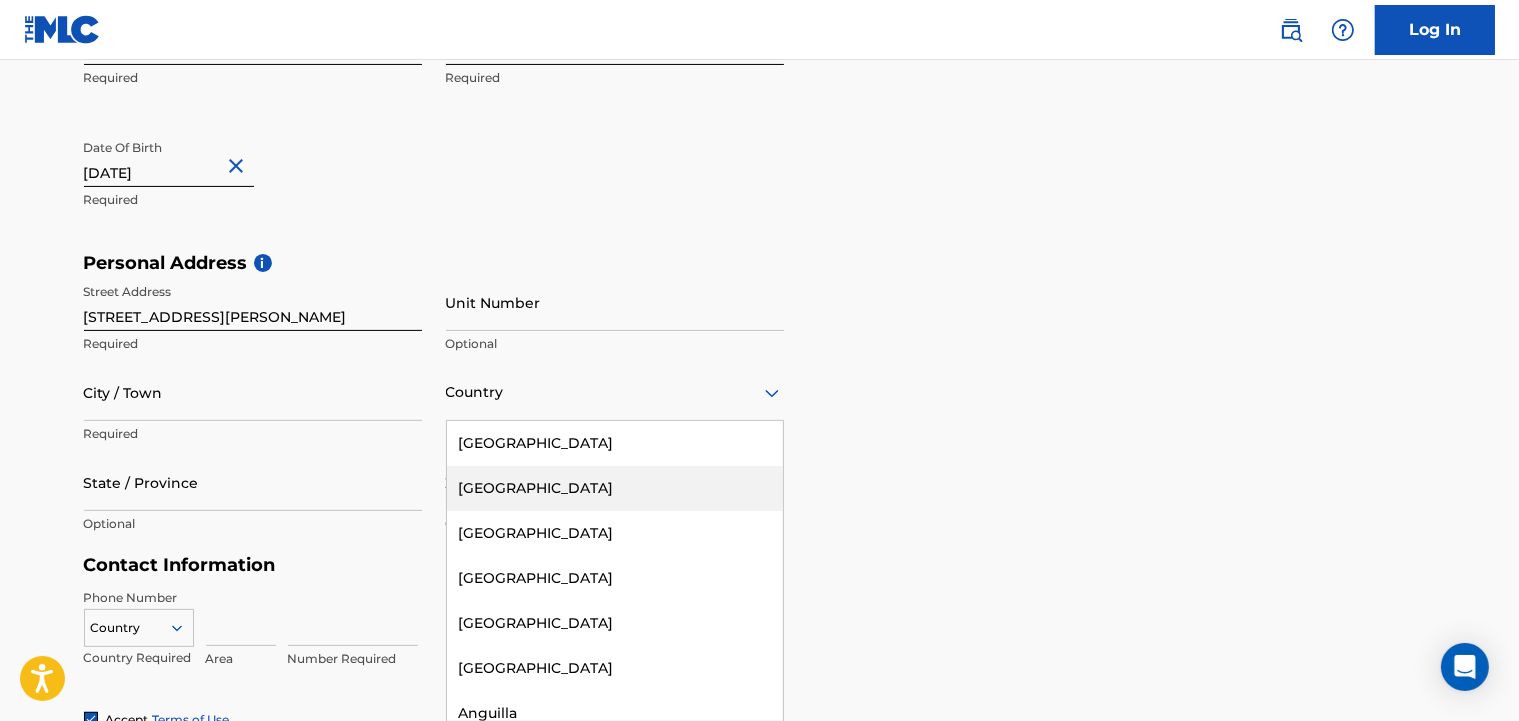 click on "Afghanistan" at bounding box center [615, 488] 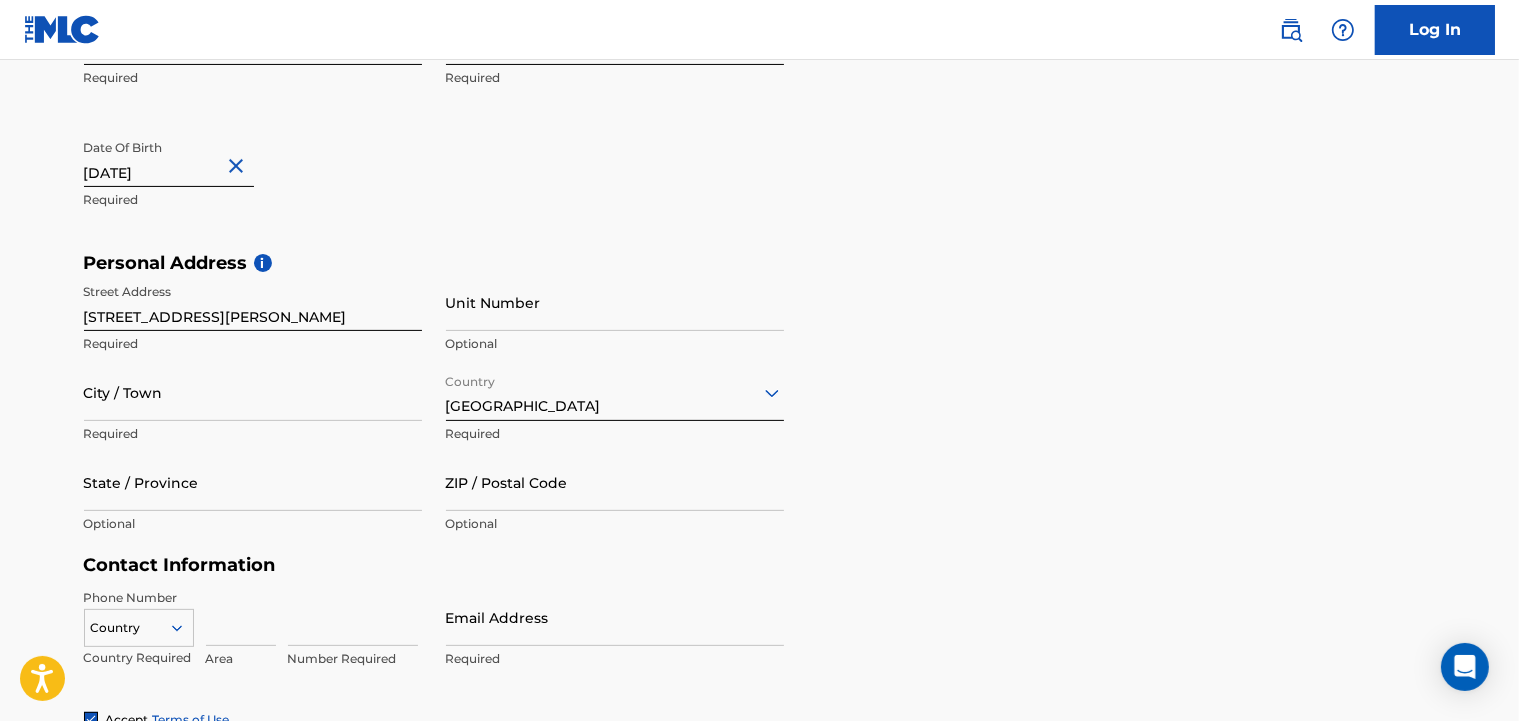 click on "Afghanistan" at bounding box center (615, 392) 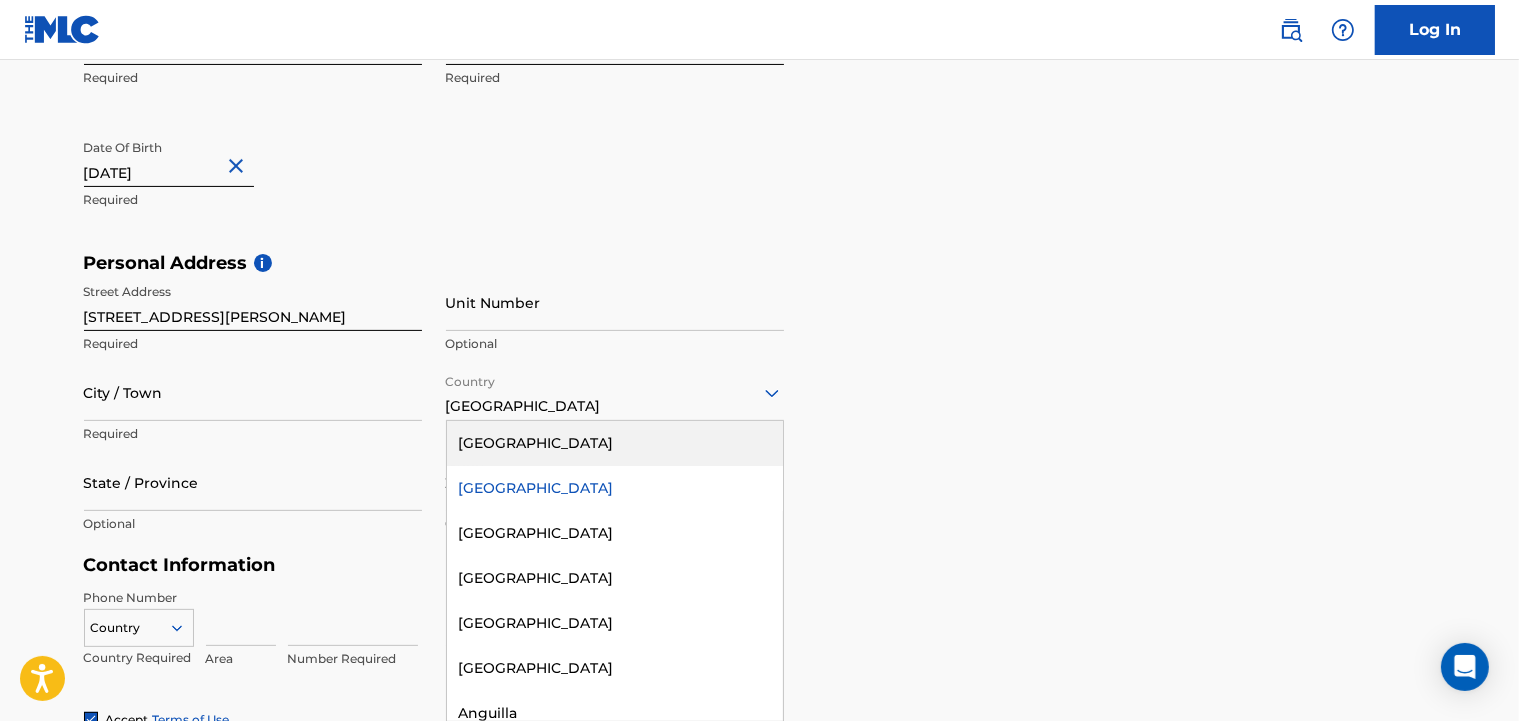 type on "j" 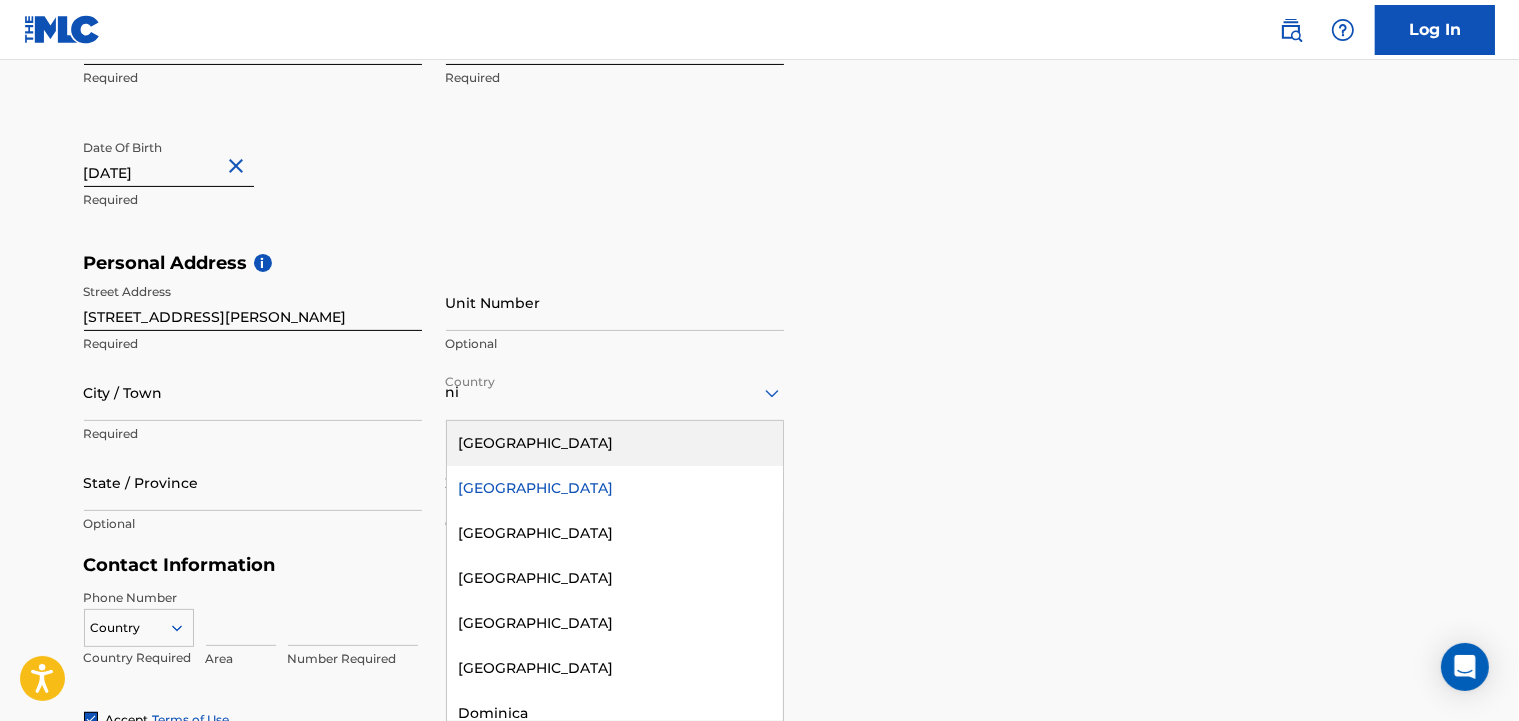 type on "nig" 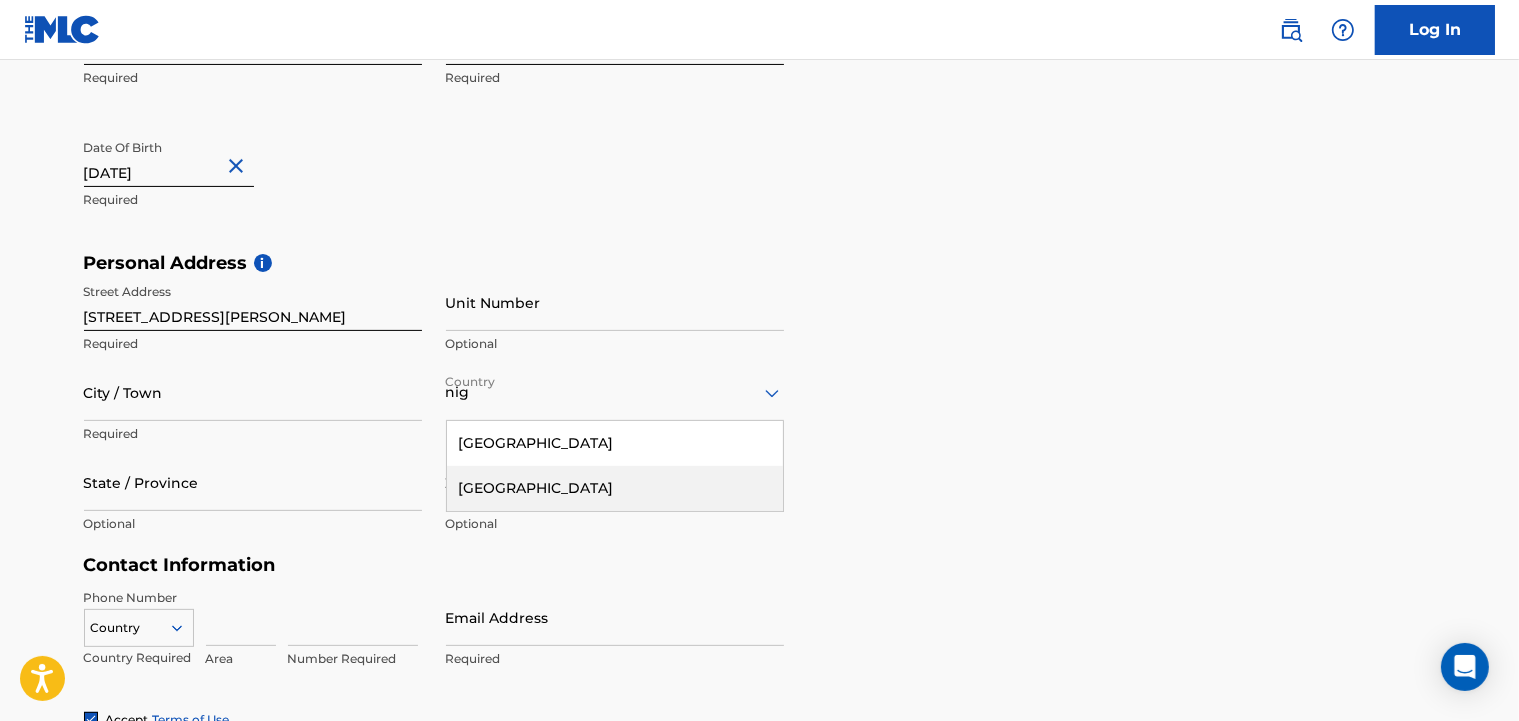 click on "[GEOGRAPHIC_DATA]" at bounding box center (615, 488) 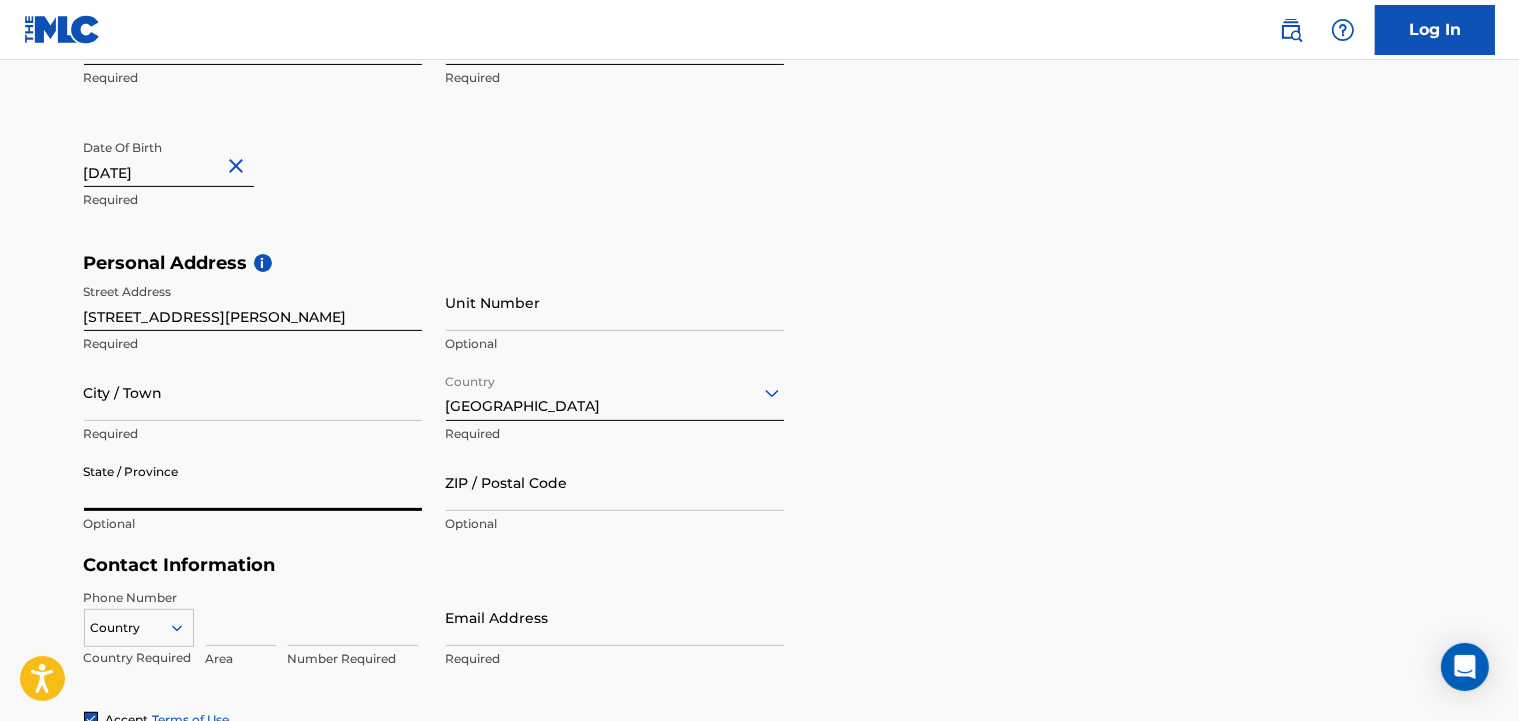 click on "State / Province" at bounding box center [253, 482] 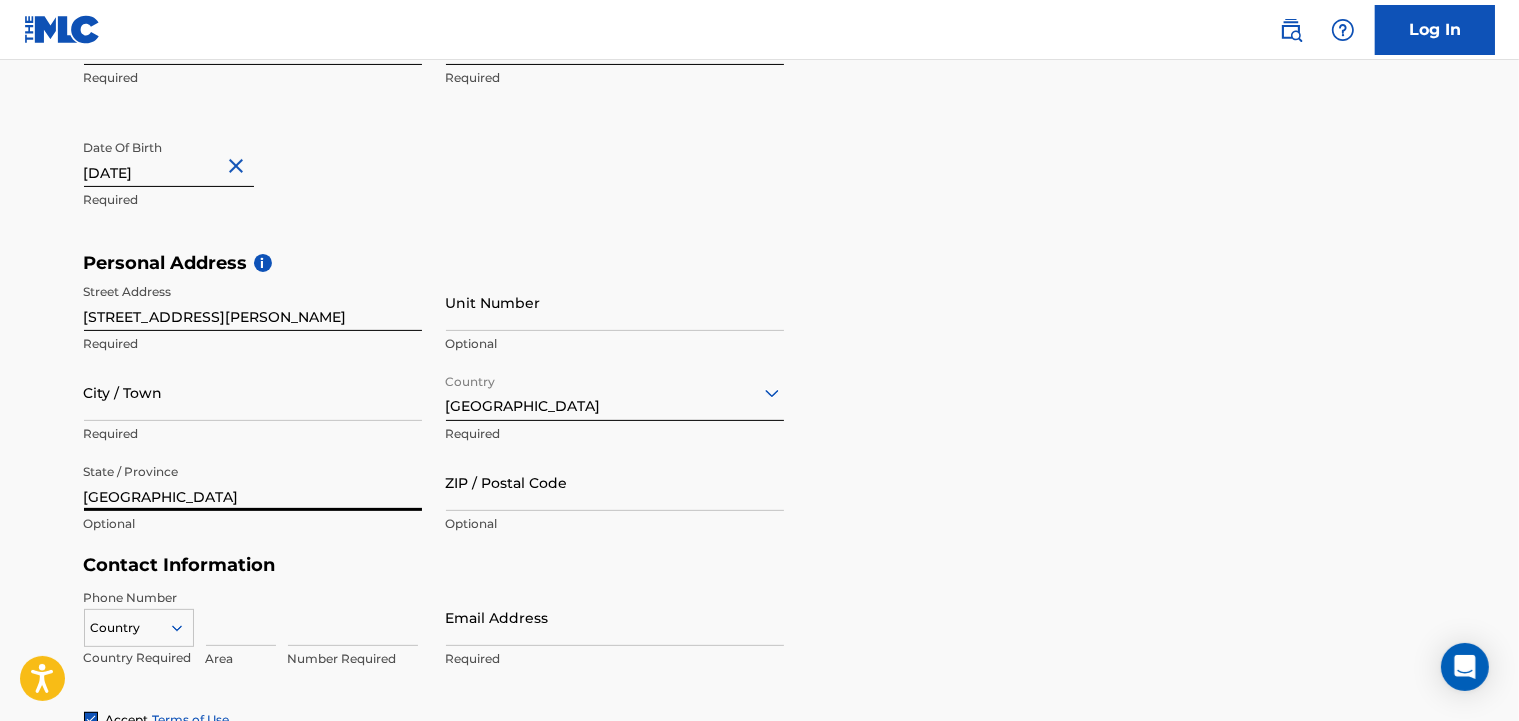 type on "[GEOGRAPHIC_DATA]" 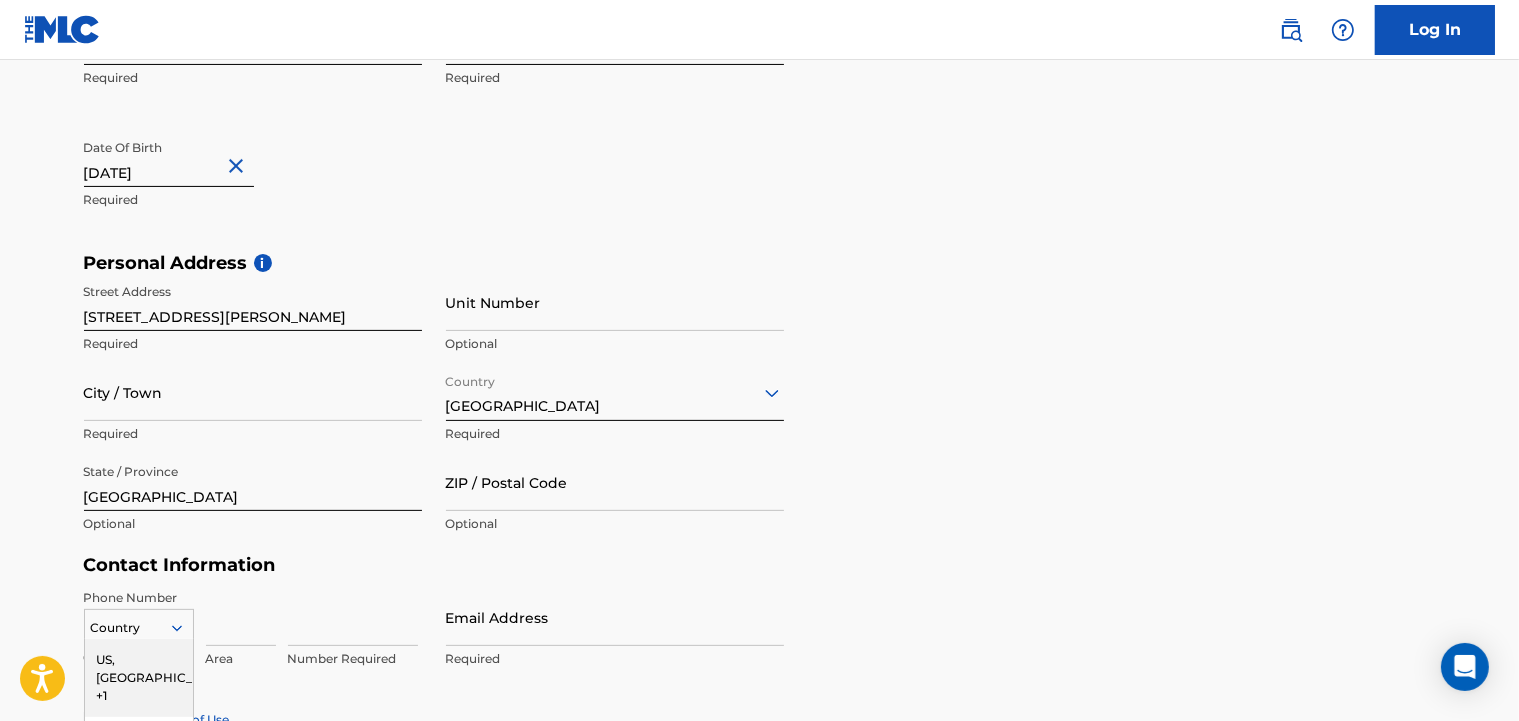 scroll, scrollTop: 714, scrollLeft: 0, axis: vertical 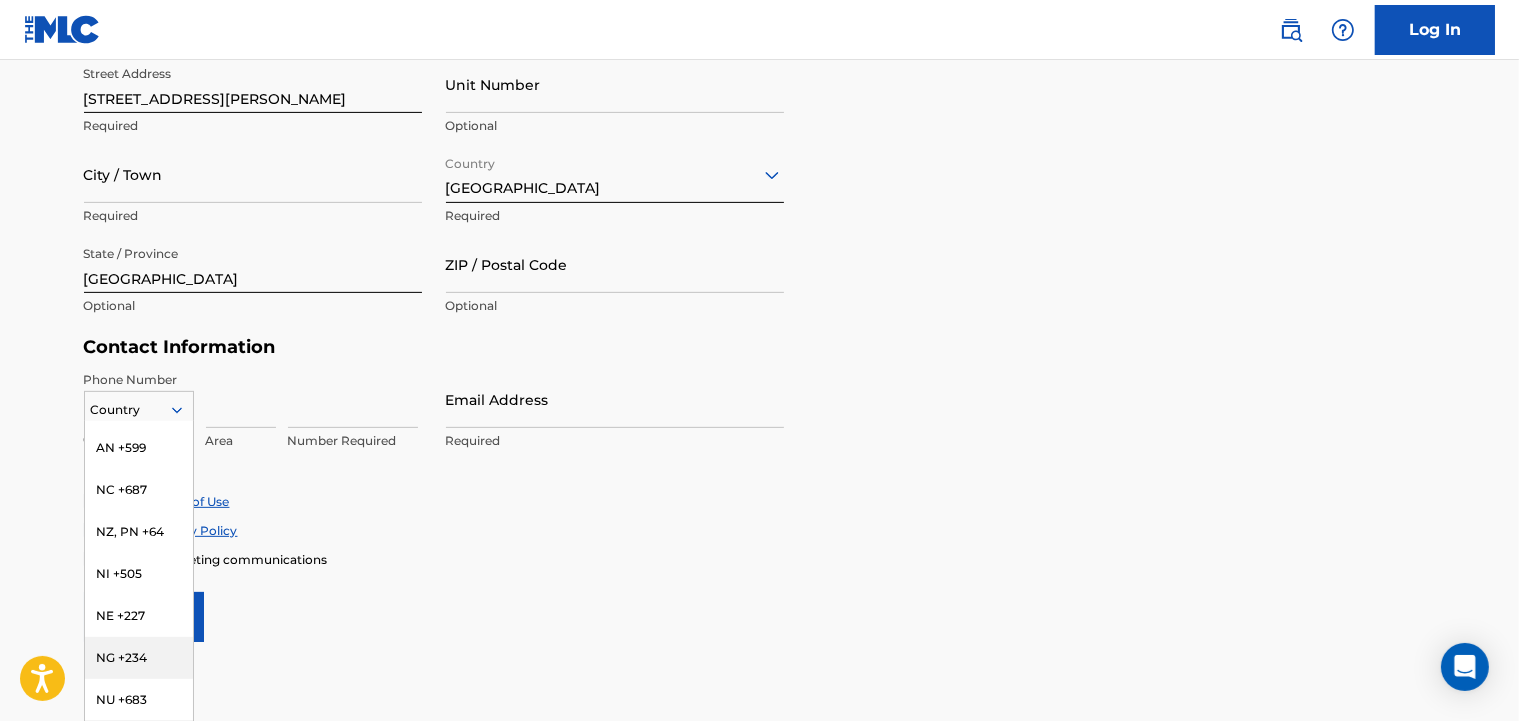 click on "NG +234" at bounding box center (139, 658) 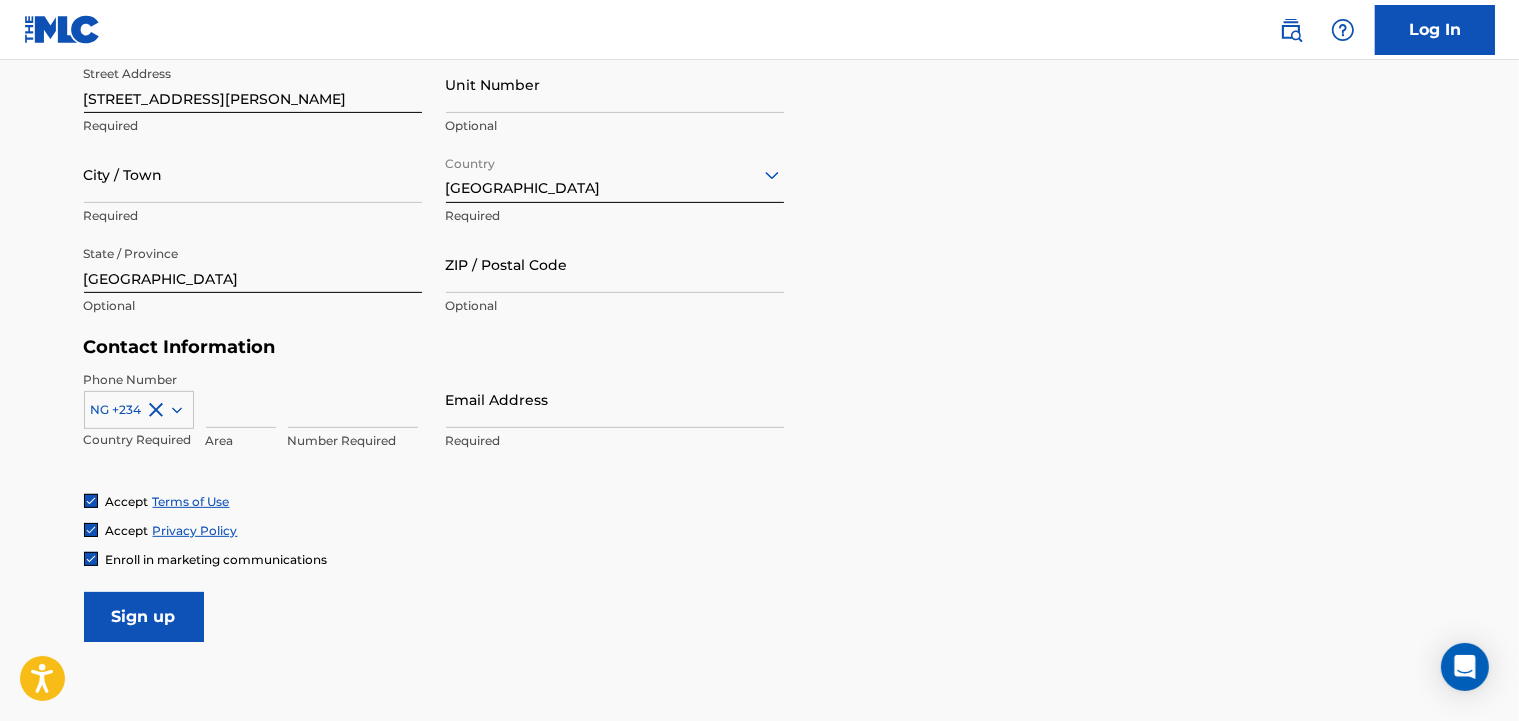 click at bounding box center [353, 399] 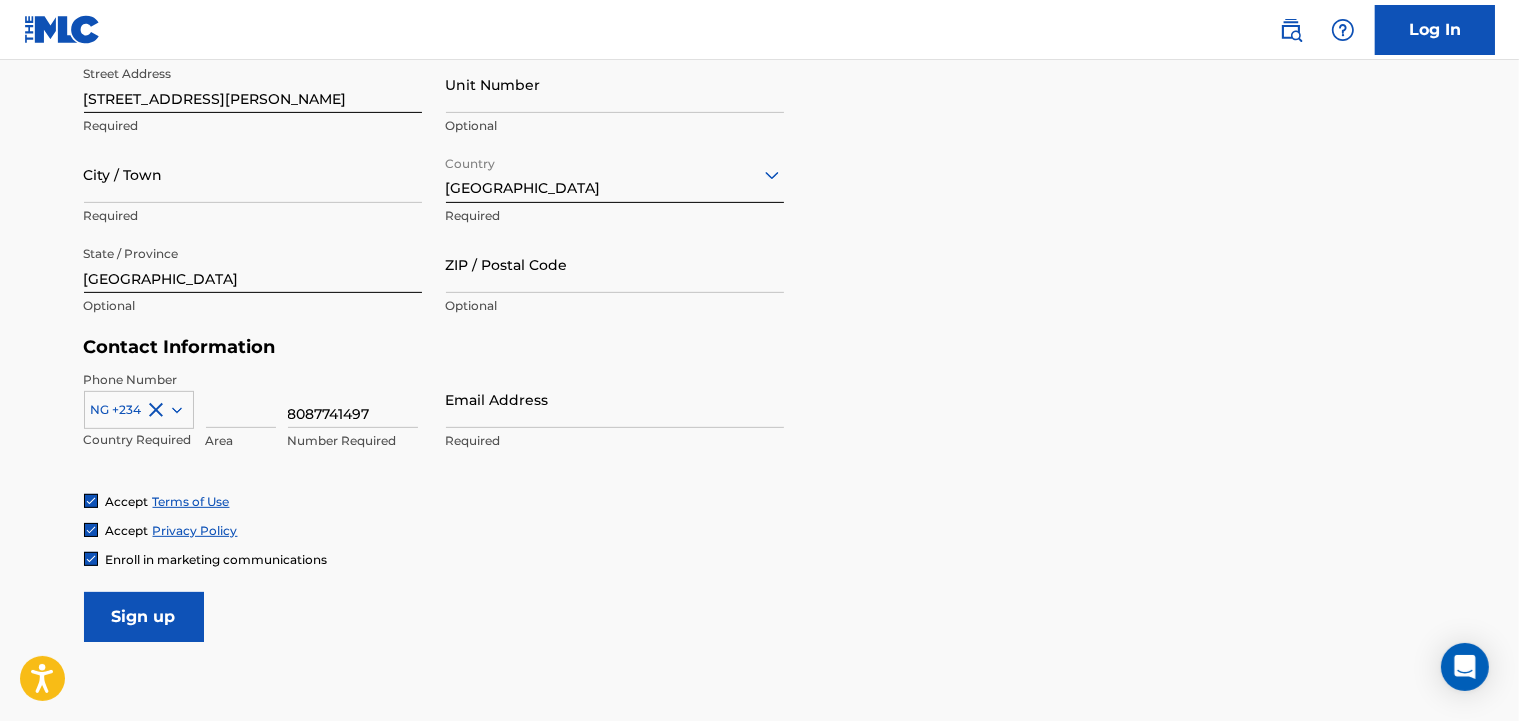 type on "8087741497" 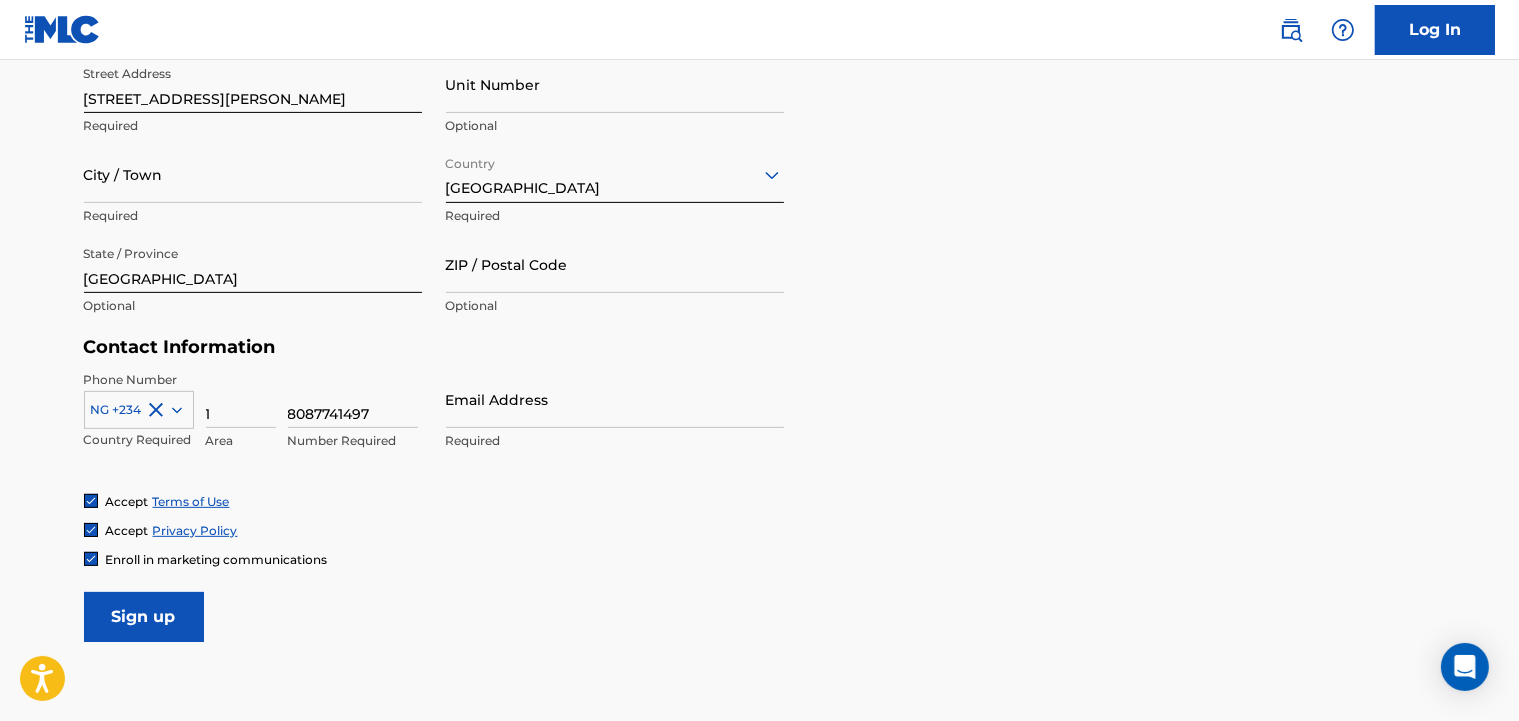 type on "1" 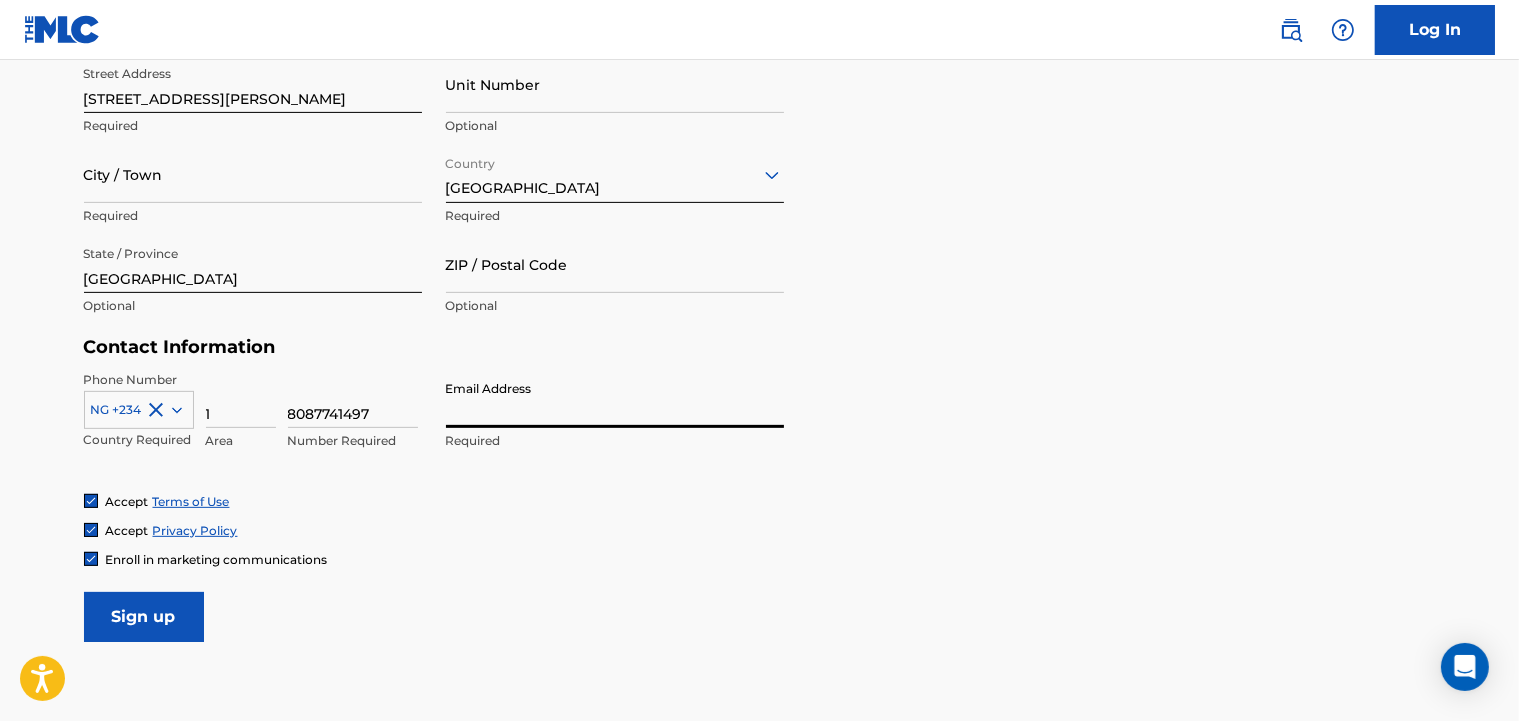 click on "Email Address" at bounding box center [615, 399] 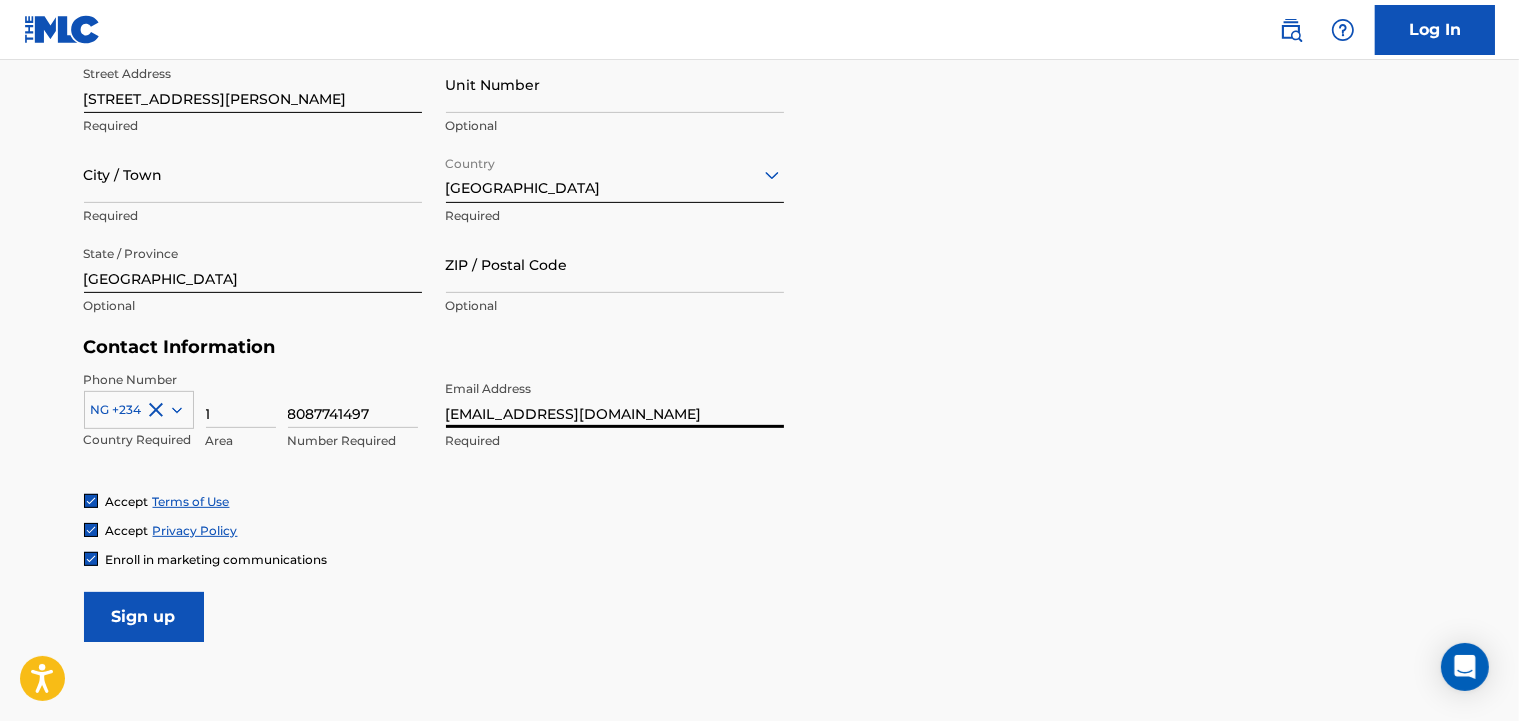 type on "Sefiutayo@gmail.com" 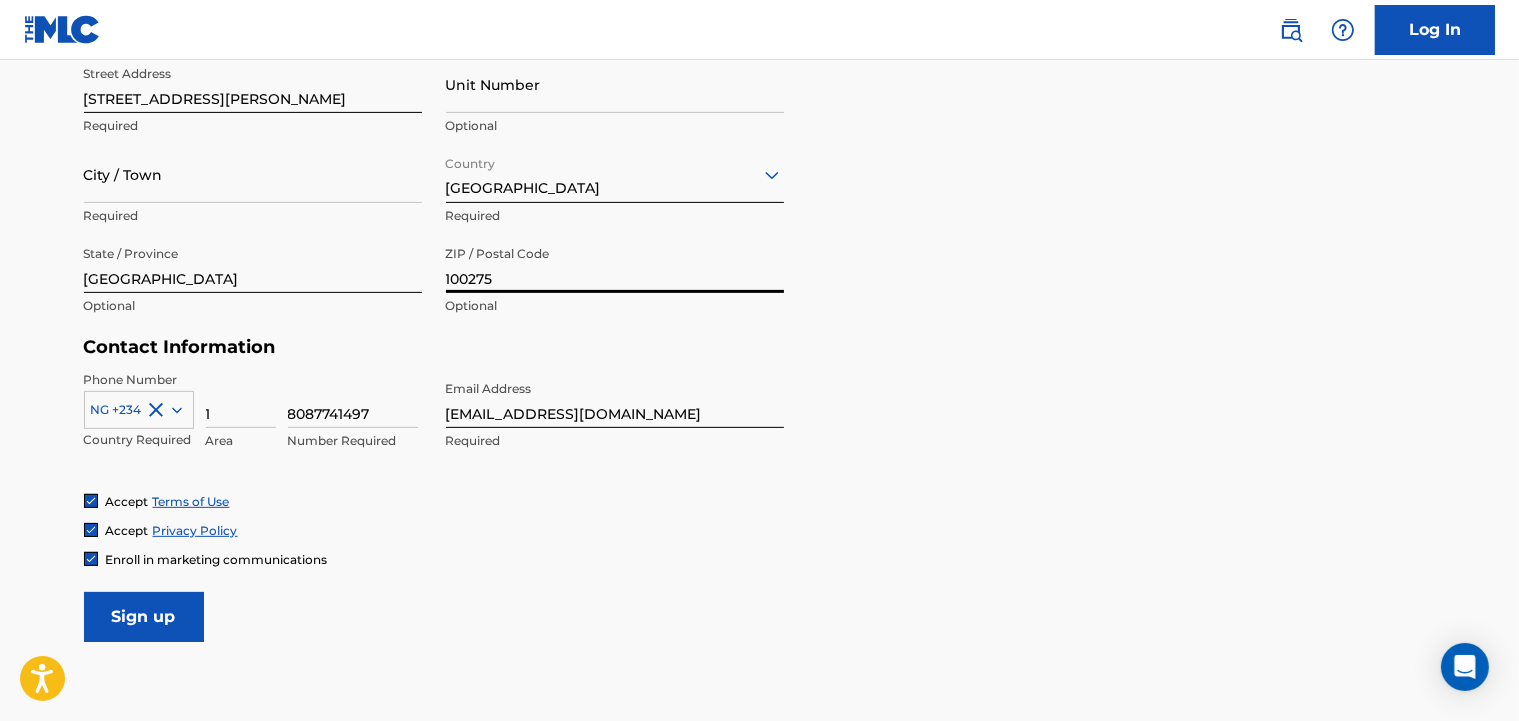 type on "100275" 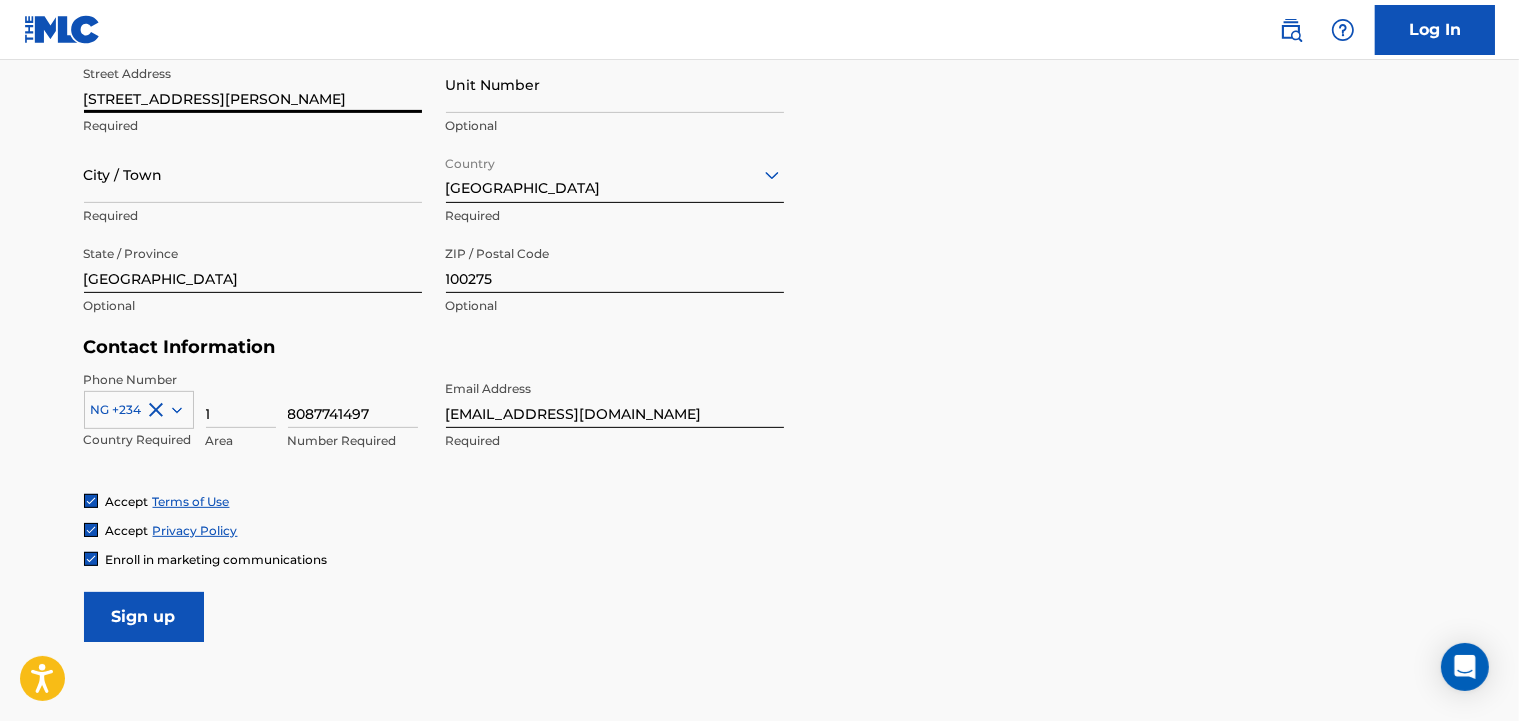 drag, startPoint x: 298, startPoint y: 102, endPoint x: 70, endPoint y: 112, distance: 228.2192 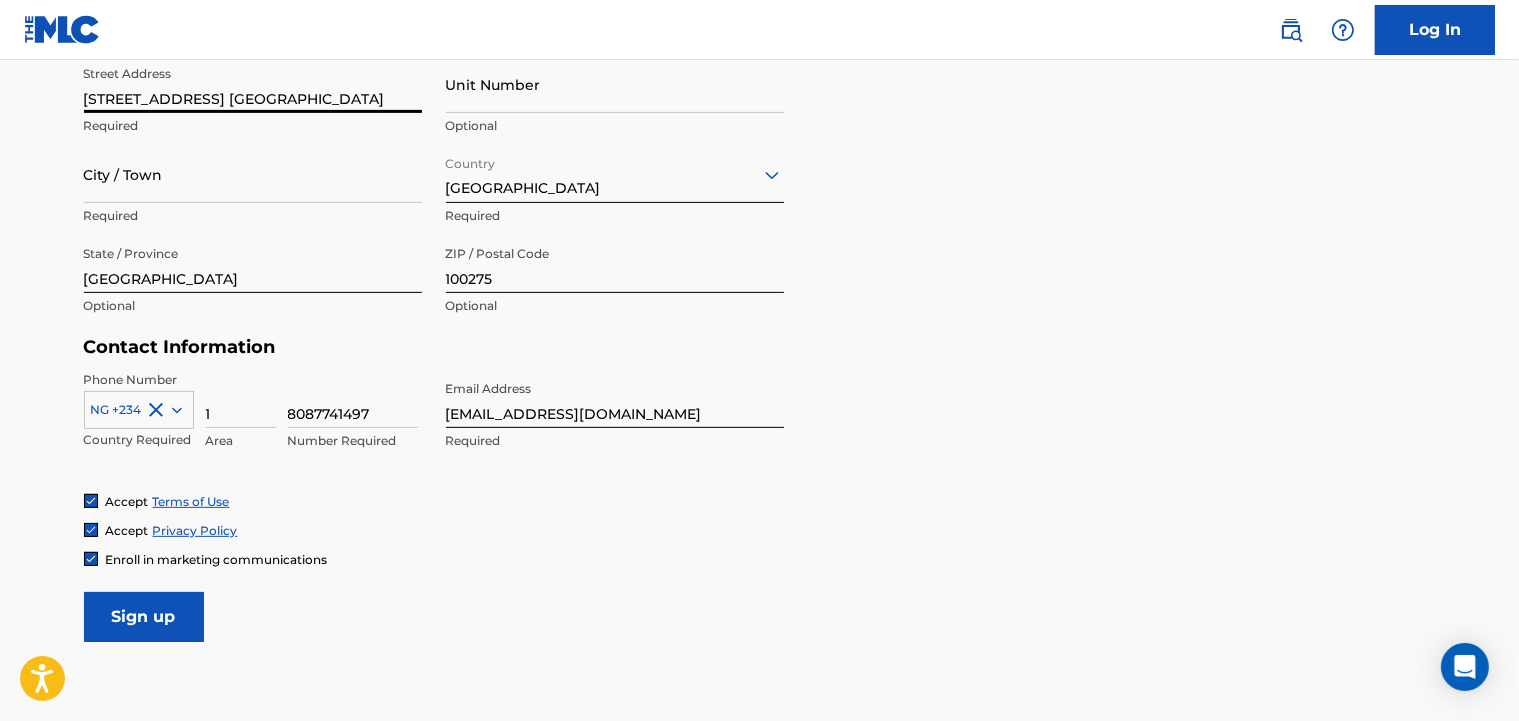 type on "[STREET_ADDRESS] [GEOGRAPHIC_DATA]" 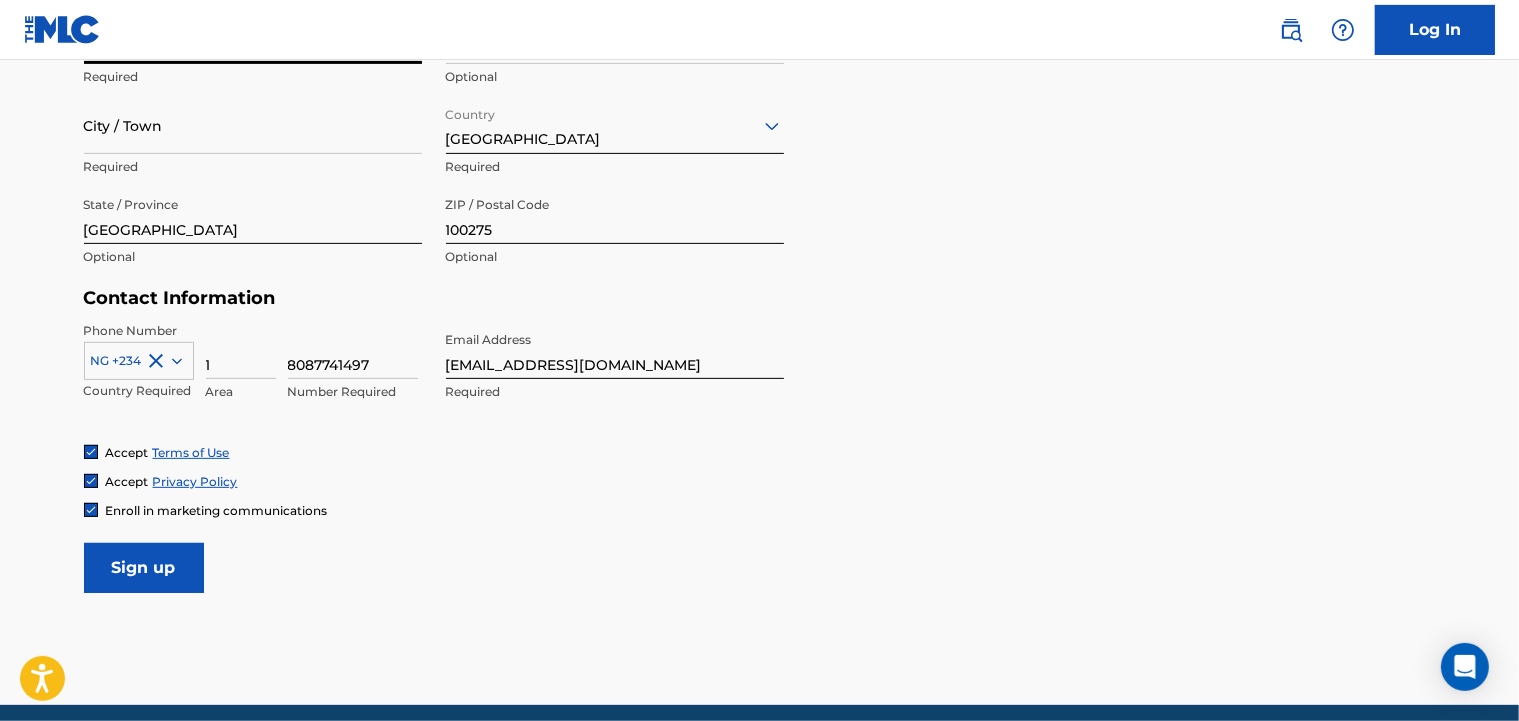 scroll, scrollTop: 816, scrollLeft: 0, axis: vertical 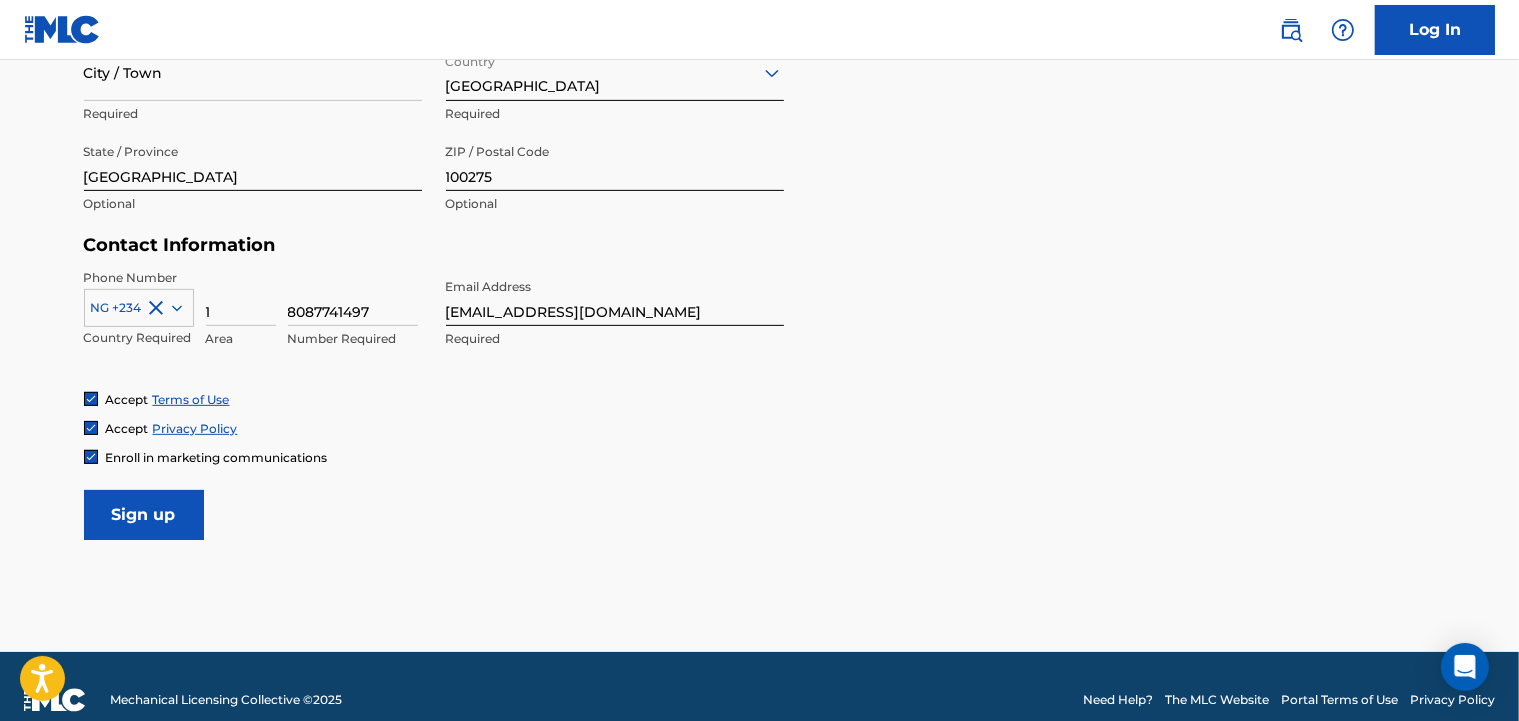 click on "Sign up" at bounding box center [144, 515] 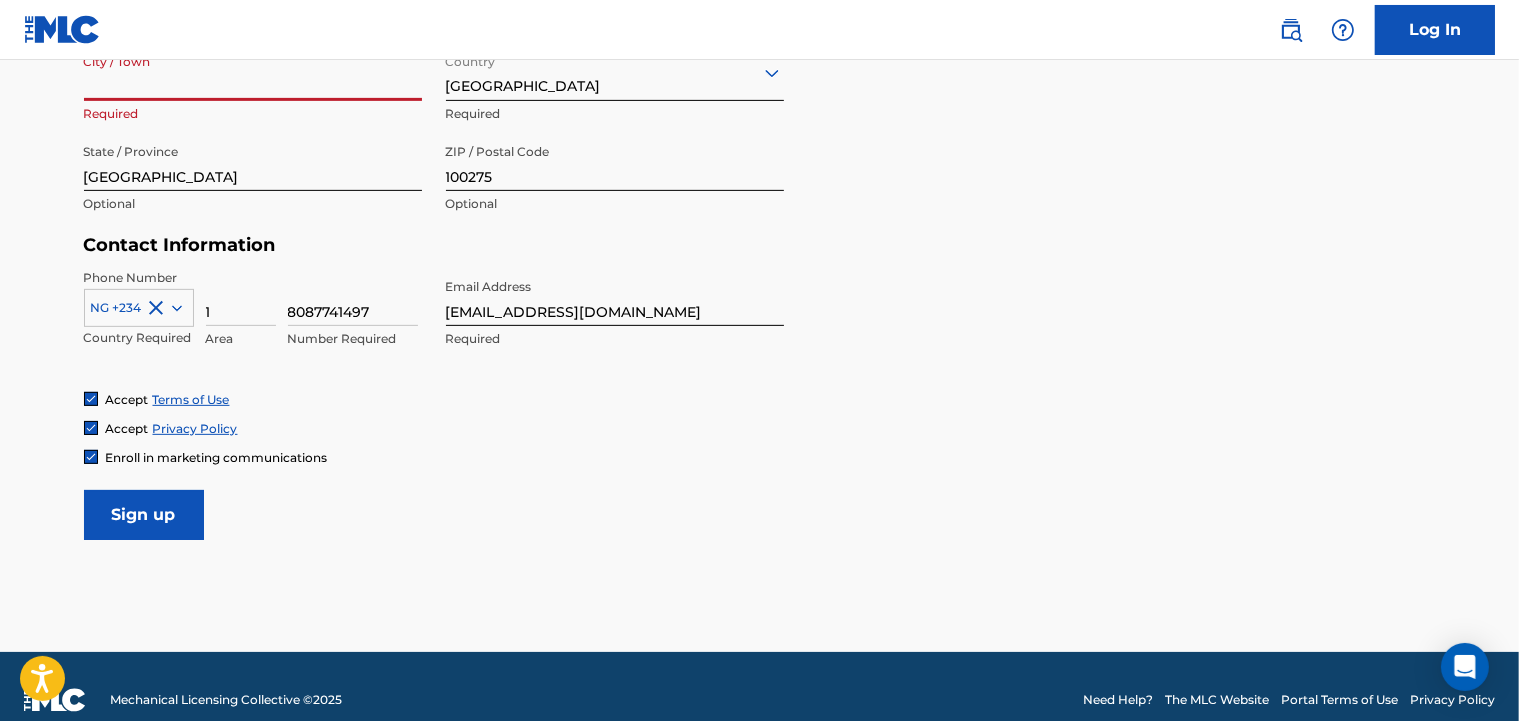 click on "City / Town" at bounding box center [253, 72] 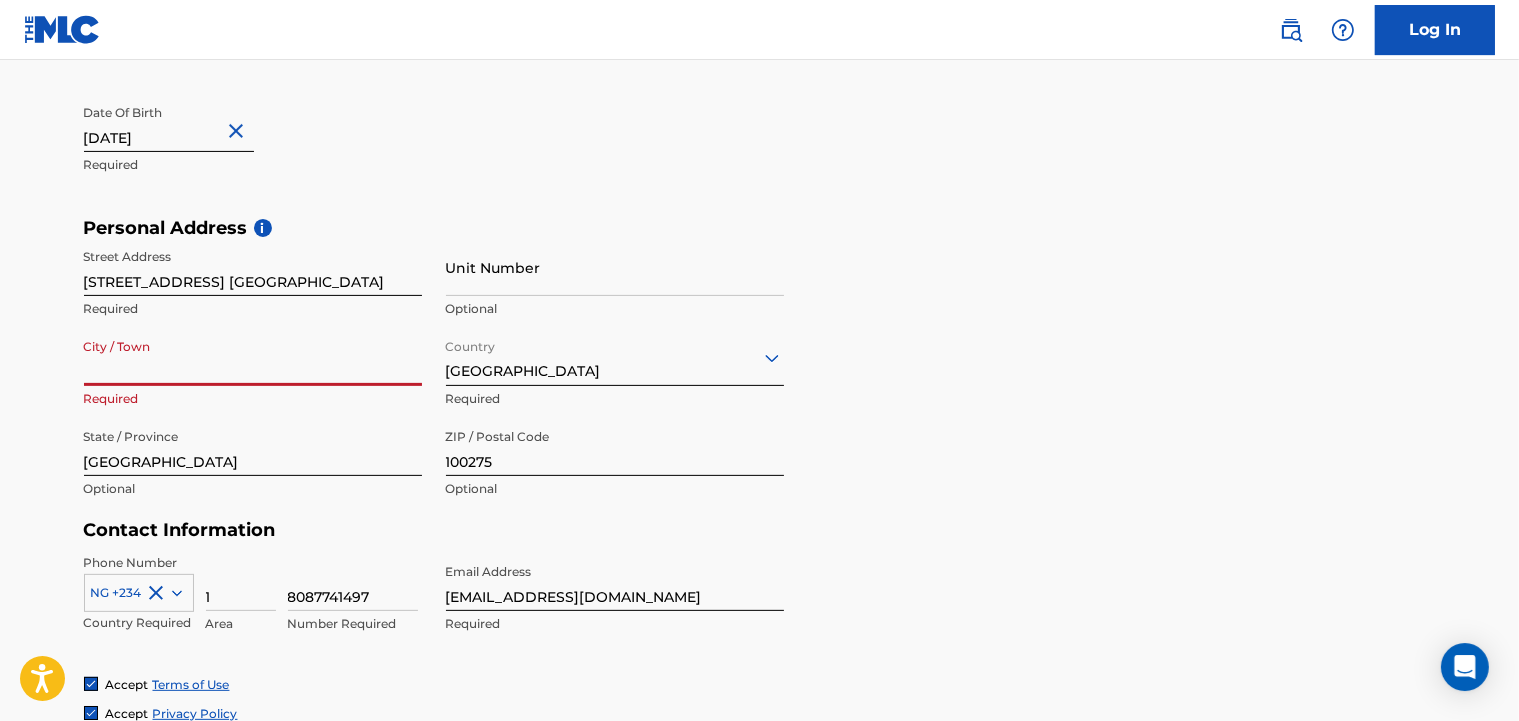 scroll, scrollTop: 540, scrollLeft: 0, axis: vertical 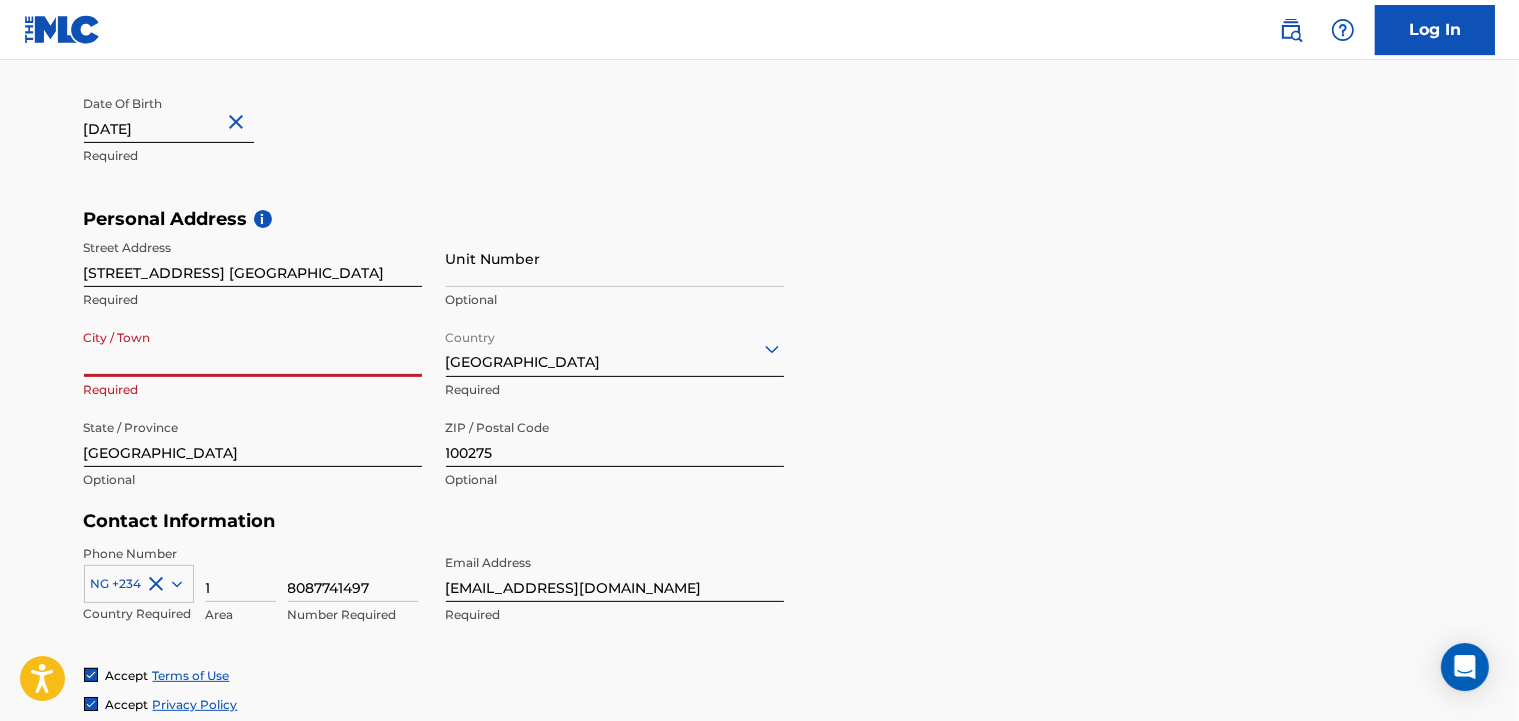 click on "City / Town" at bounding box center (253, 348) 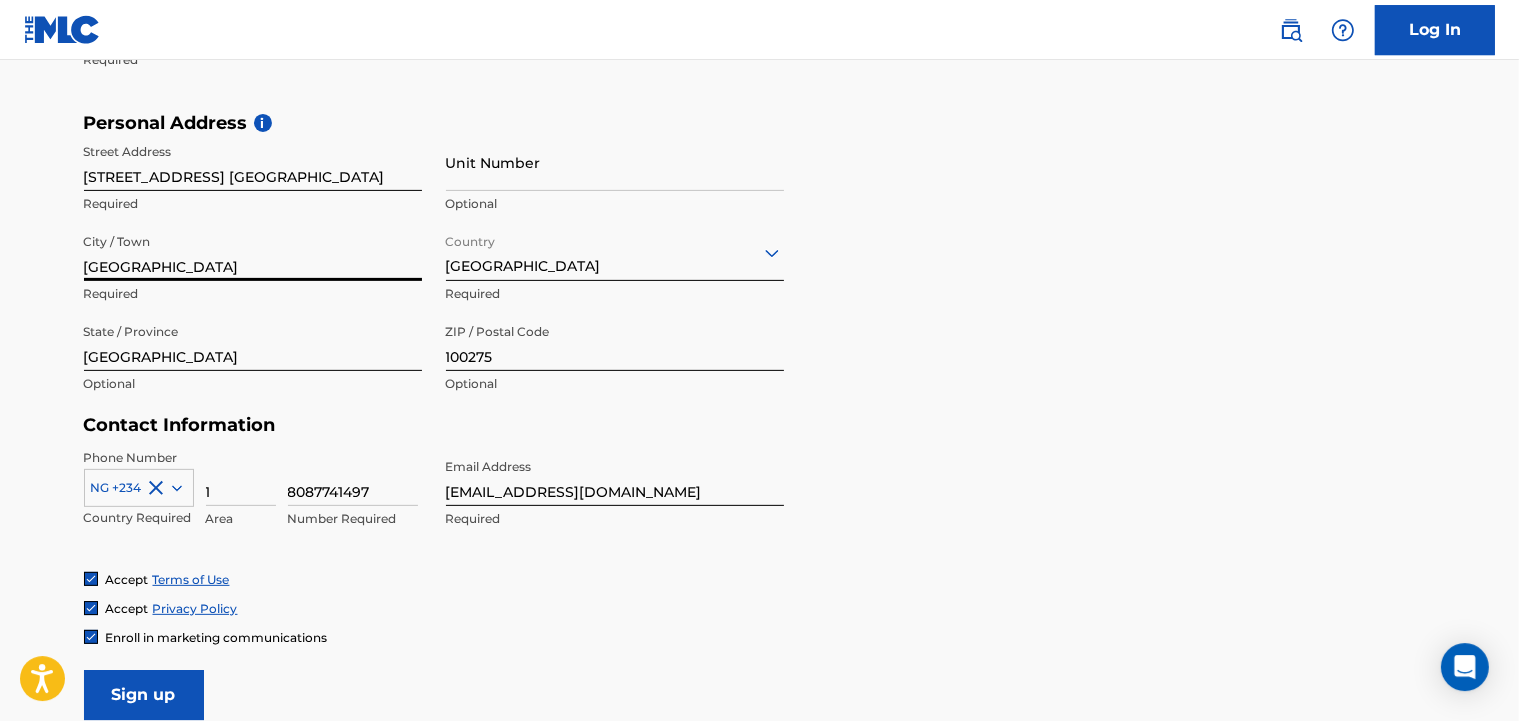scroll, scrollTop: 648, scrollLeft: 0, axis: vertical 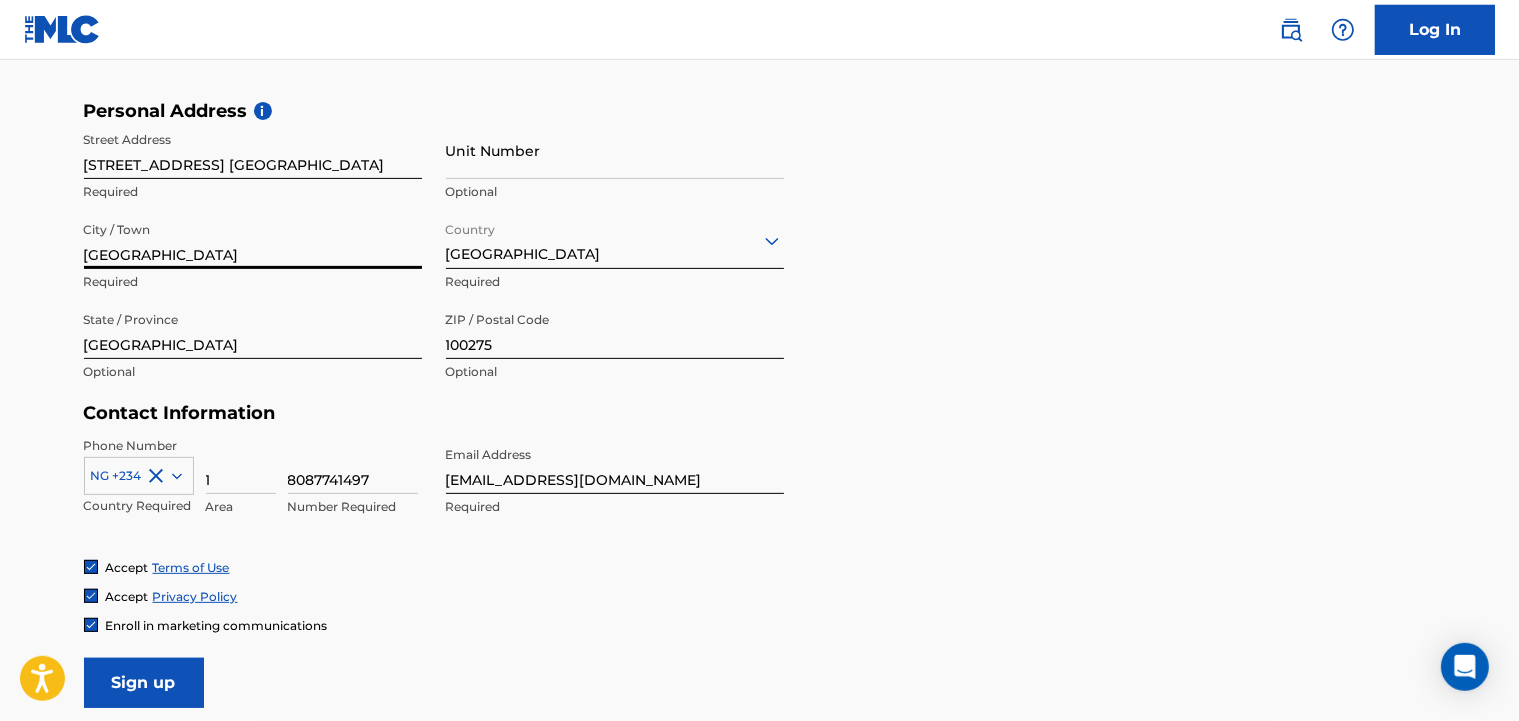 type on "[GEOGRAPHIC_DATA]" 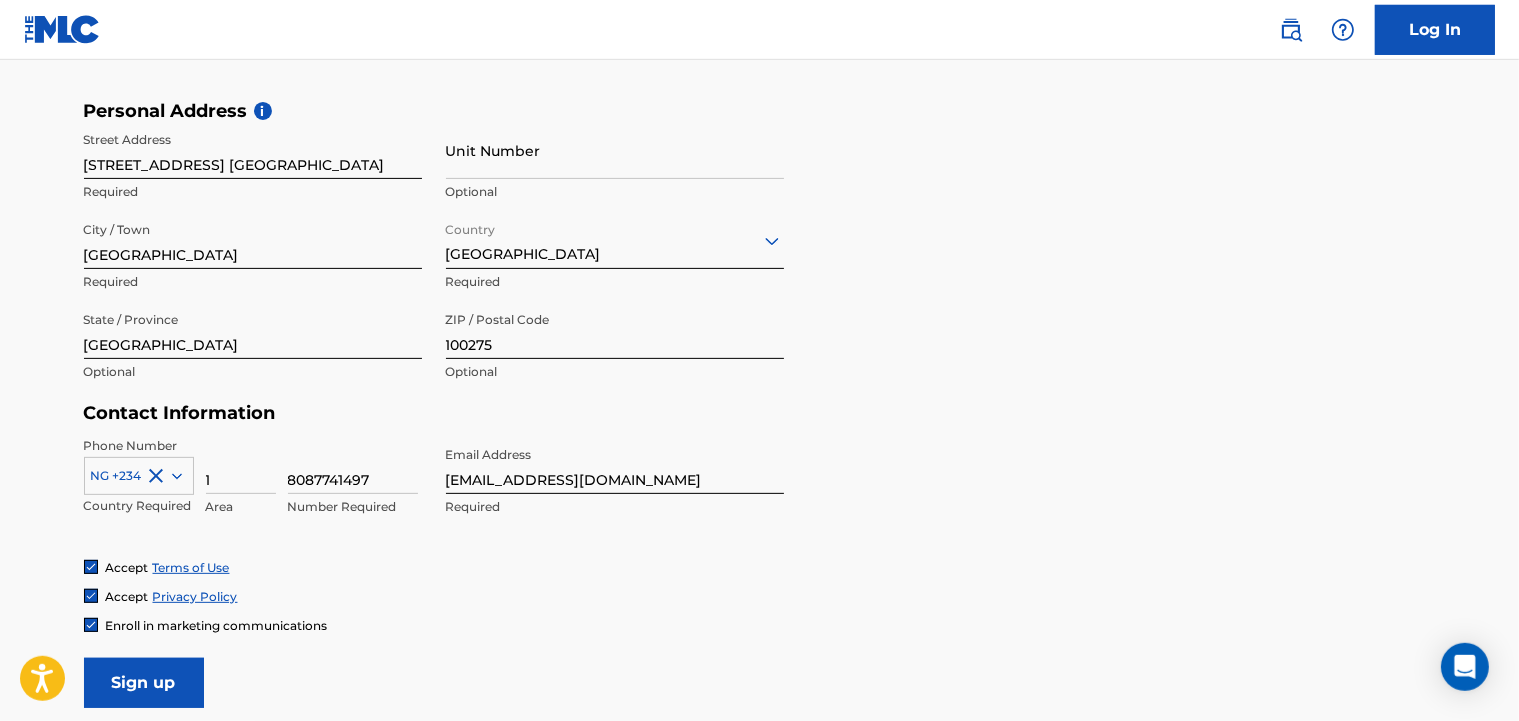 click on "User Information First Name Sefiu Required Last Name Adetayo Required Date Of Birth June 28 1992 Required Personal Address i Street Address No 1 Olorun Adaba street iyanapaja lagos state Required Unit Number Optional City / Town Lagos Required Country Nigeria Required State / Province Lagos Optional ZIP / Postal Code 100275 Optional Contact Information Phone Number NG +234 Country Required 1 Area 8087741497 Number Required Email Address Sefiutayo@gmail.com Required Accept Terms of Use Accept Privacy Policy Enroll in marketing communications Sign up" at bounding box center (760, 264) 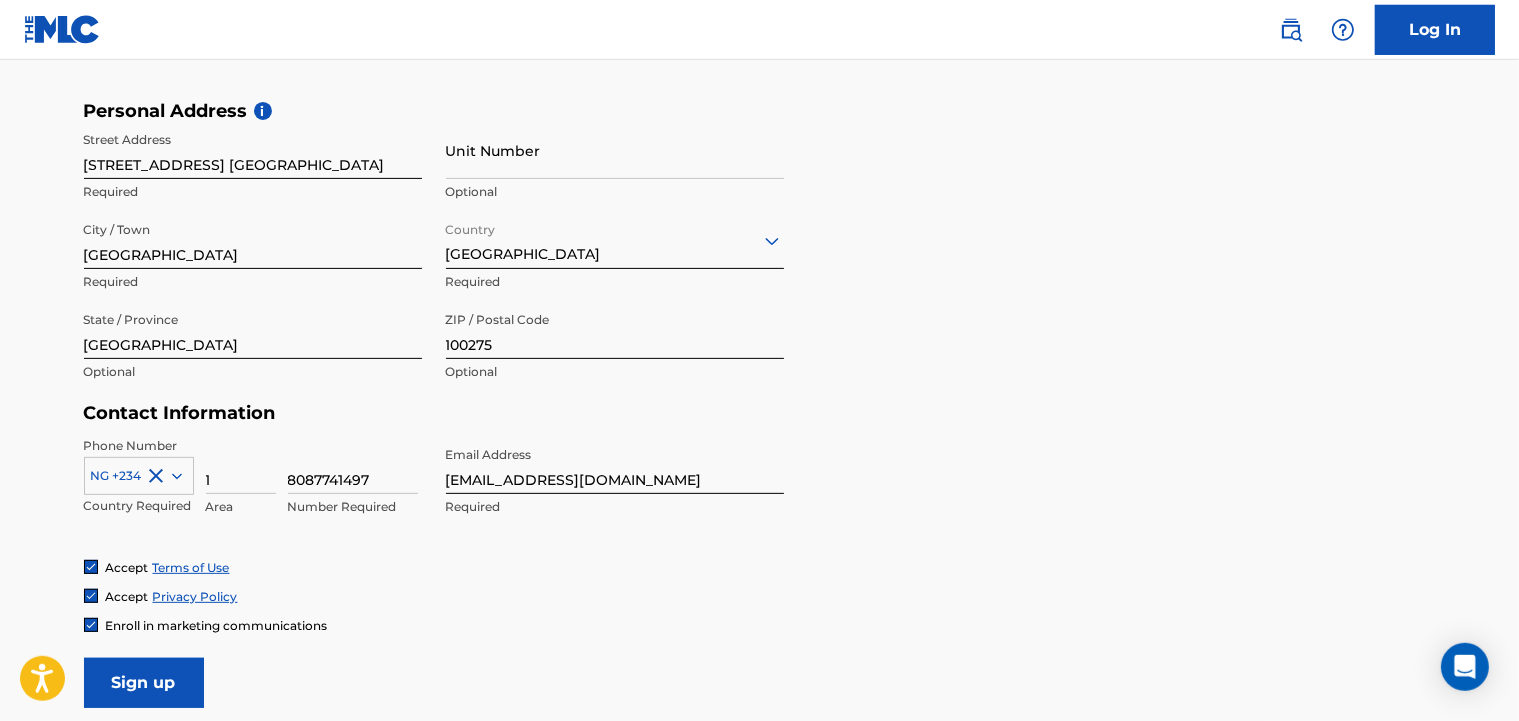 scroll, scrollTop: 0, scrollLeft: 0, axis: both 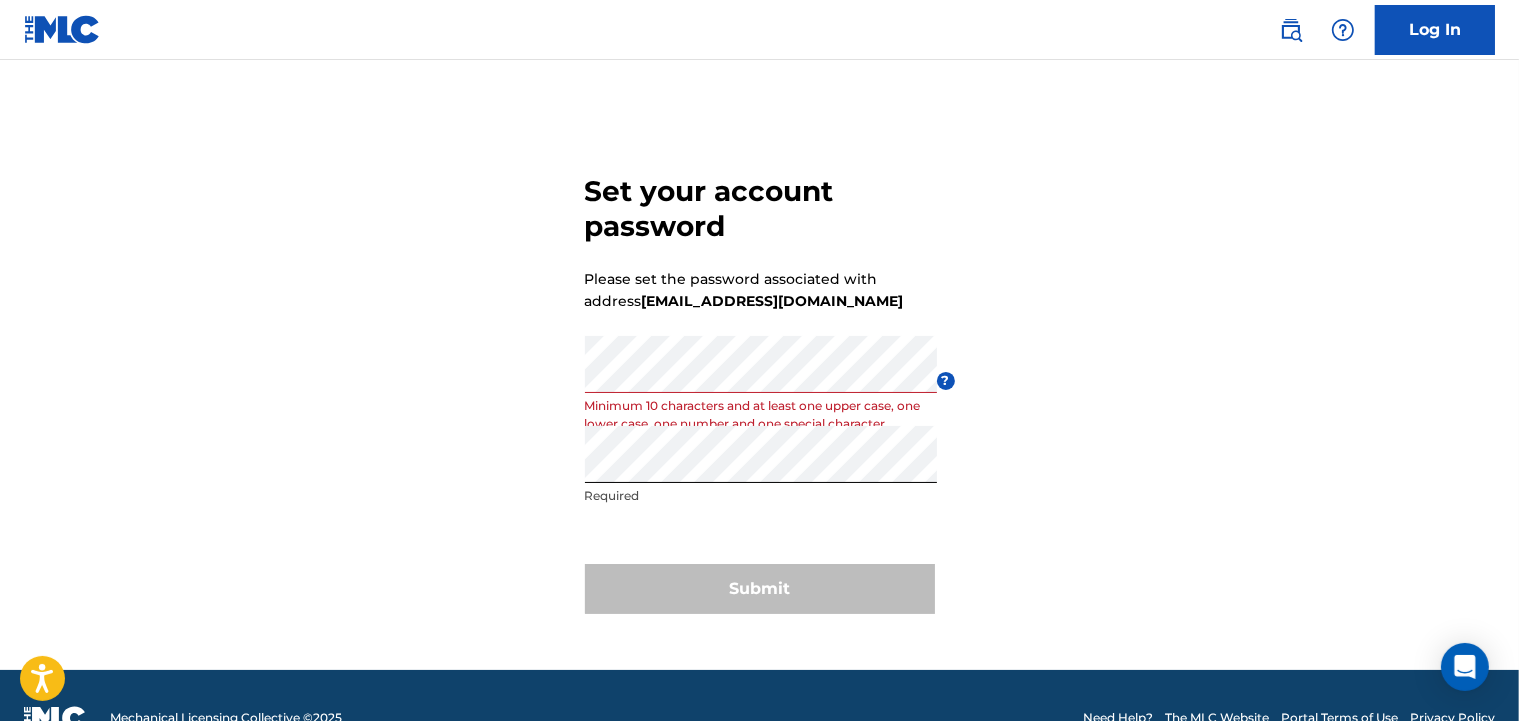 click on "Submit" at bounding box center [760, 589] 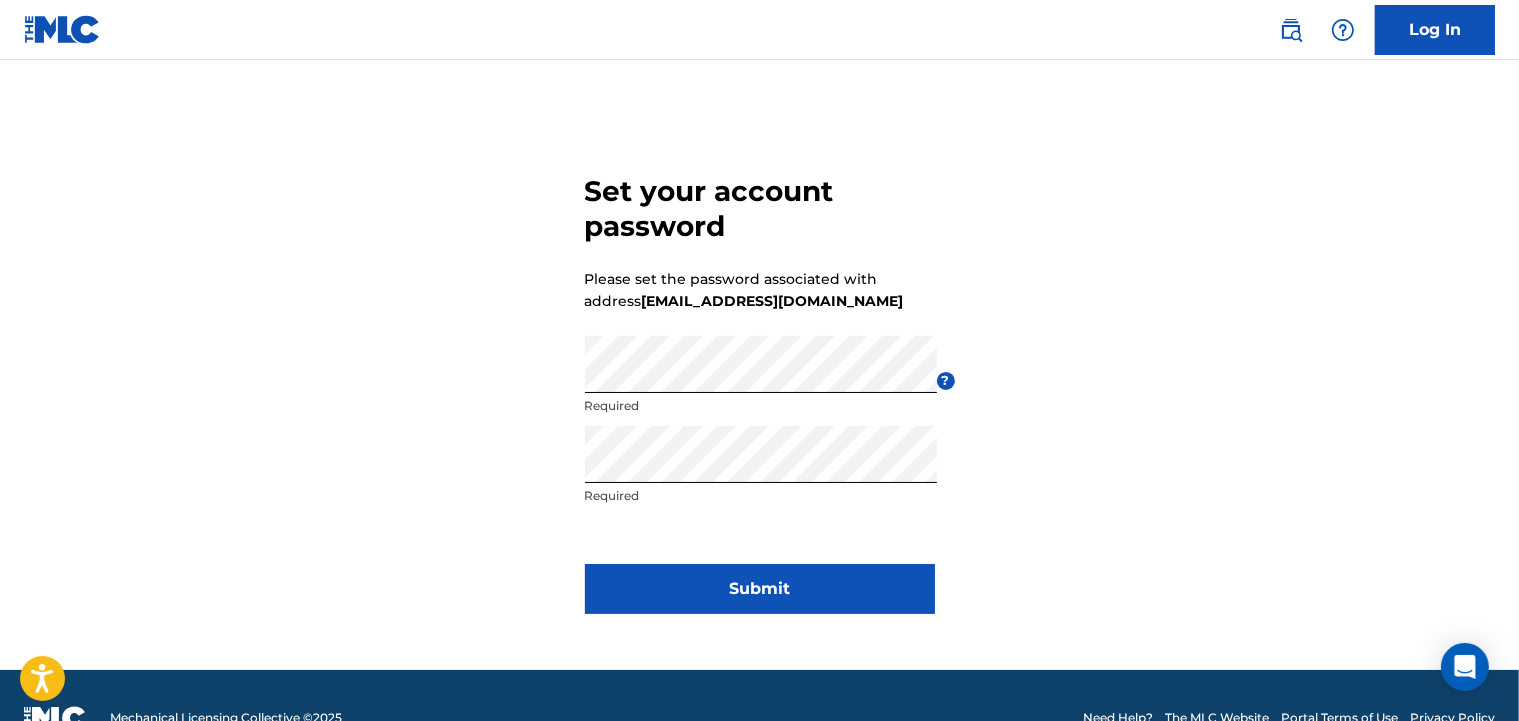 click on "Submit" at bounding box center [760, 589] 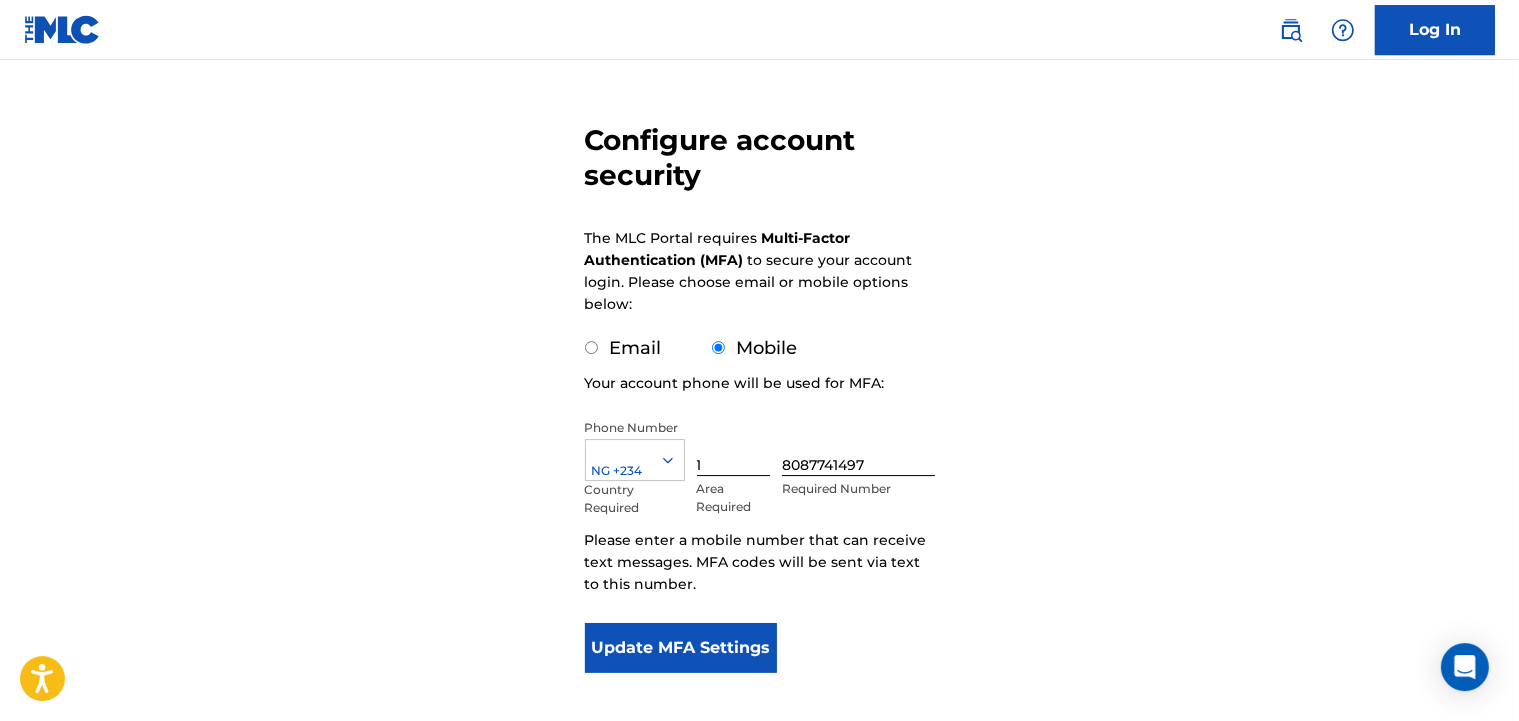scroll, scrollTop: 138, scrollLeft: 0, axis: vertical 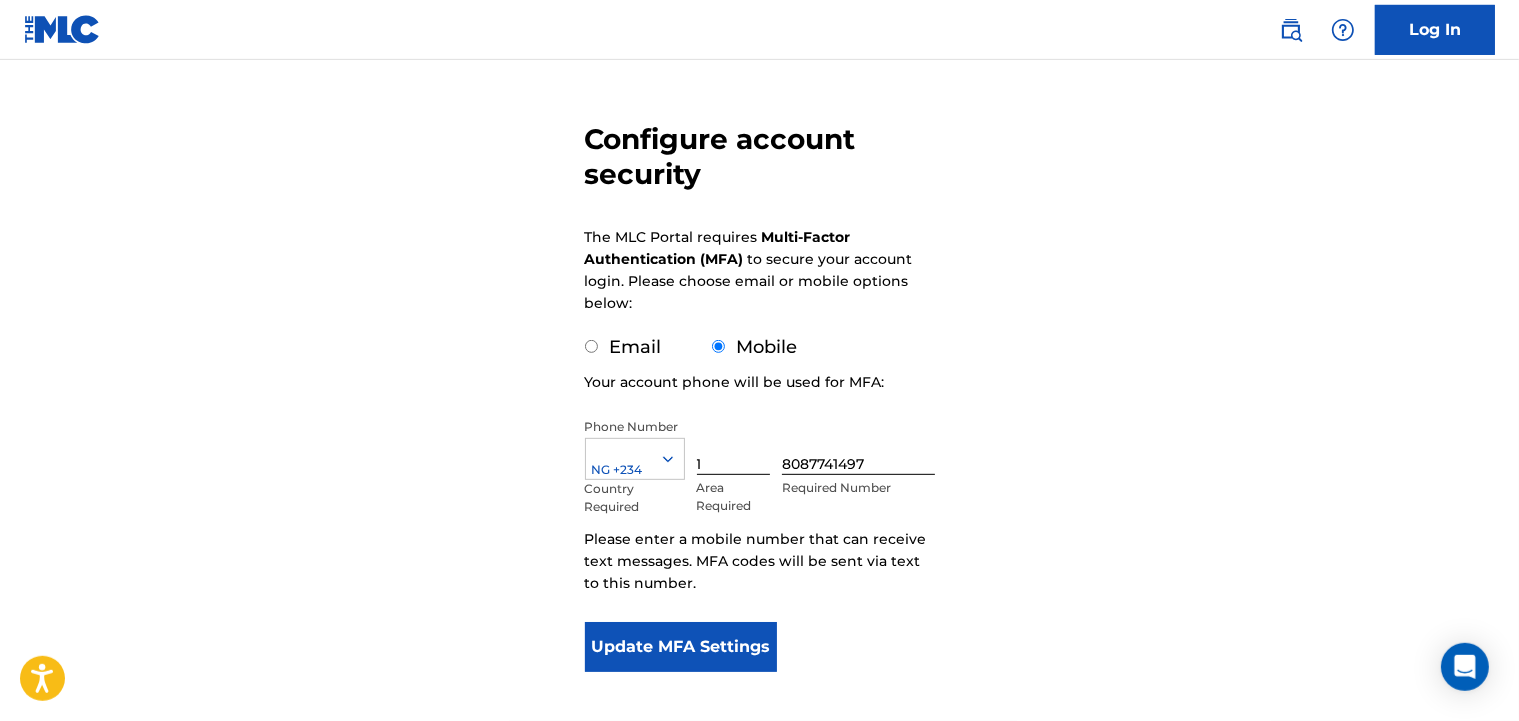 click on "Email" at bounding box center (591, 346) 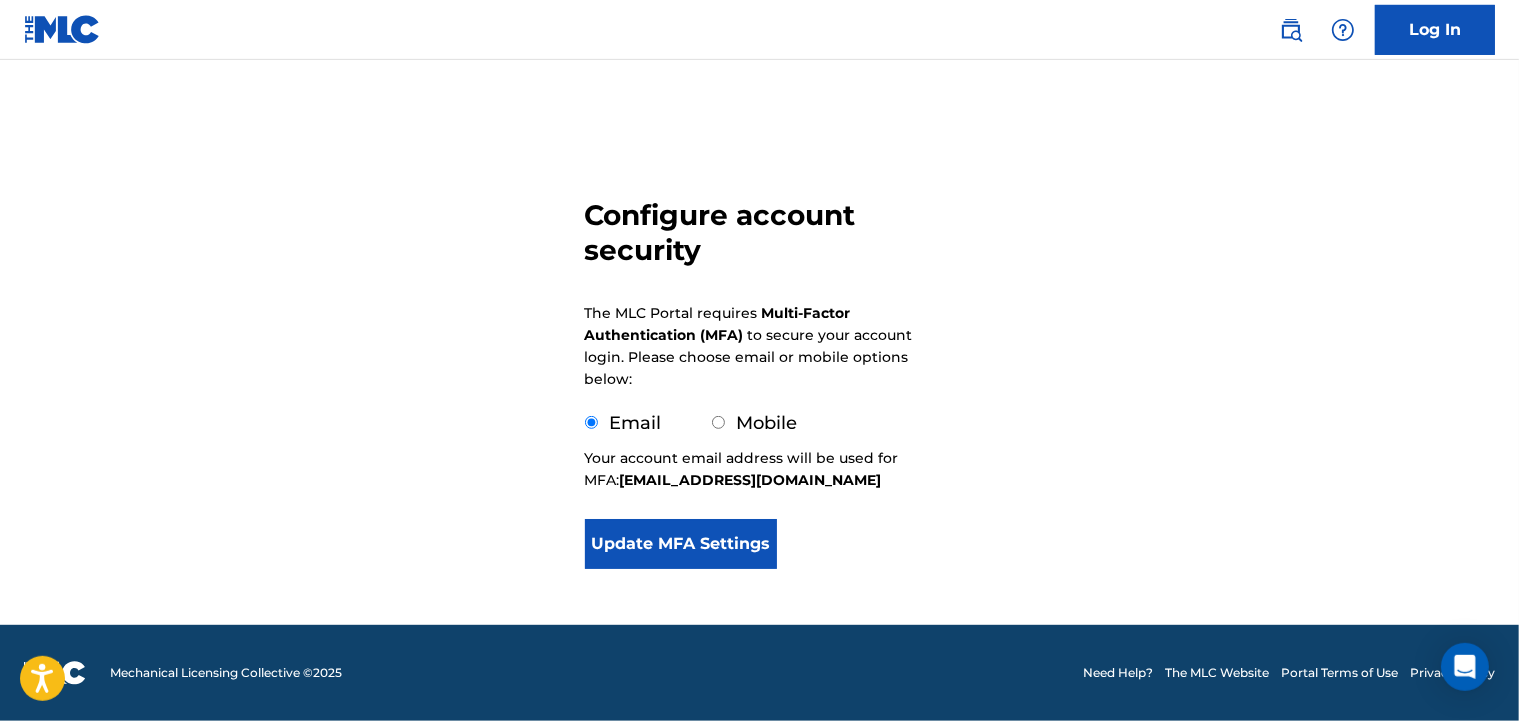 scroll, scrollTop: 68, scrollLeft: 0, axis: vertical 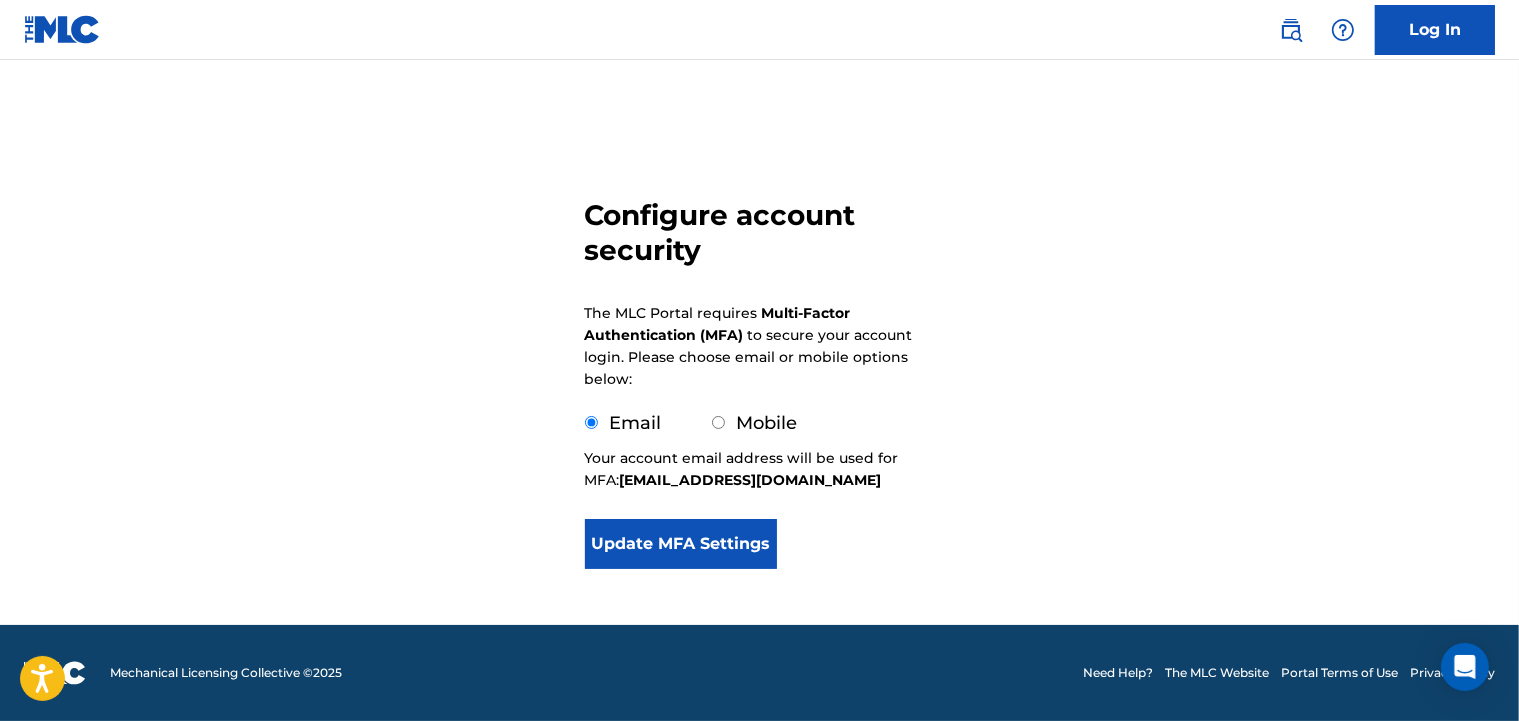 click on "Mobile" at bounding box center [755, 423] 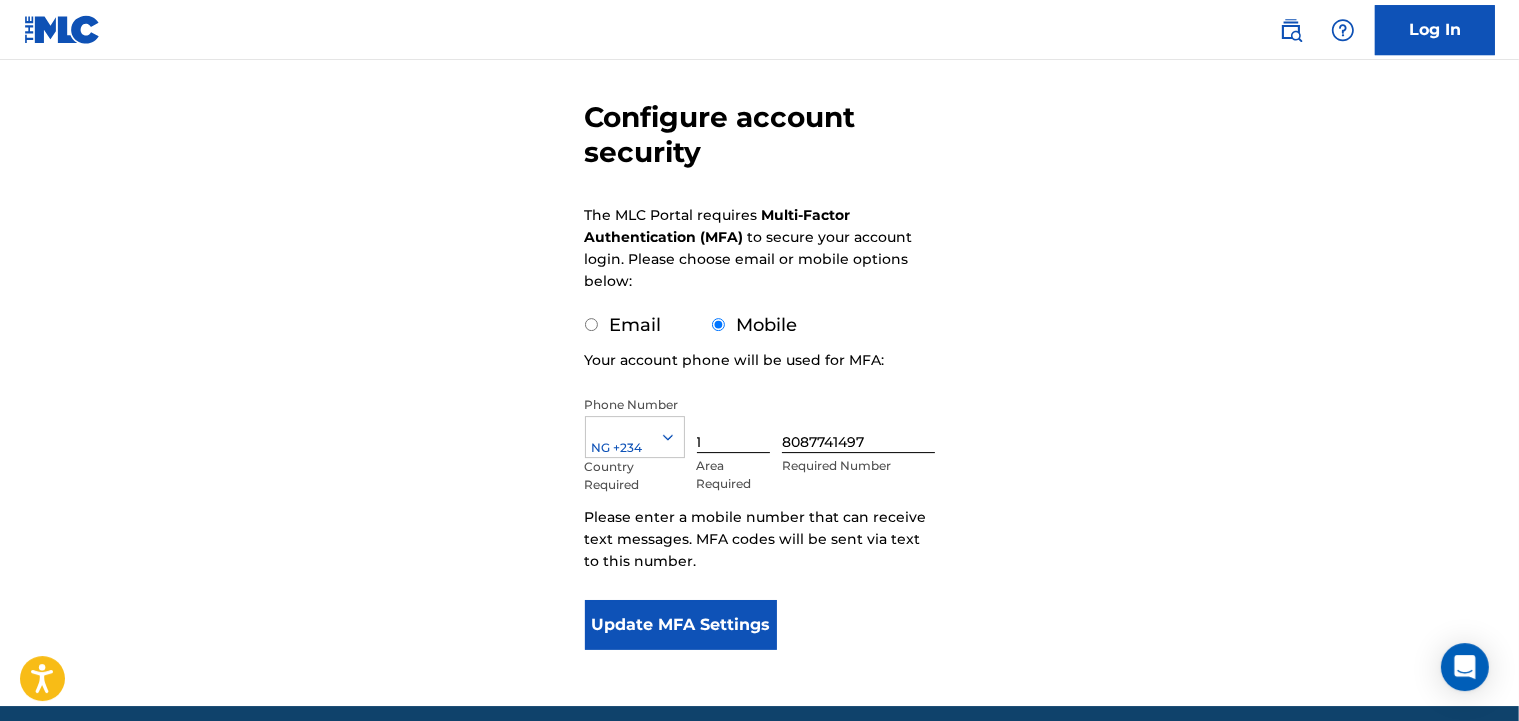 scroll, scrollTop: 163, scrollLeft: 0, axis: vertical 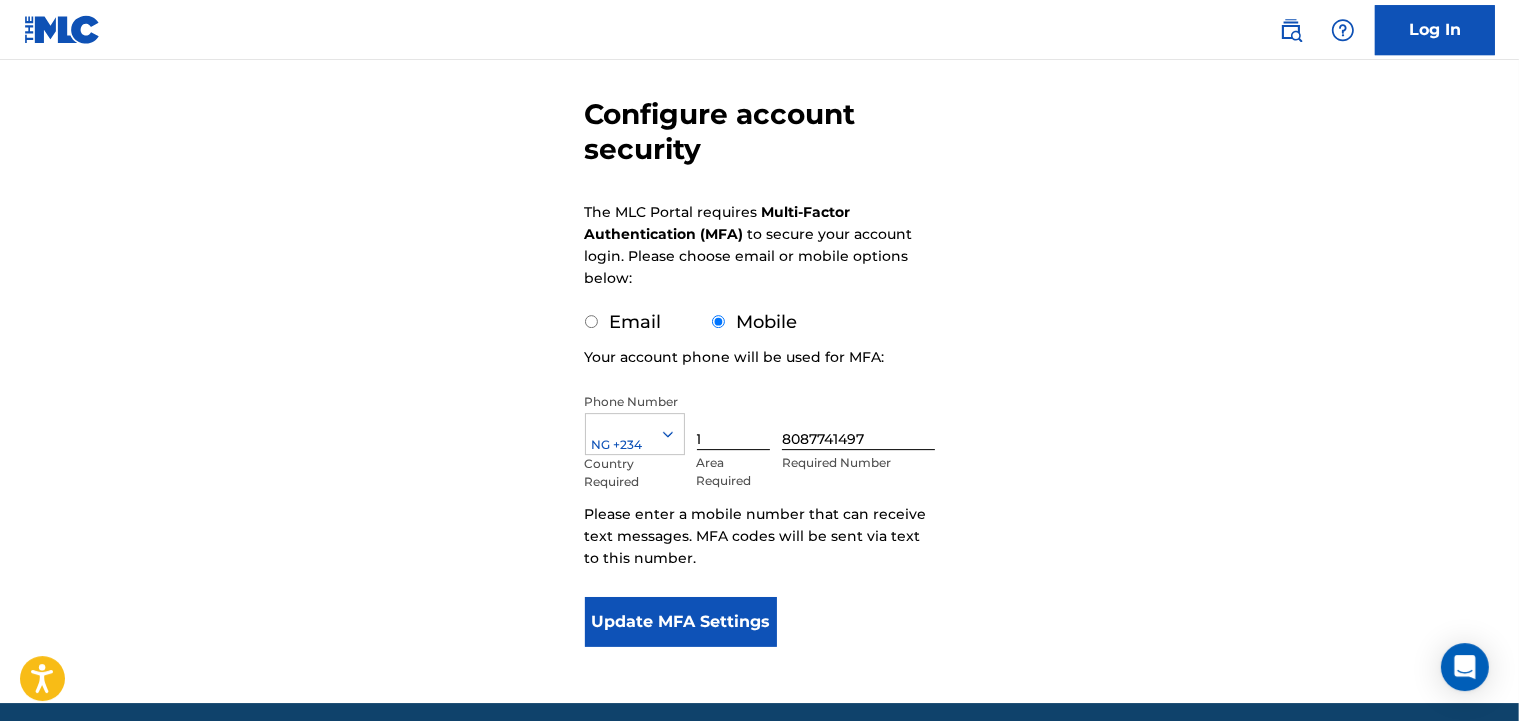 click on "Email" at bounding box center (591, 321) 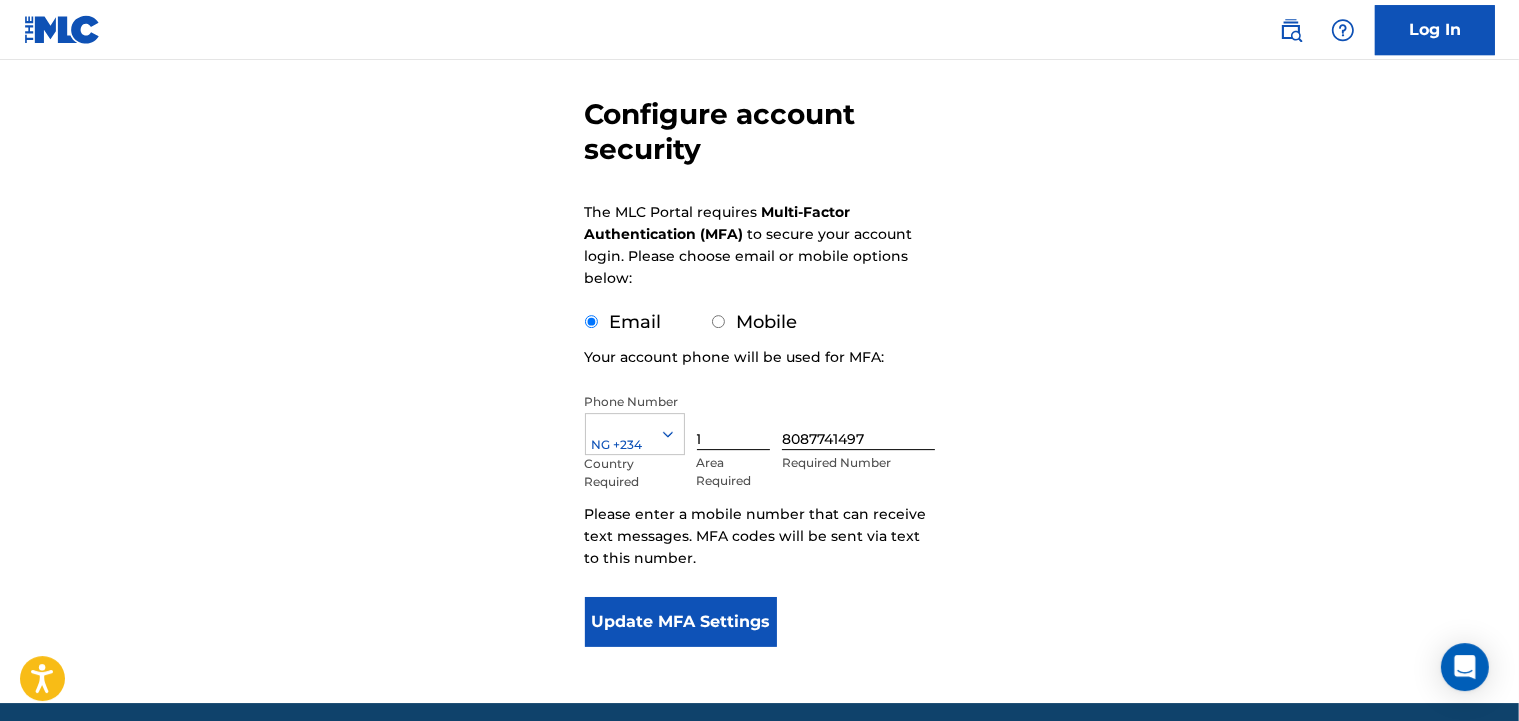 scroll, scrollTop: 68, scrollLeft: 0, axis: vertical 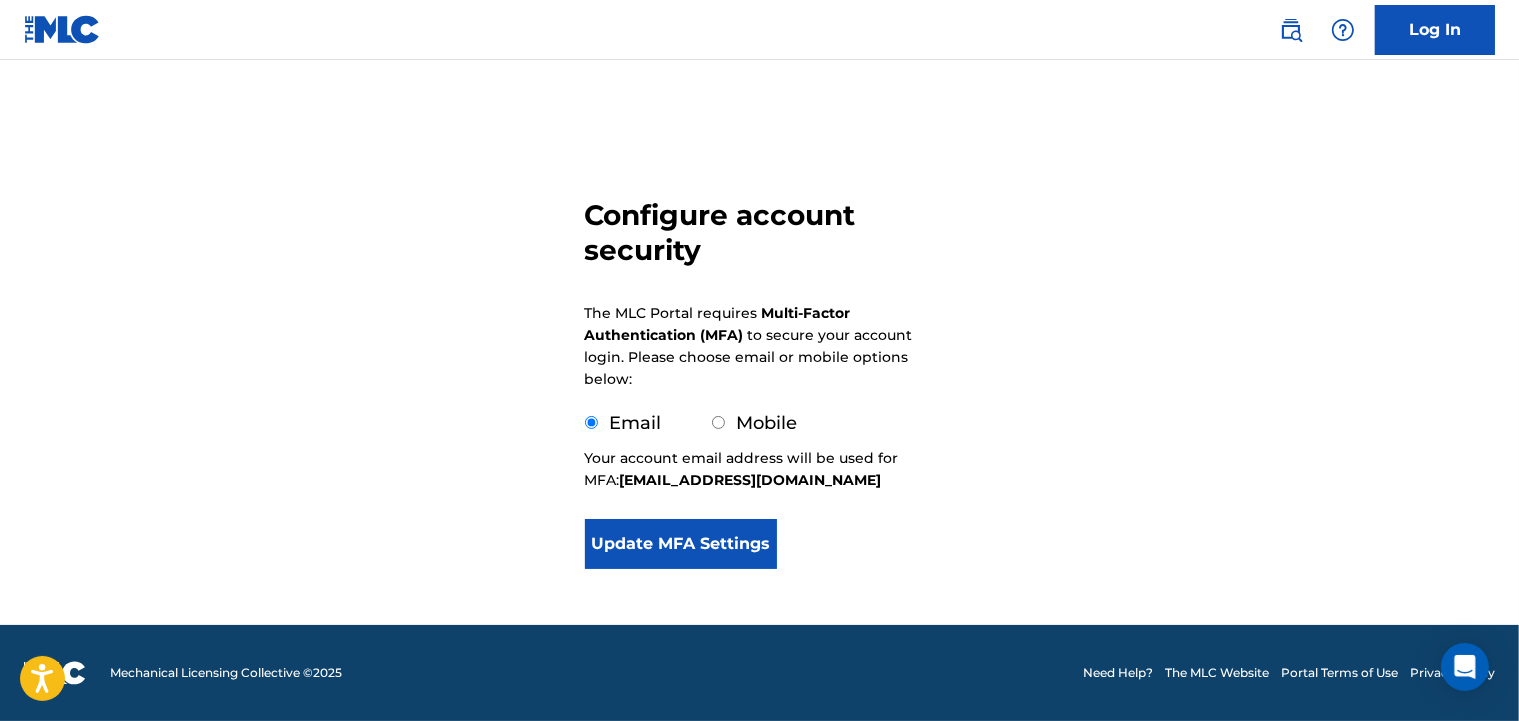 click on "Update MFA Settings" at bounding box center [681, 544] 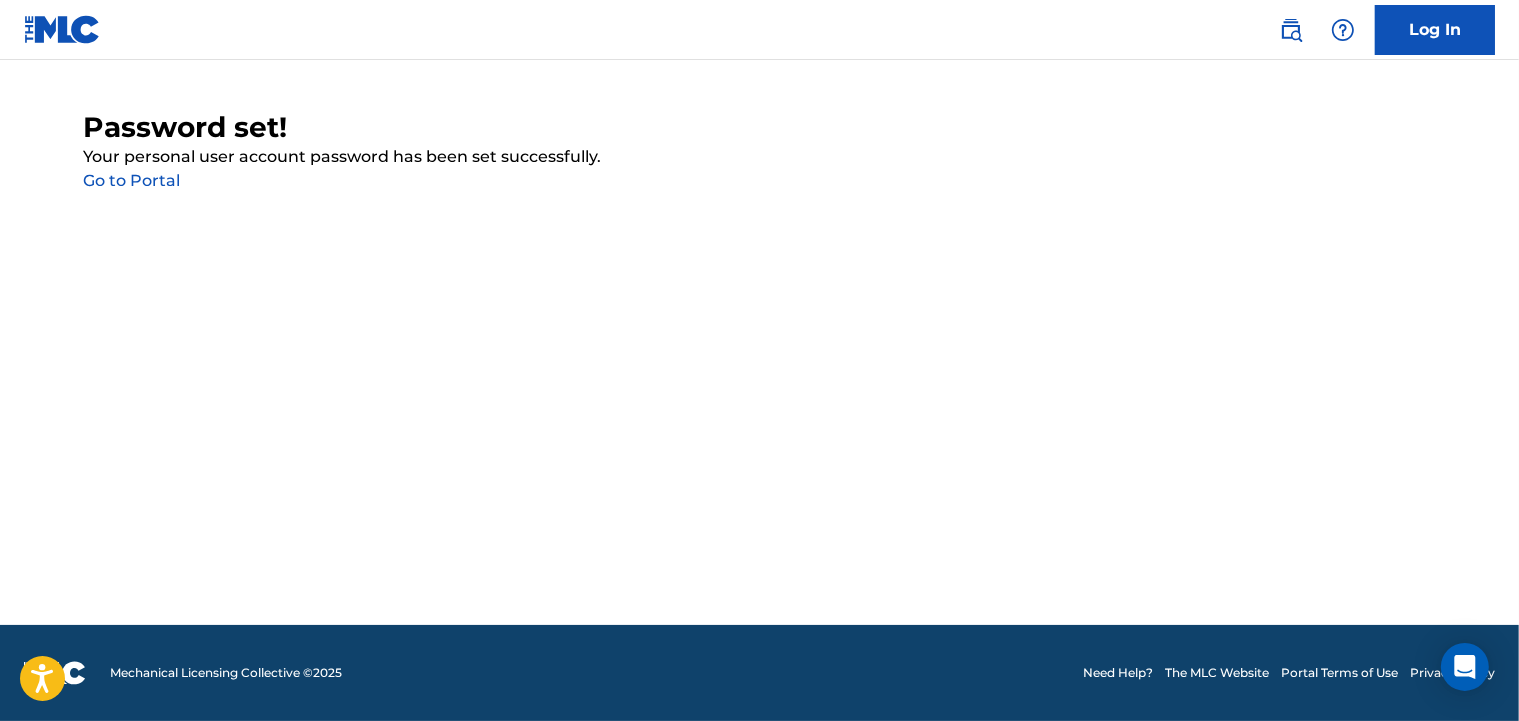 click on "Go to Portal" at bounding box center [132, 180] 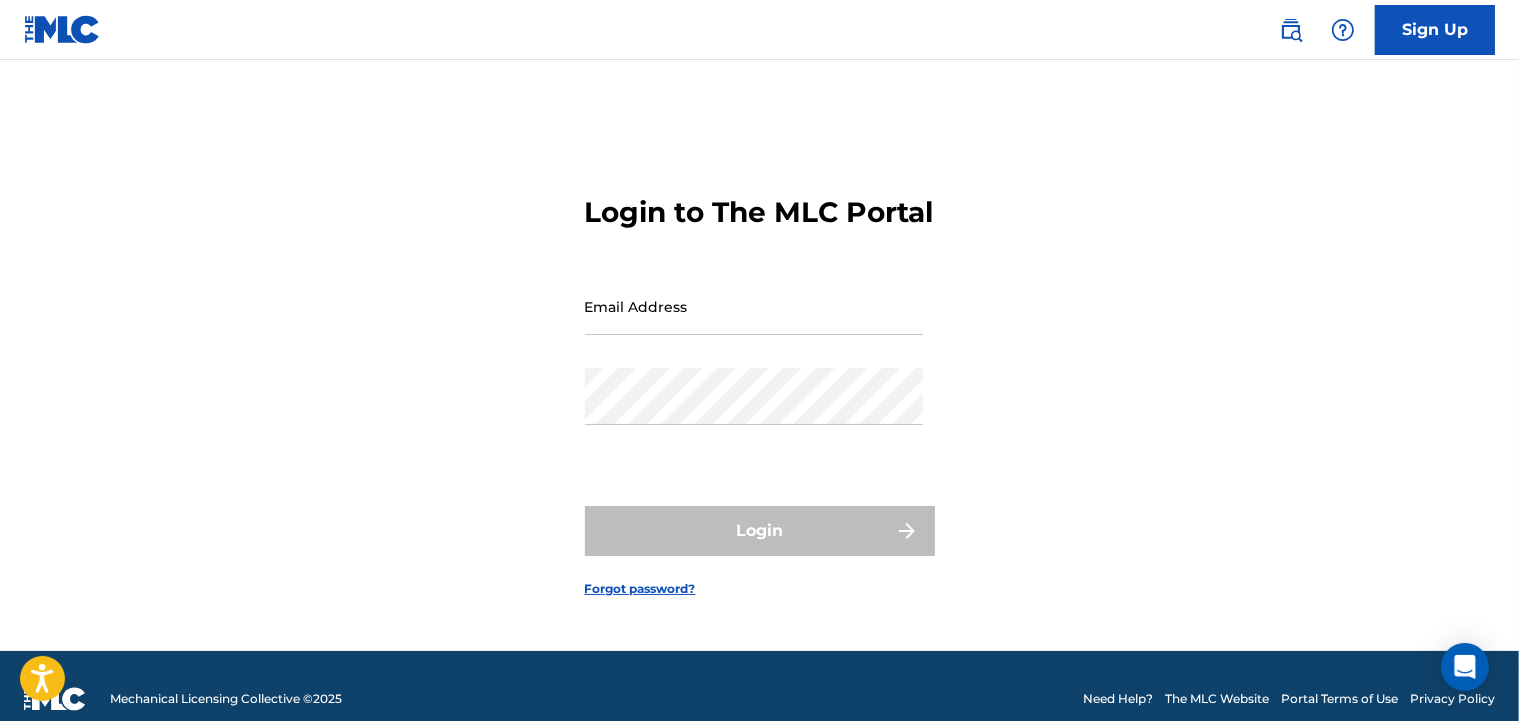 click on "Email Address" at bounding box center [754, 306] 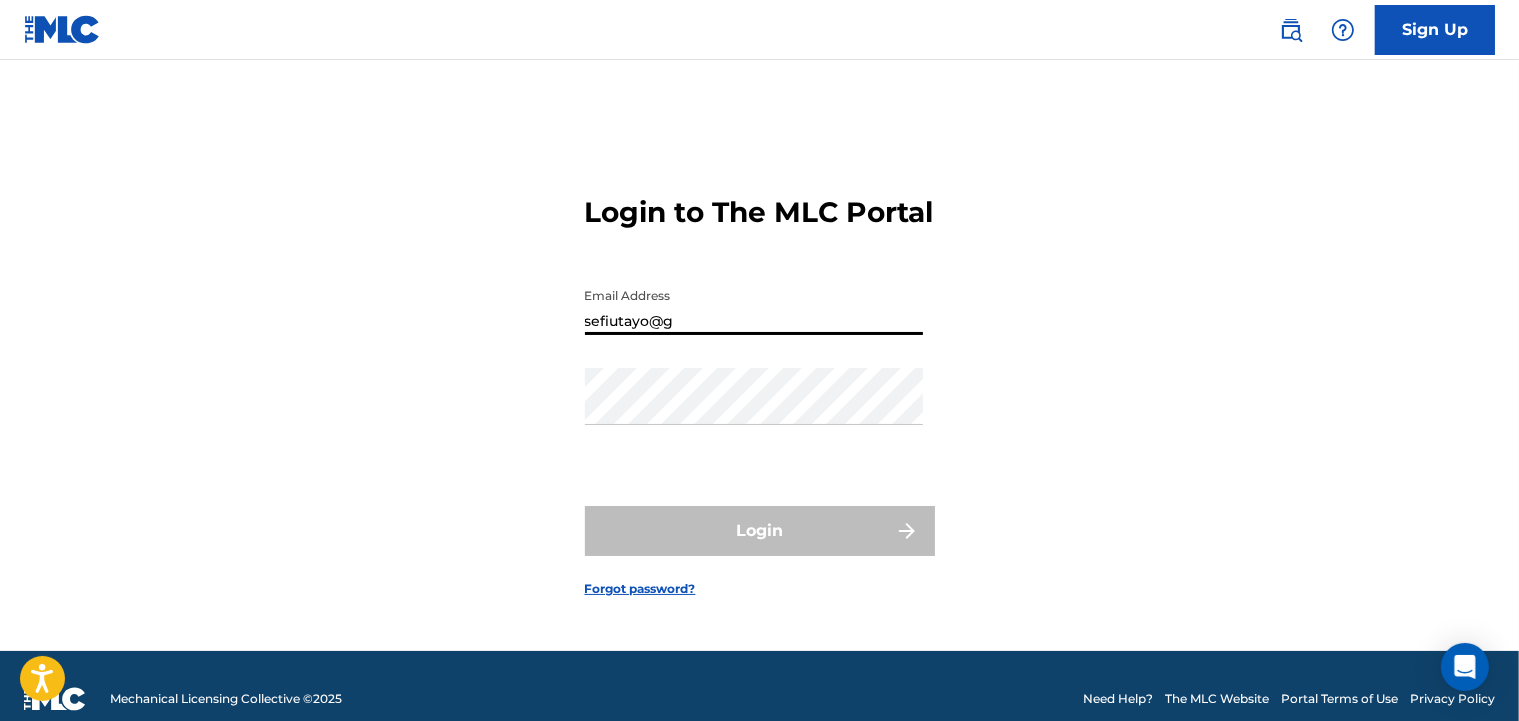 click on "sefiutayo@g" at bounding box center [754, 306] 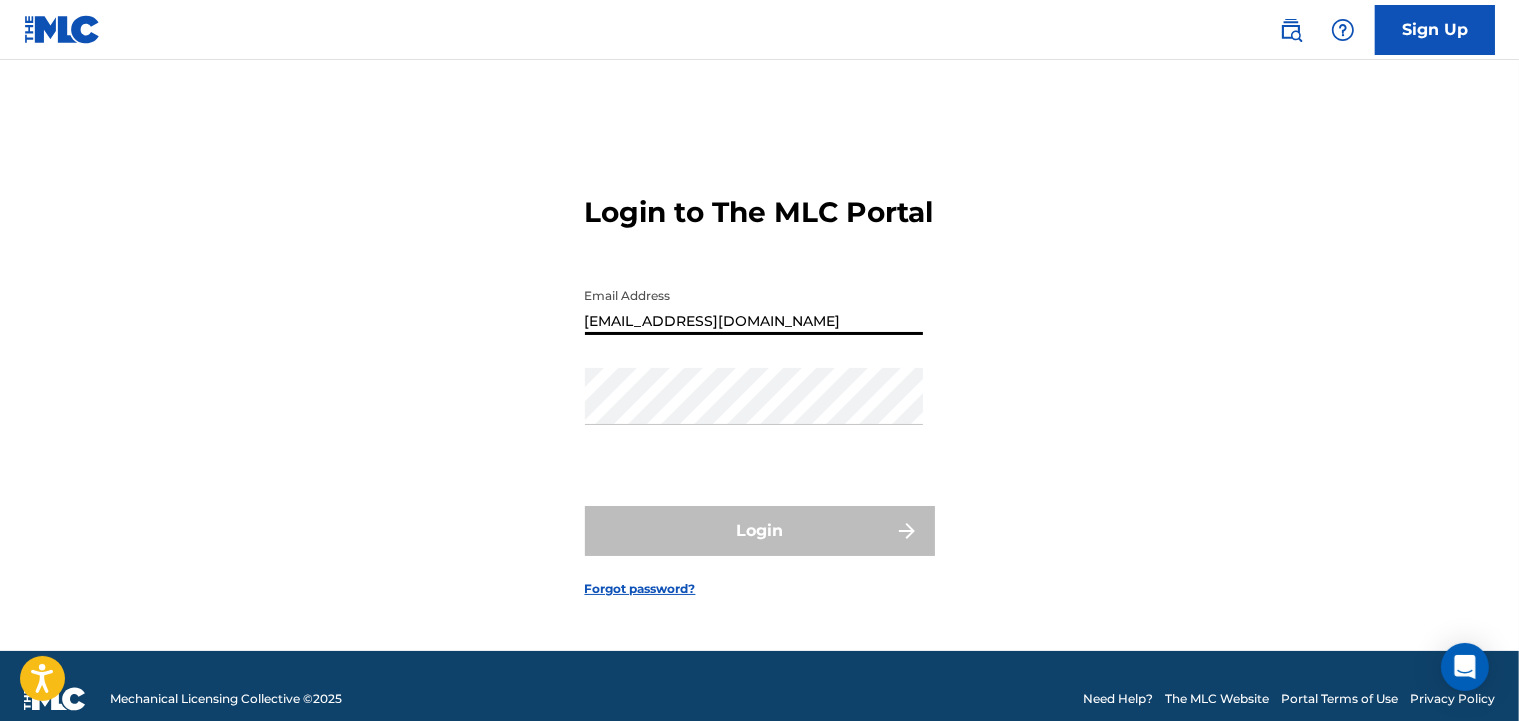 type on "[EMAIL_ADDRESS][DOMAIN_NAME]" 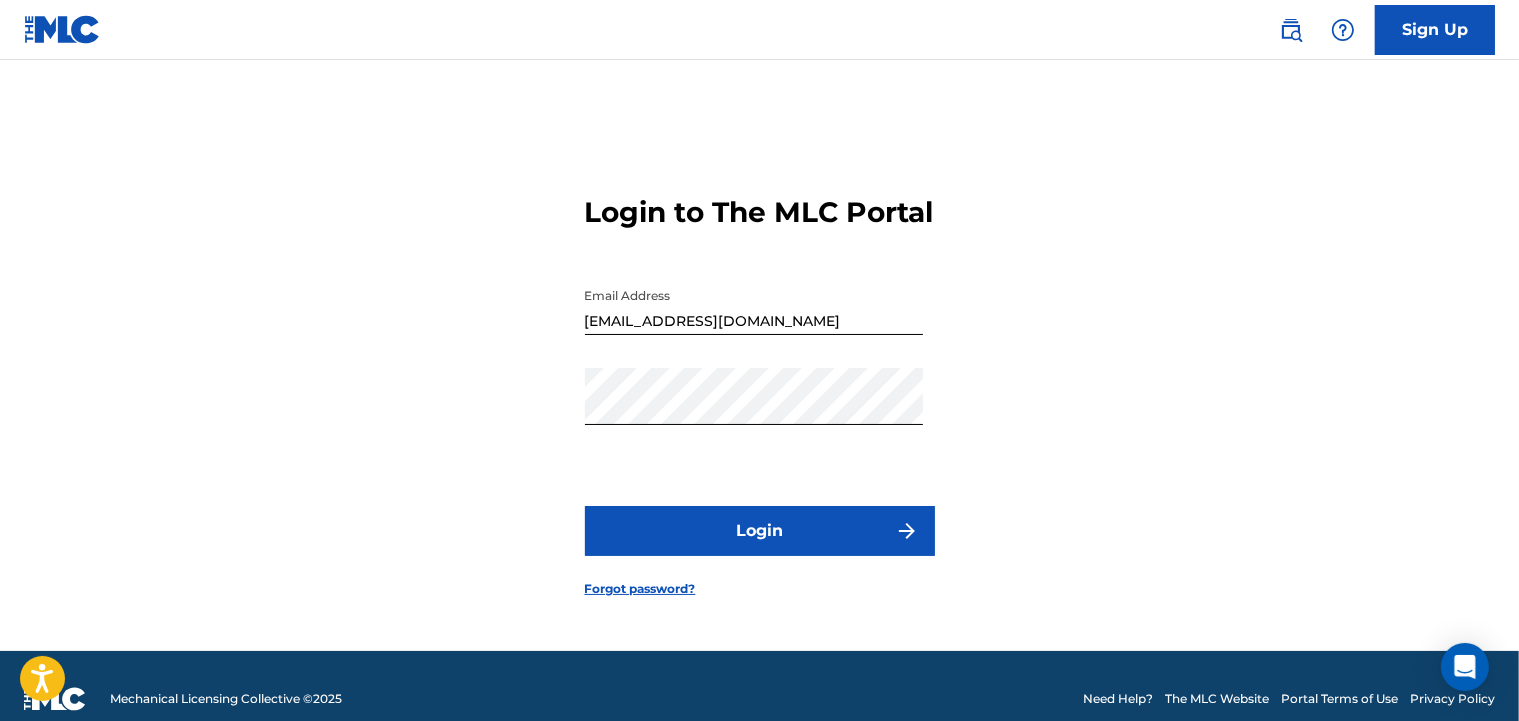 click on "Login" at bounding box center [760, 531] 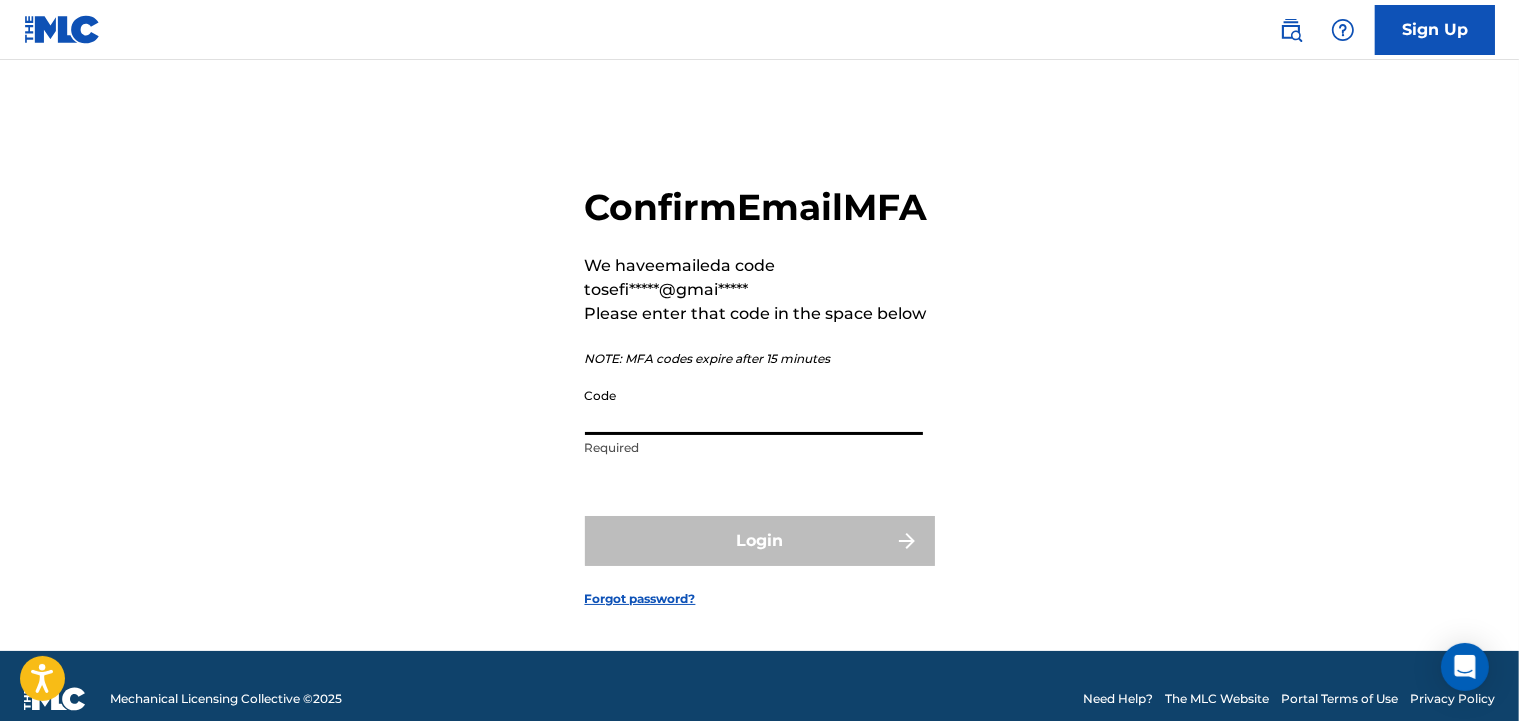 click on "Code" at bounding box center [754, 406] 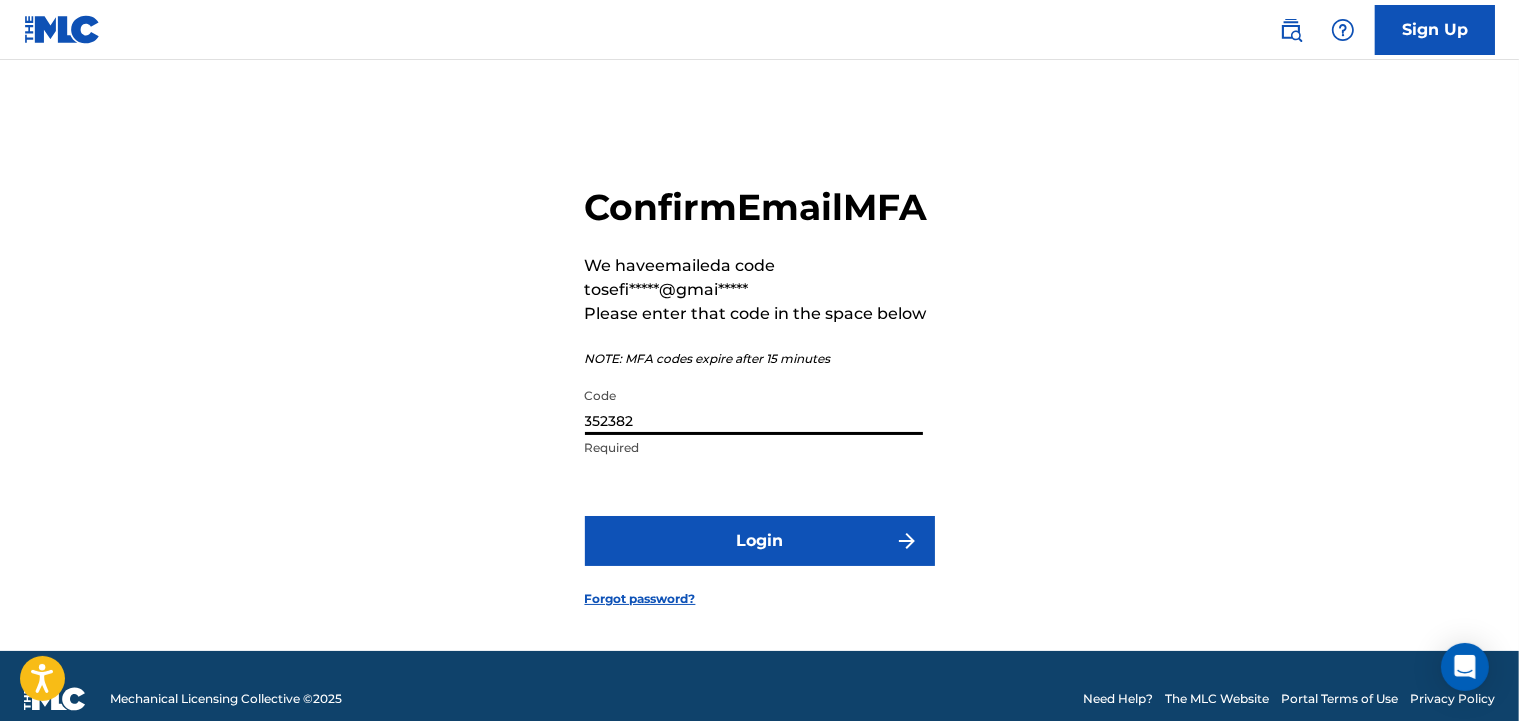 type on "352382" 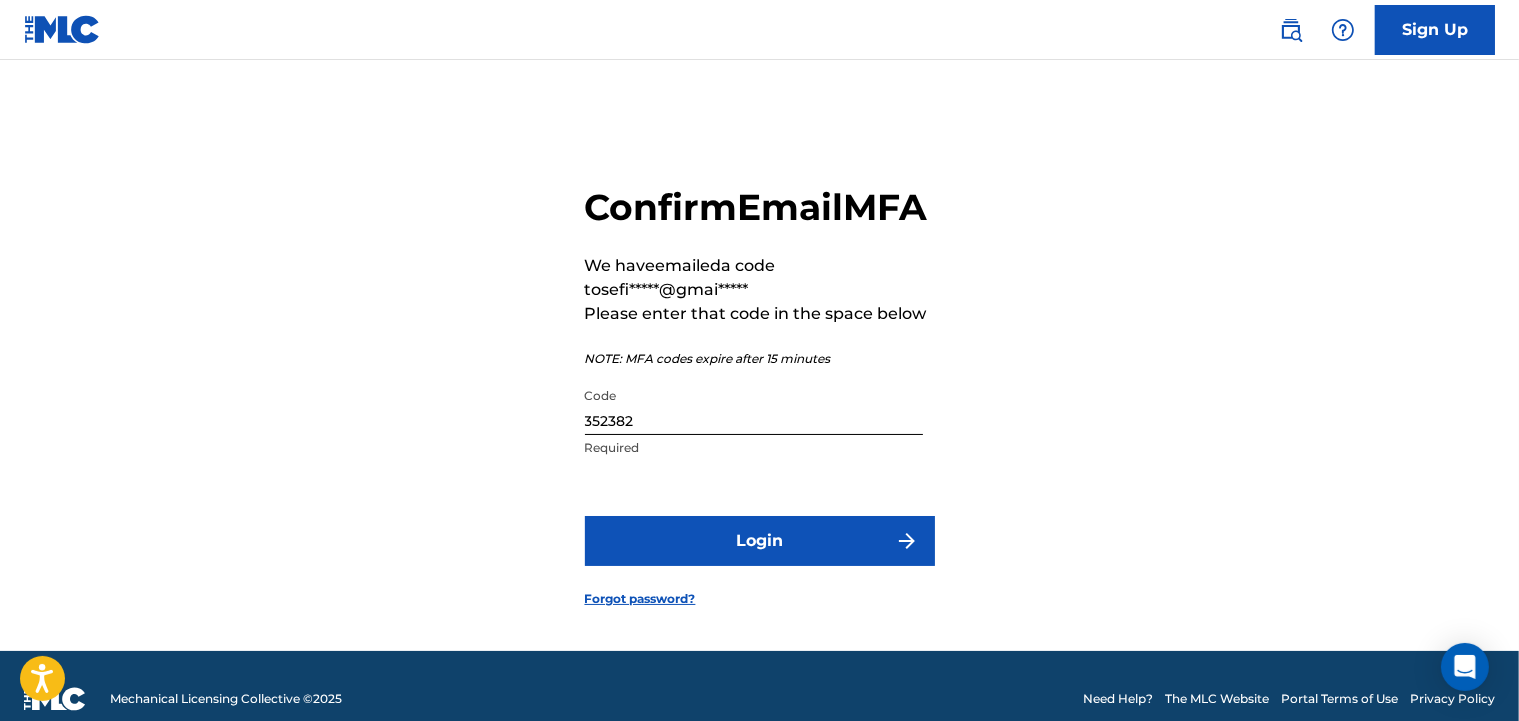 click on "Login" at bounding box center (760, 541) 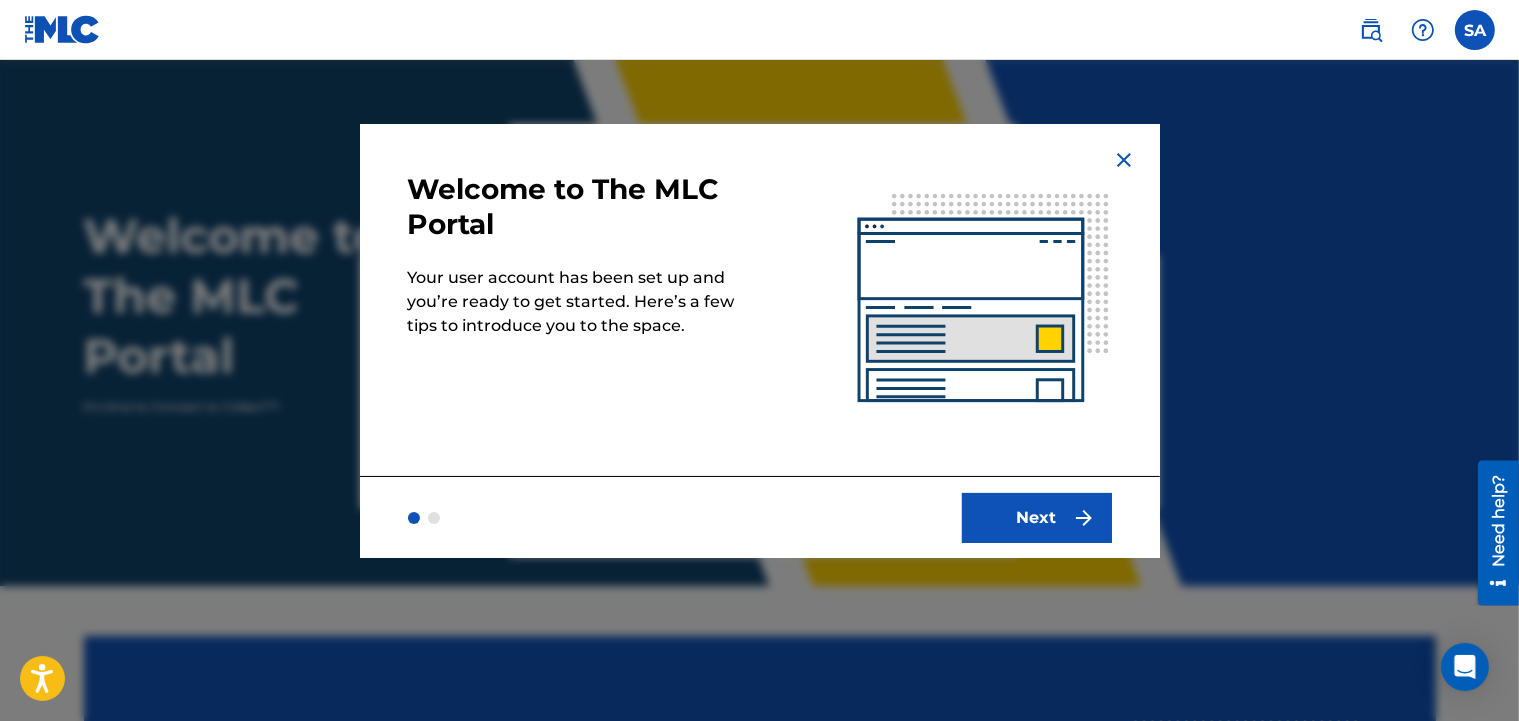 scroll, scrollTop: 0, scrollLeft: 0, axis: both 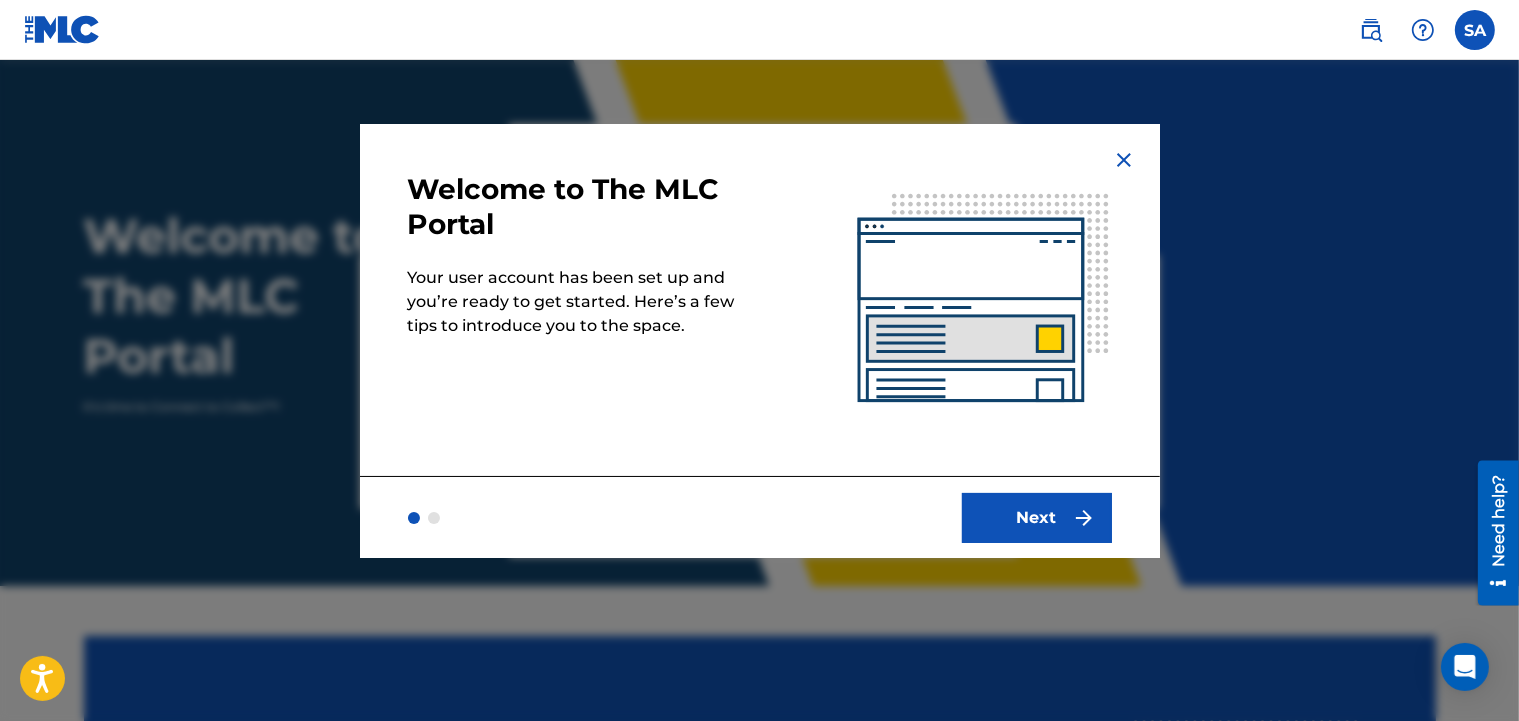 click at bounding box center (434, 518) 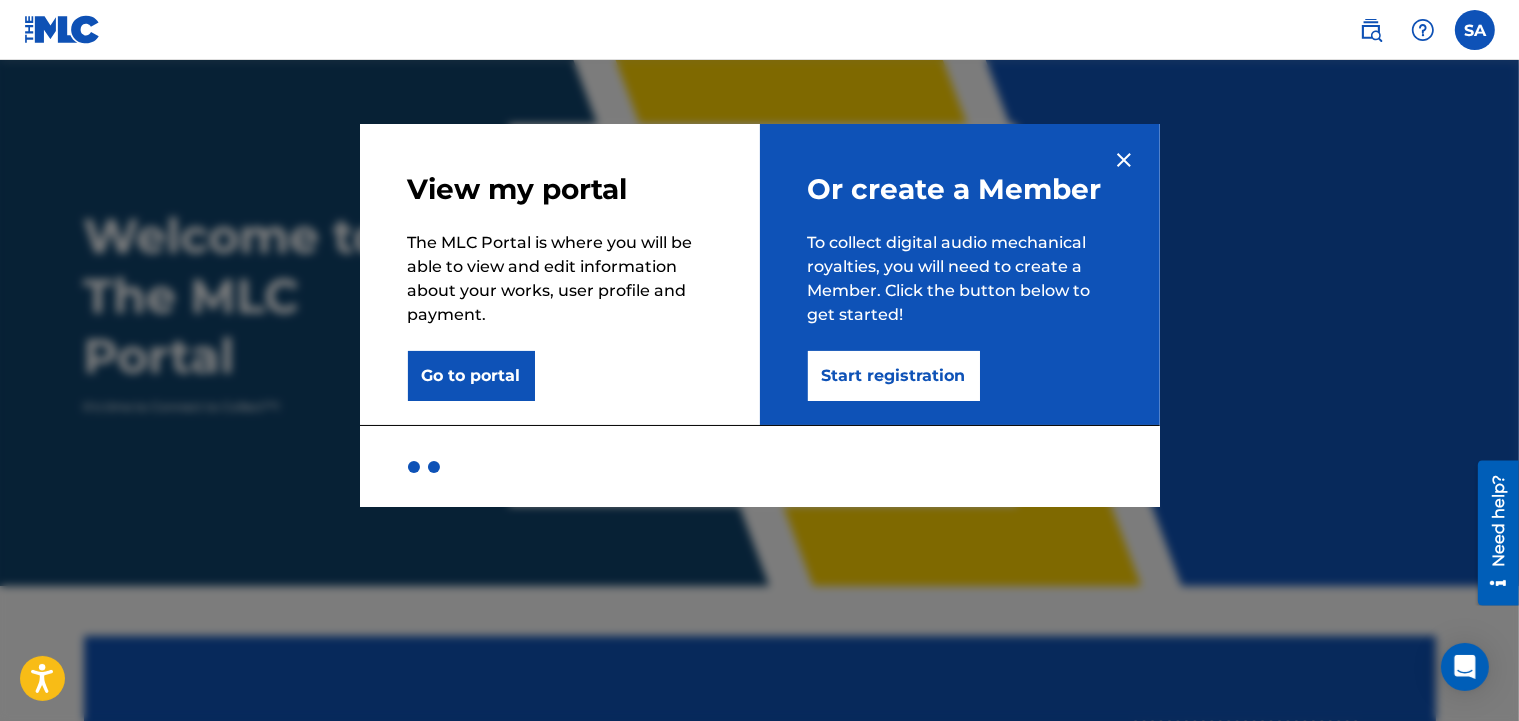 click on "Start registration" at bounding box center (894, 376) 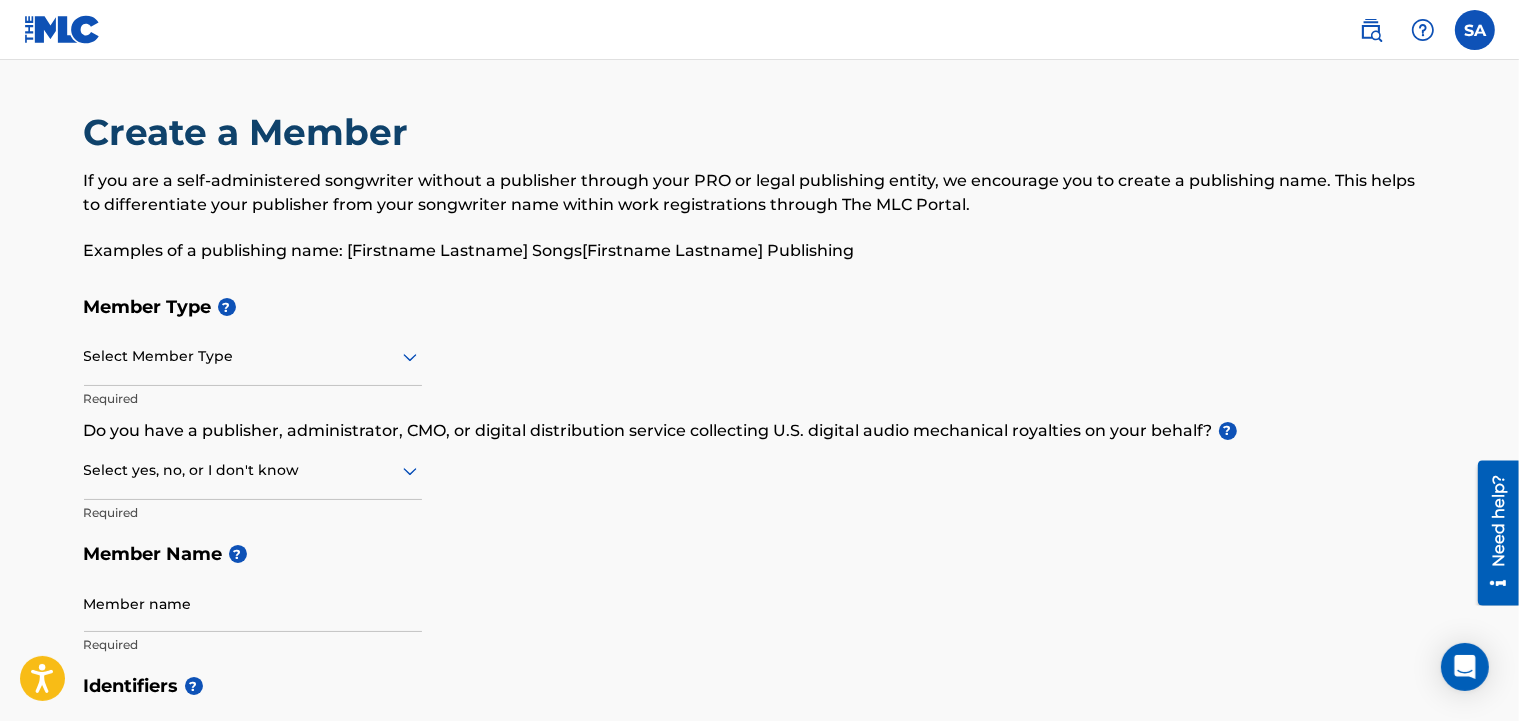 click 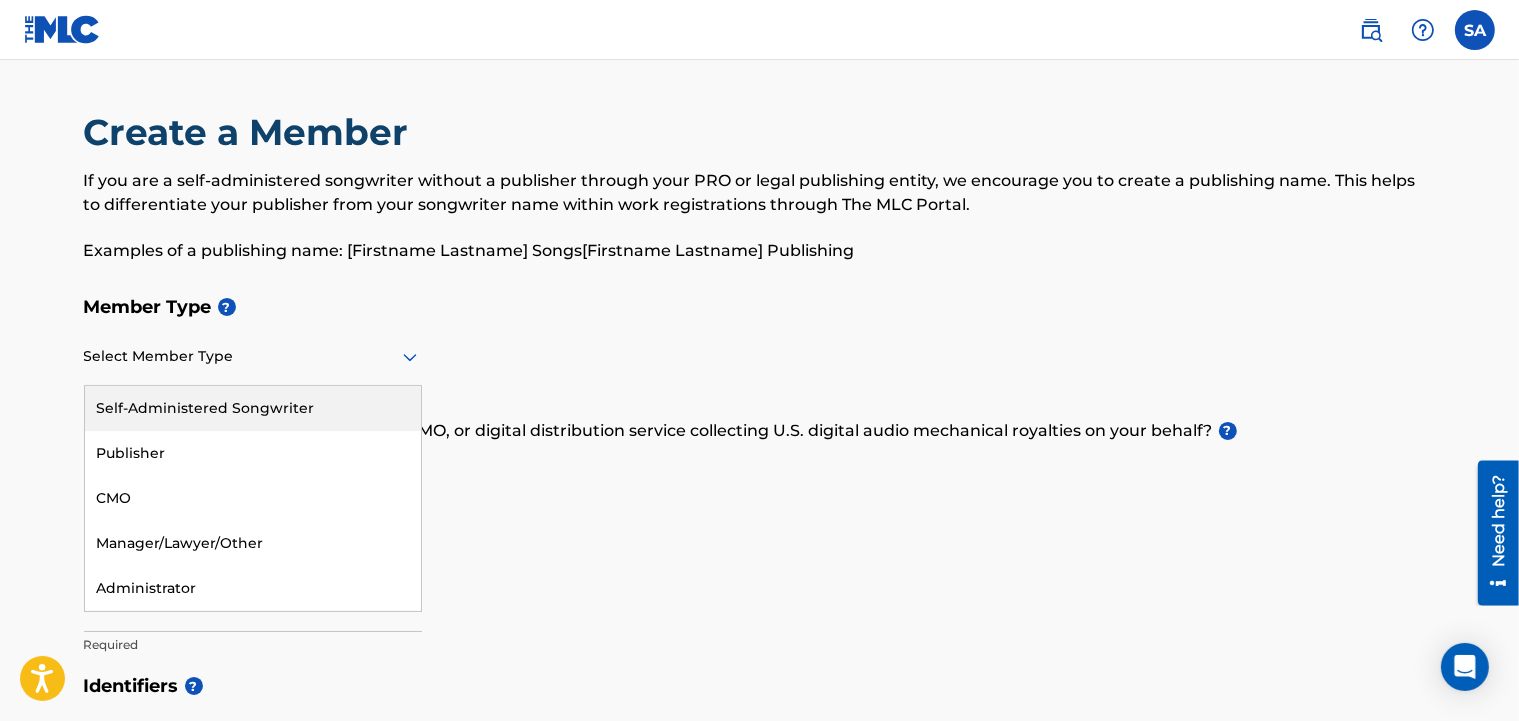 click on "Select Member Type" at bounding box center [253, 357] 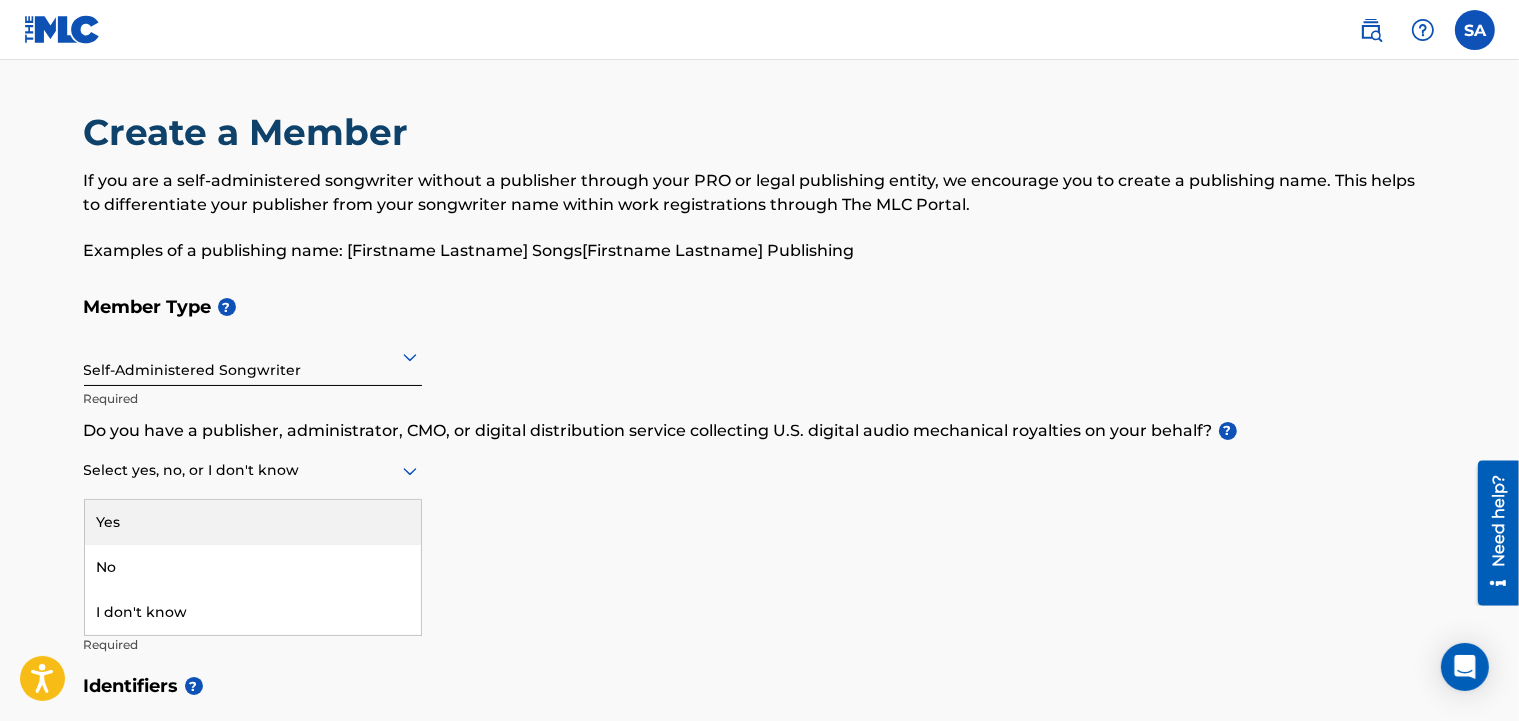click at bounding box center [253, 470] 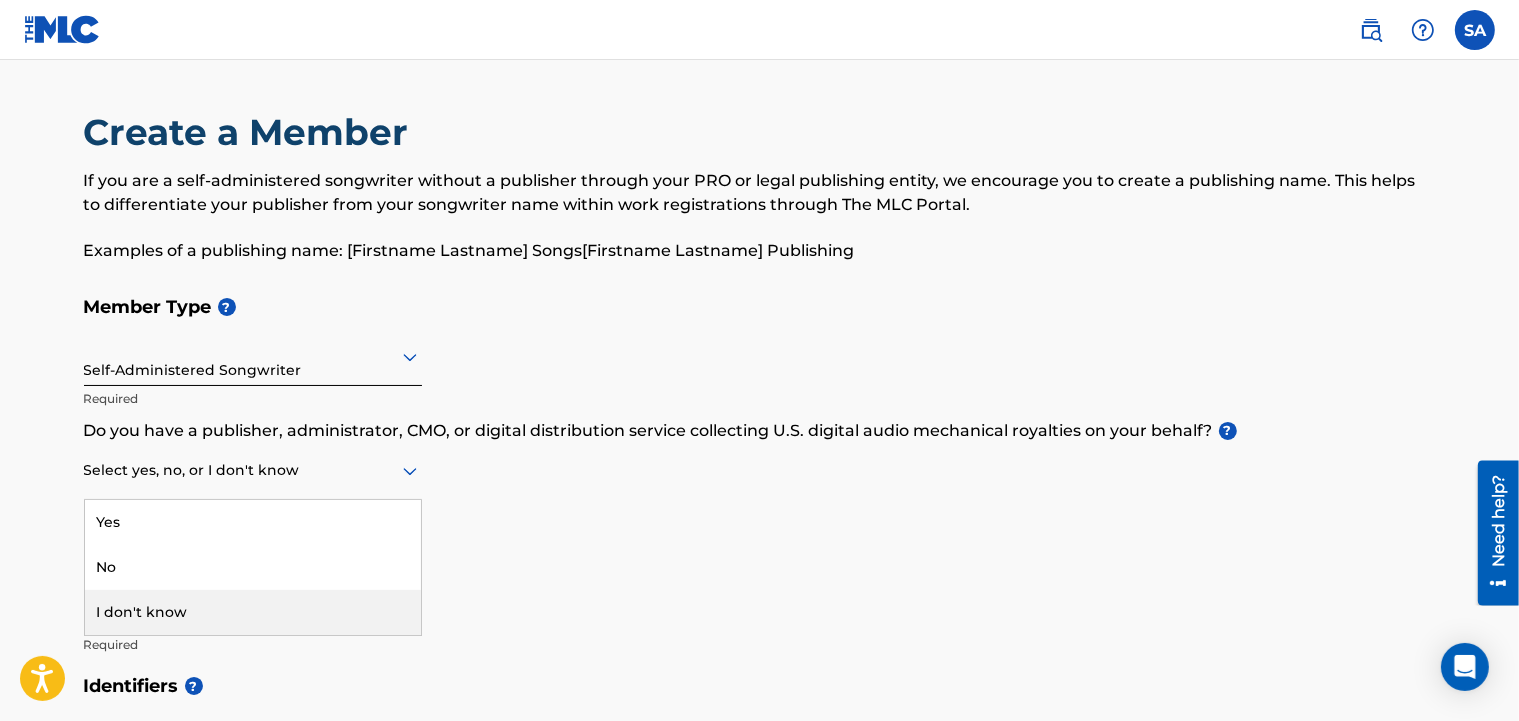 click on "I don't know" at bounding box center [253, 612] 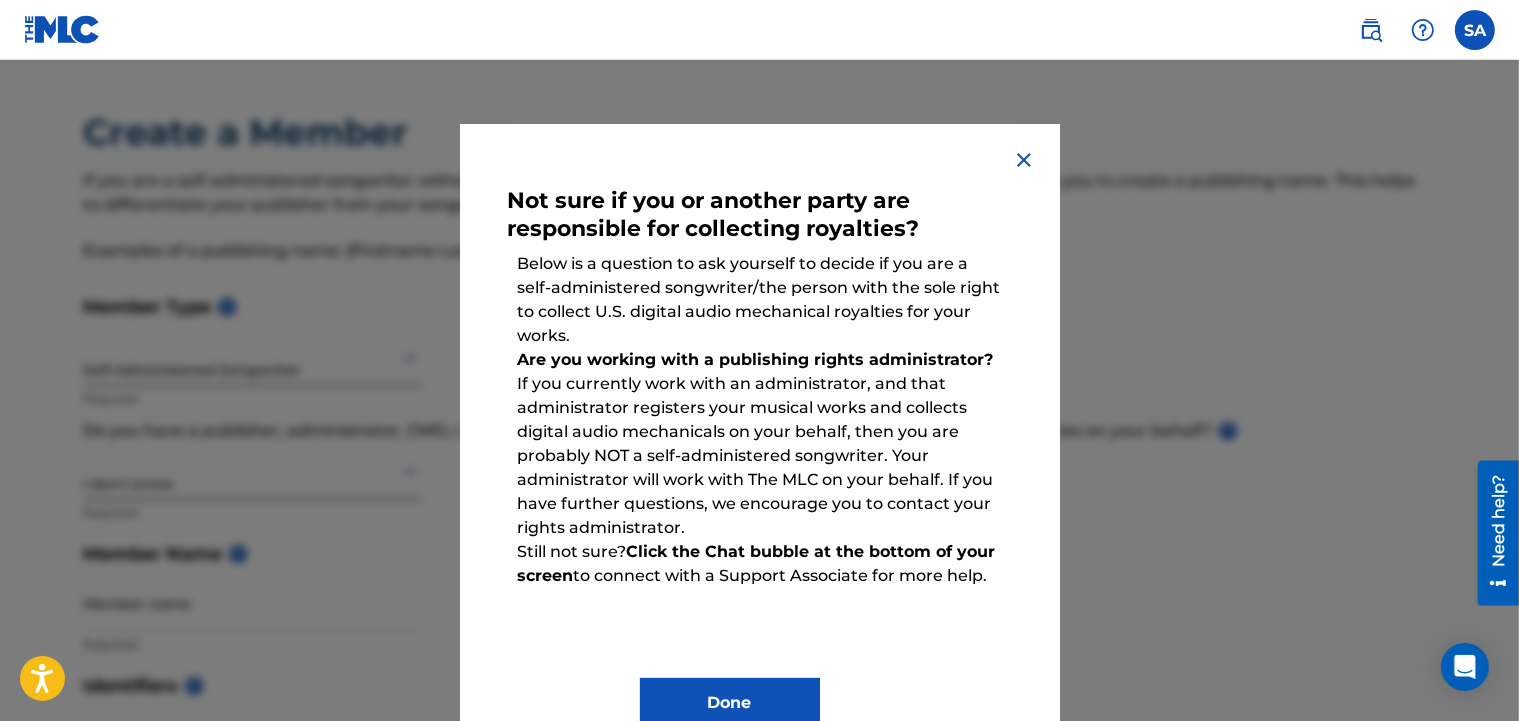 click at bounding box center [1024, 160] 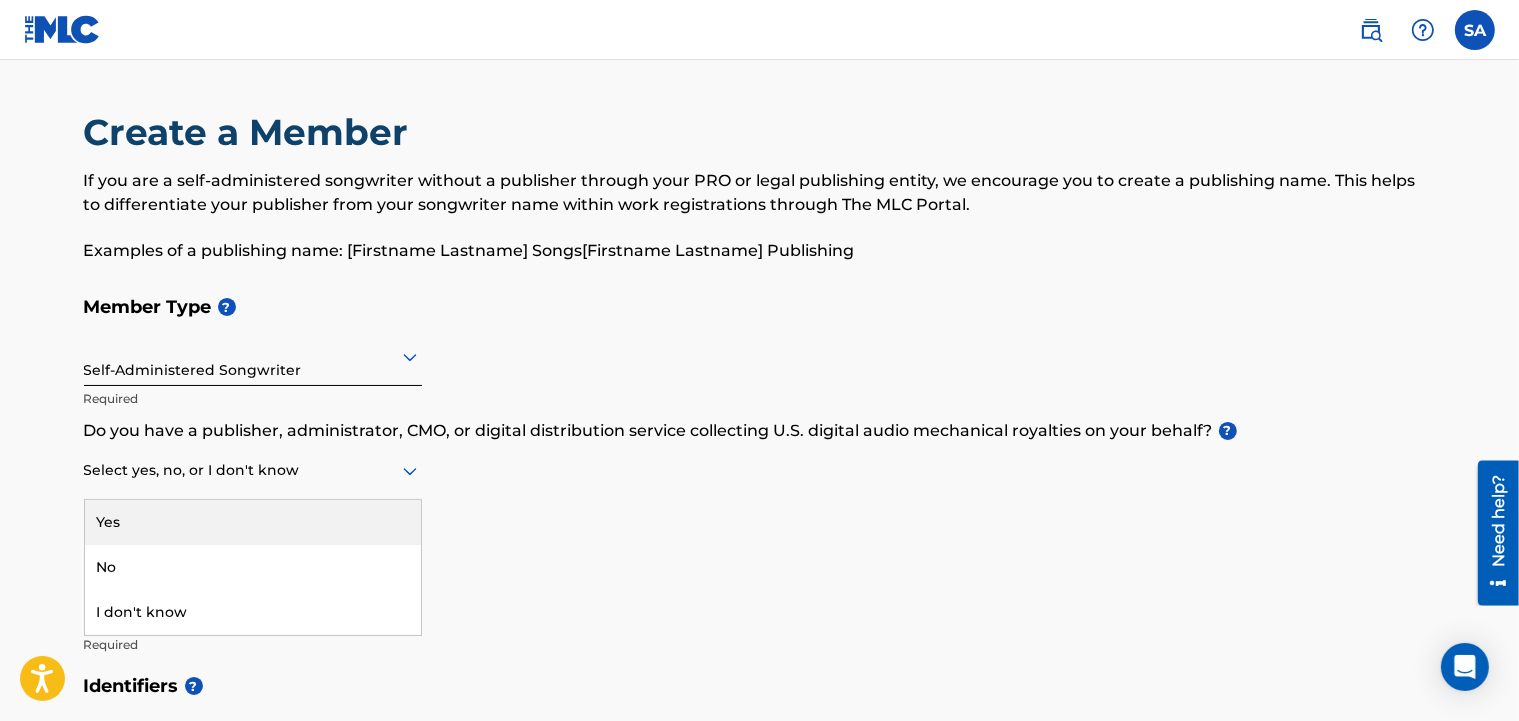 click on "Select yes, no, or I don't know" at bounding box center [253, 471] 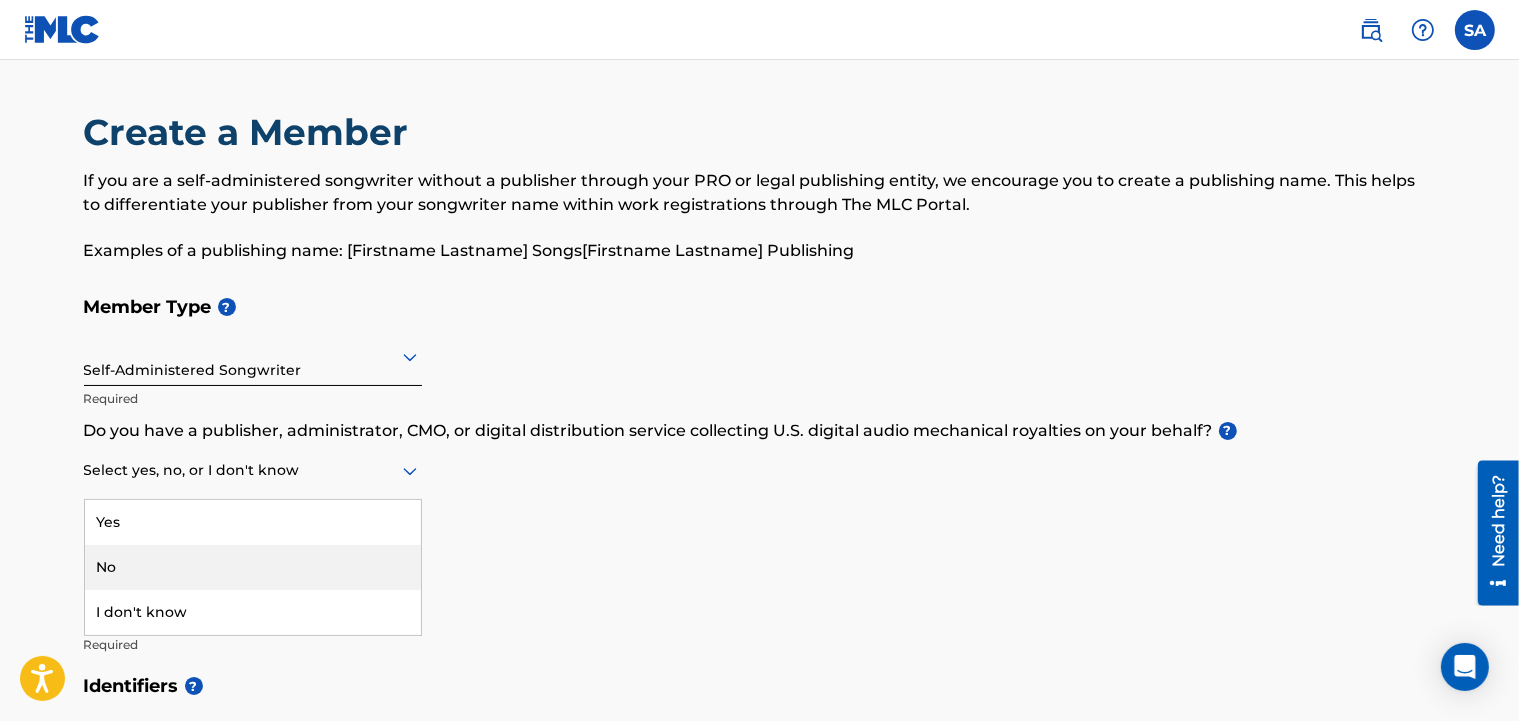click on "No" at bounding box center (253, 567) 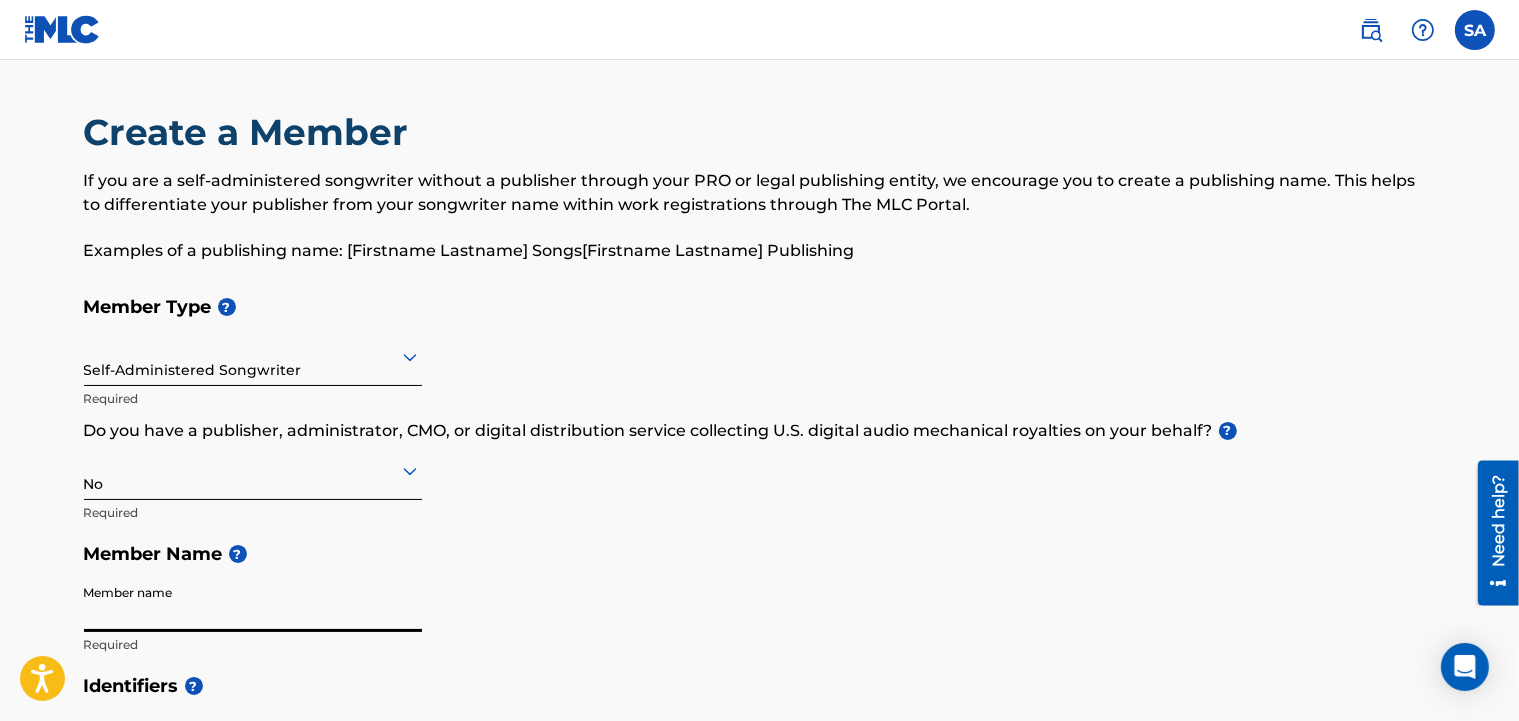 click on "Member name" at bounding box center (253, 603) 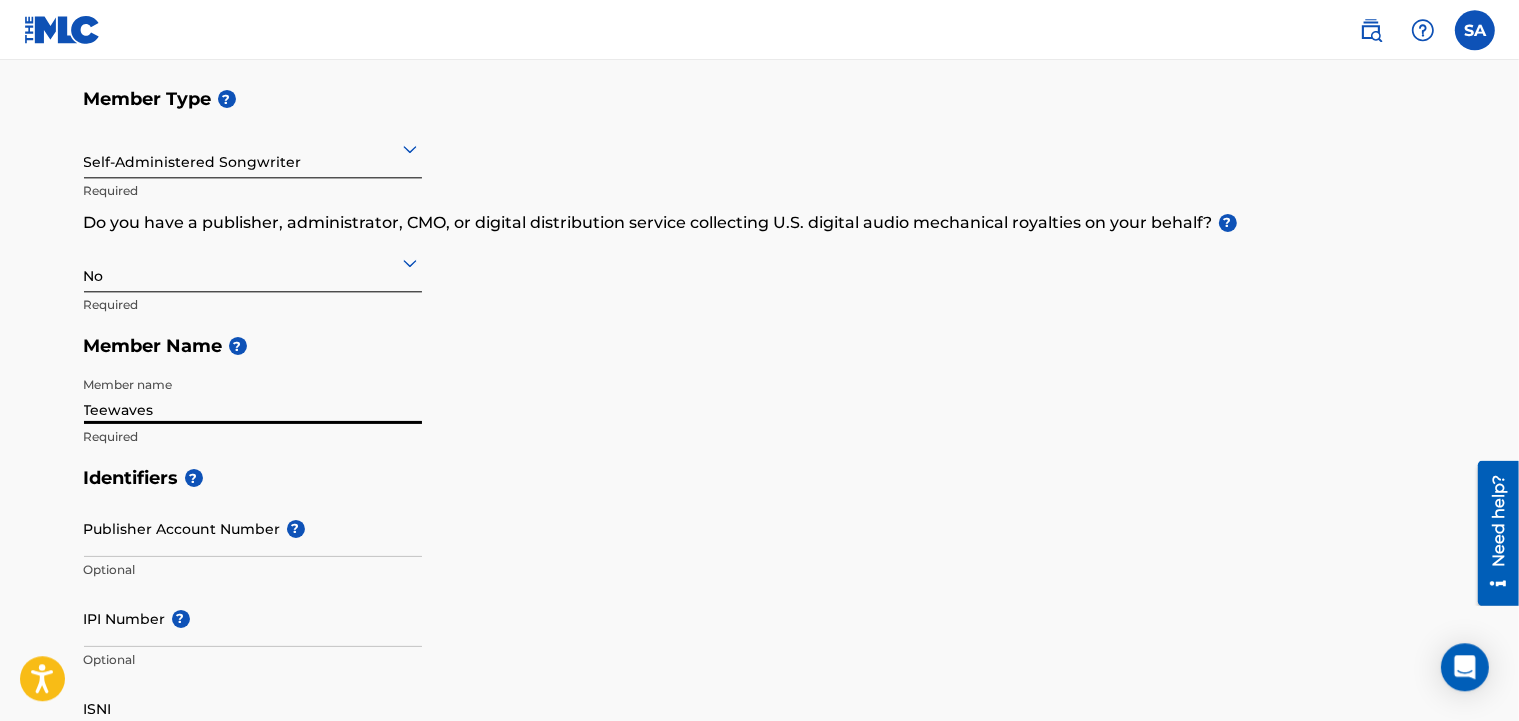 scroll, scrollTop: 212, scrollLeft: 0, axis: vertical 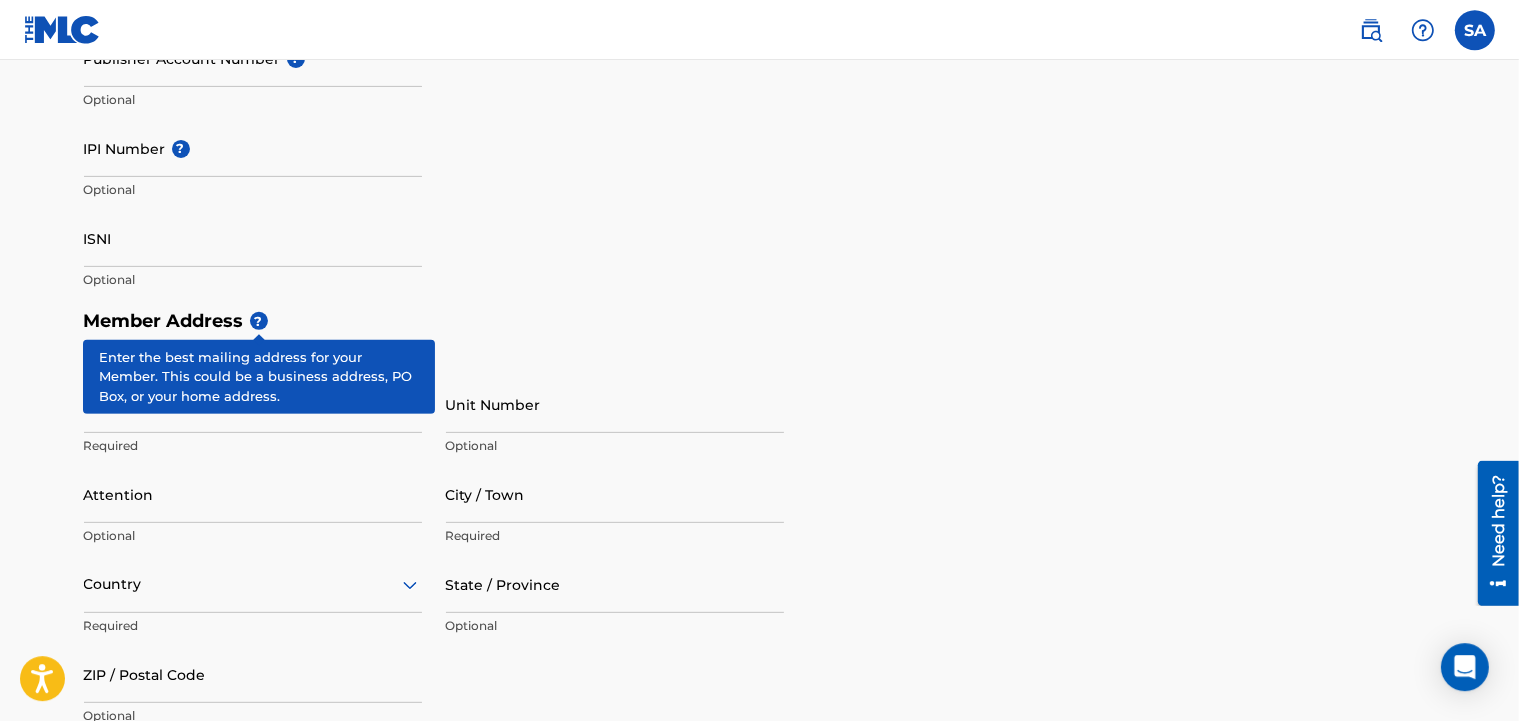 type on "Teewaves" 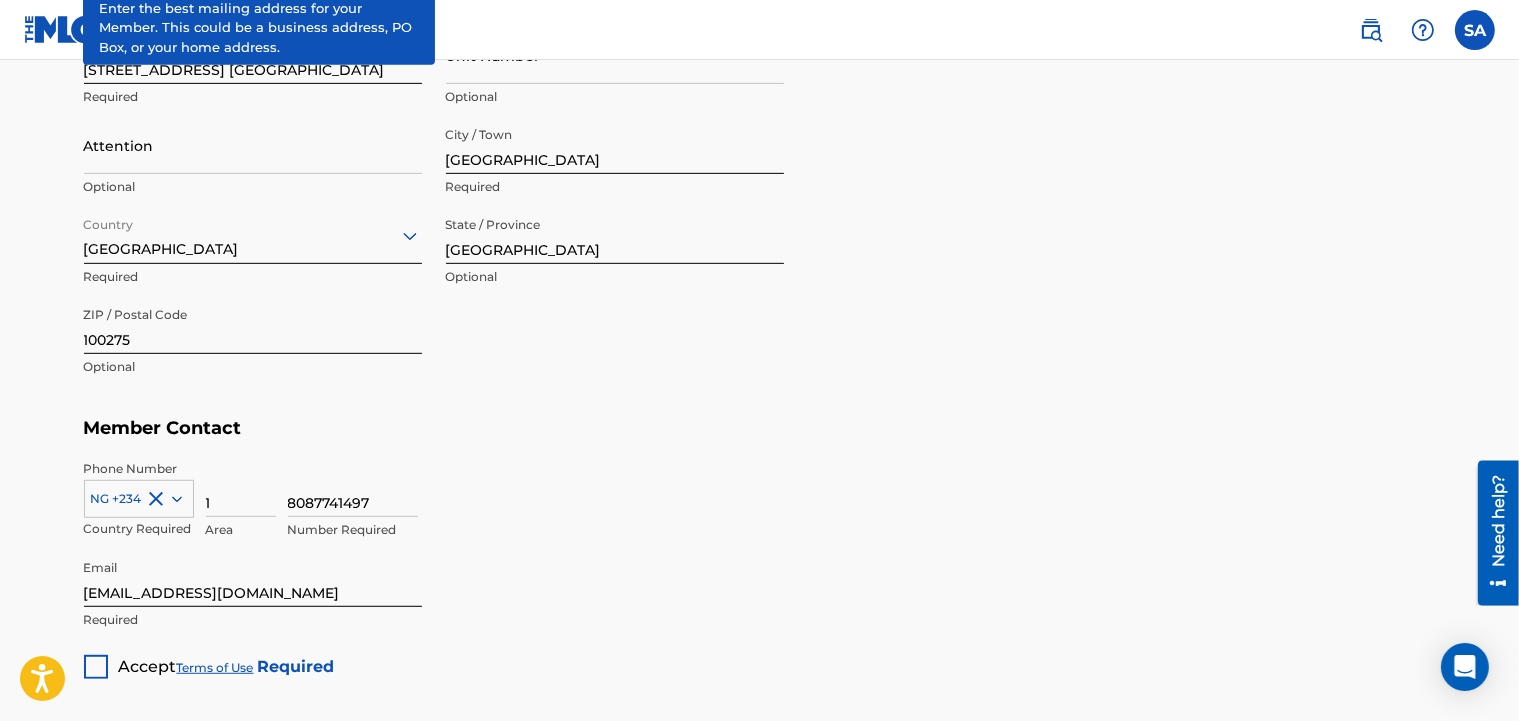 scroll, scrollTop: 1029, scrollLeft: 0, axis: vertical 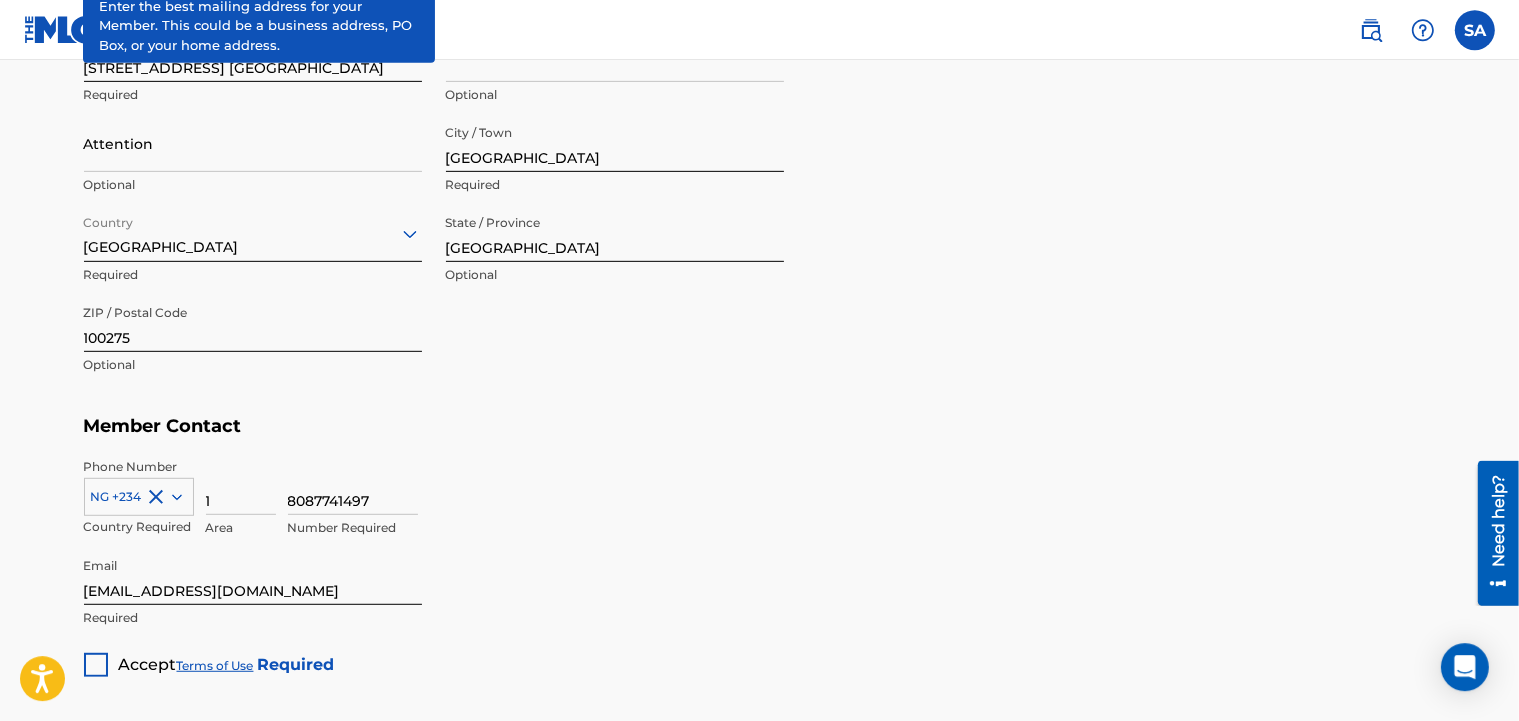 click at bounding box center (96, 665) 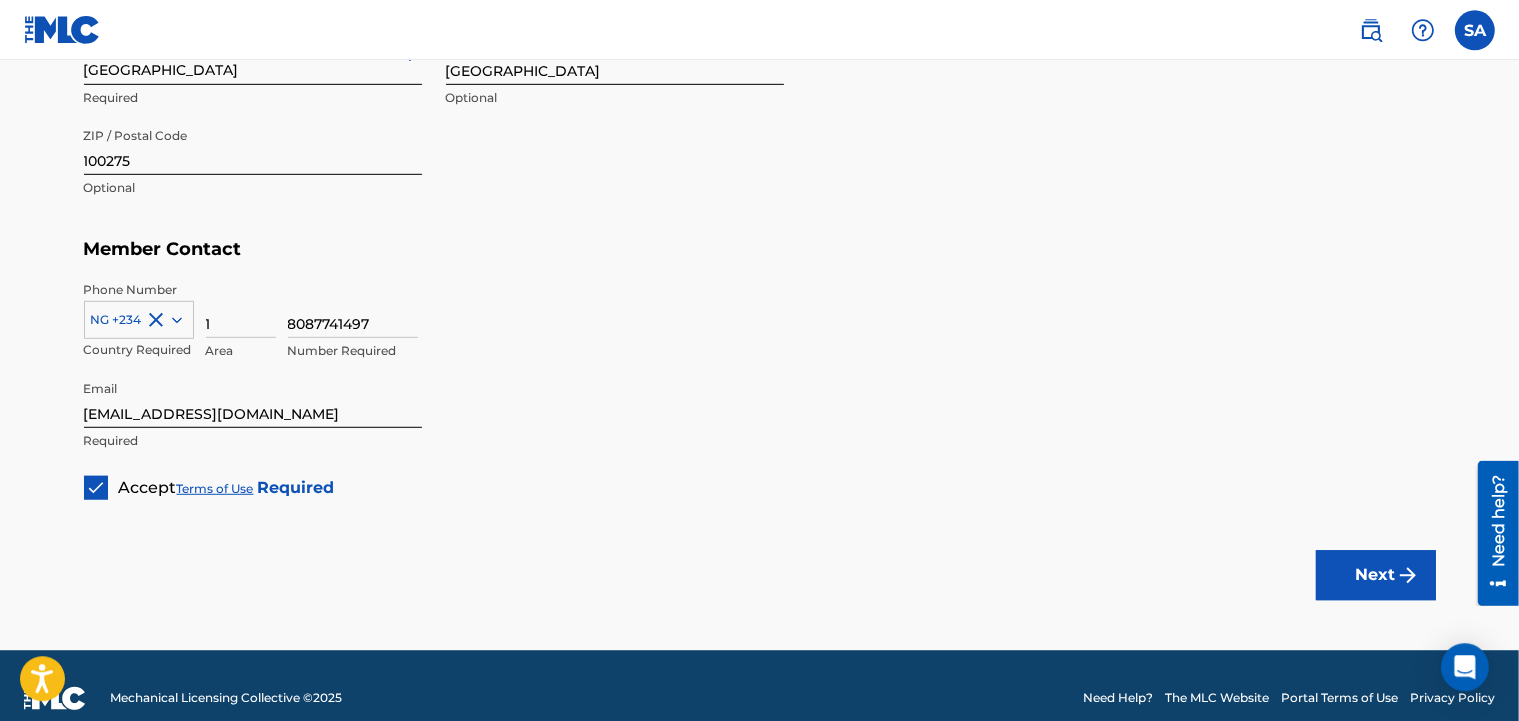 scroll, scrollTop: 1212, scrollLeft: 0, axis: vertical 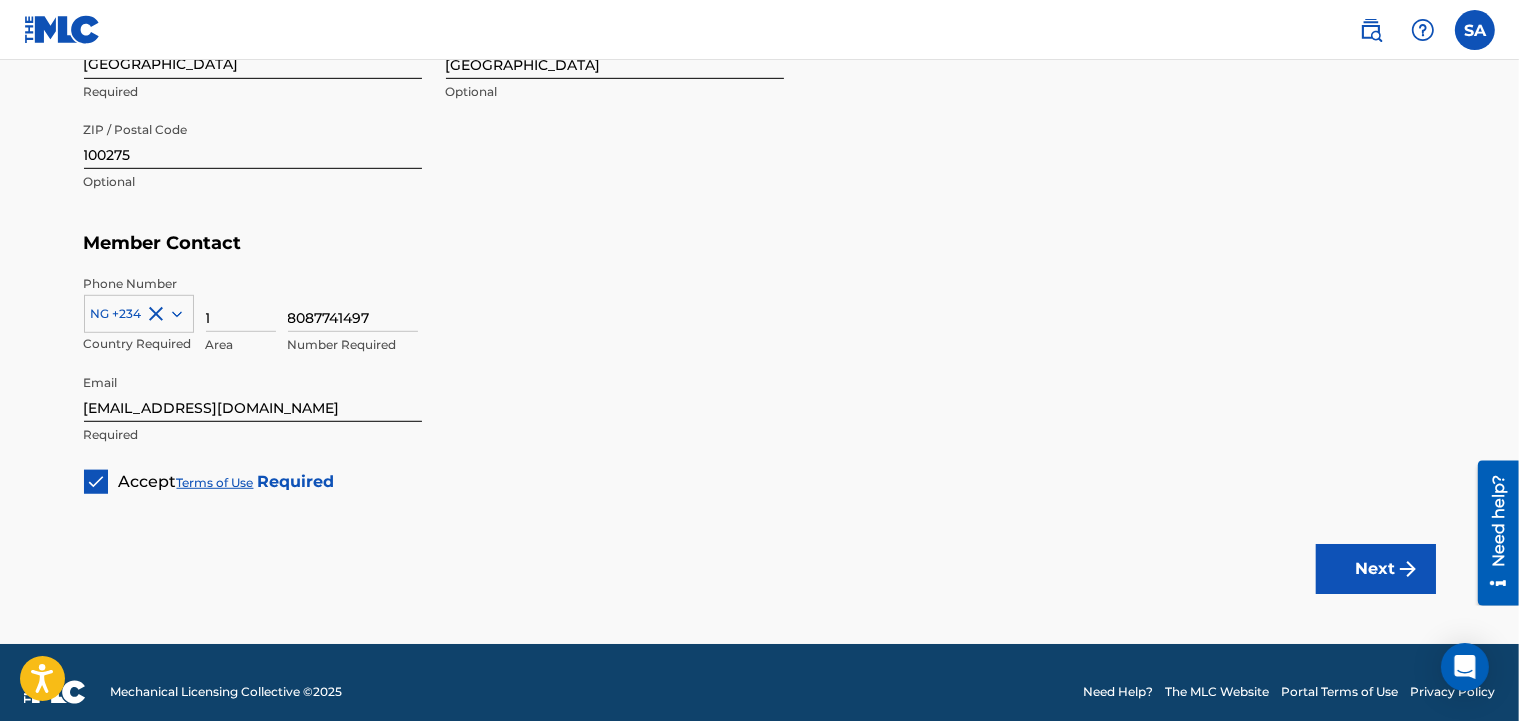 click on "Next" at bounding box center [1376, 569] 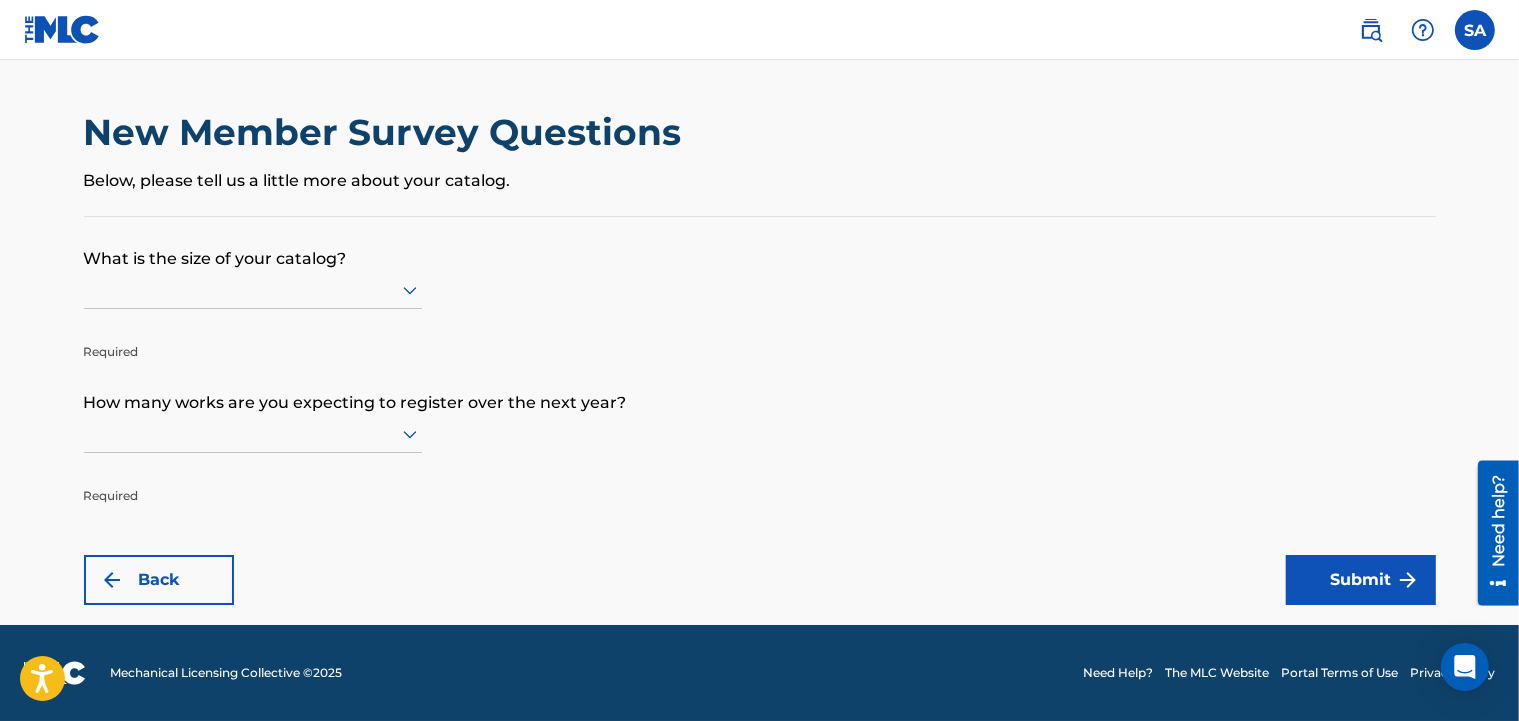 scroll, scrollTop: 0, scrollLeft: 0, axis: both 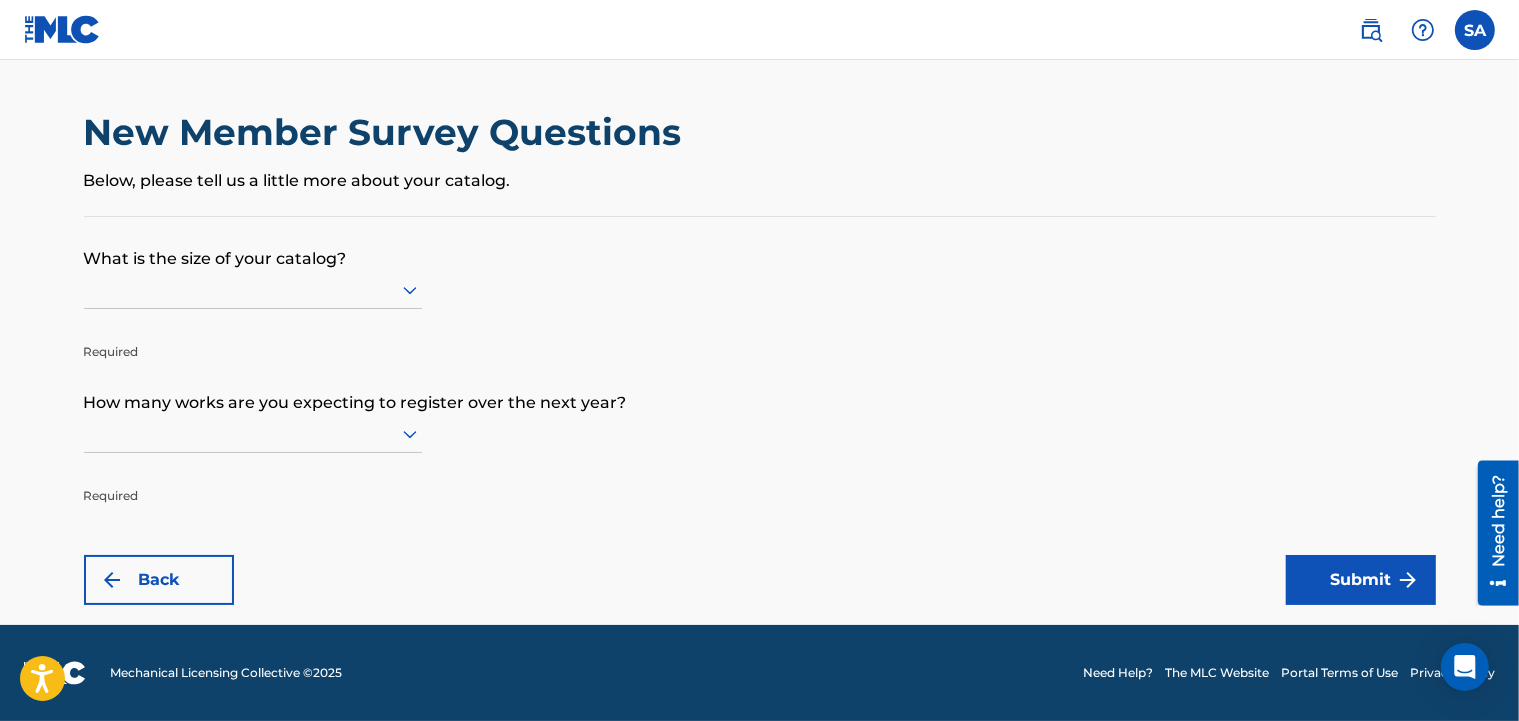 click at bounding box center (253, 289) 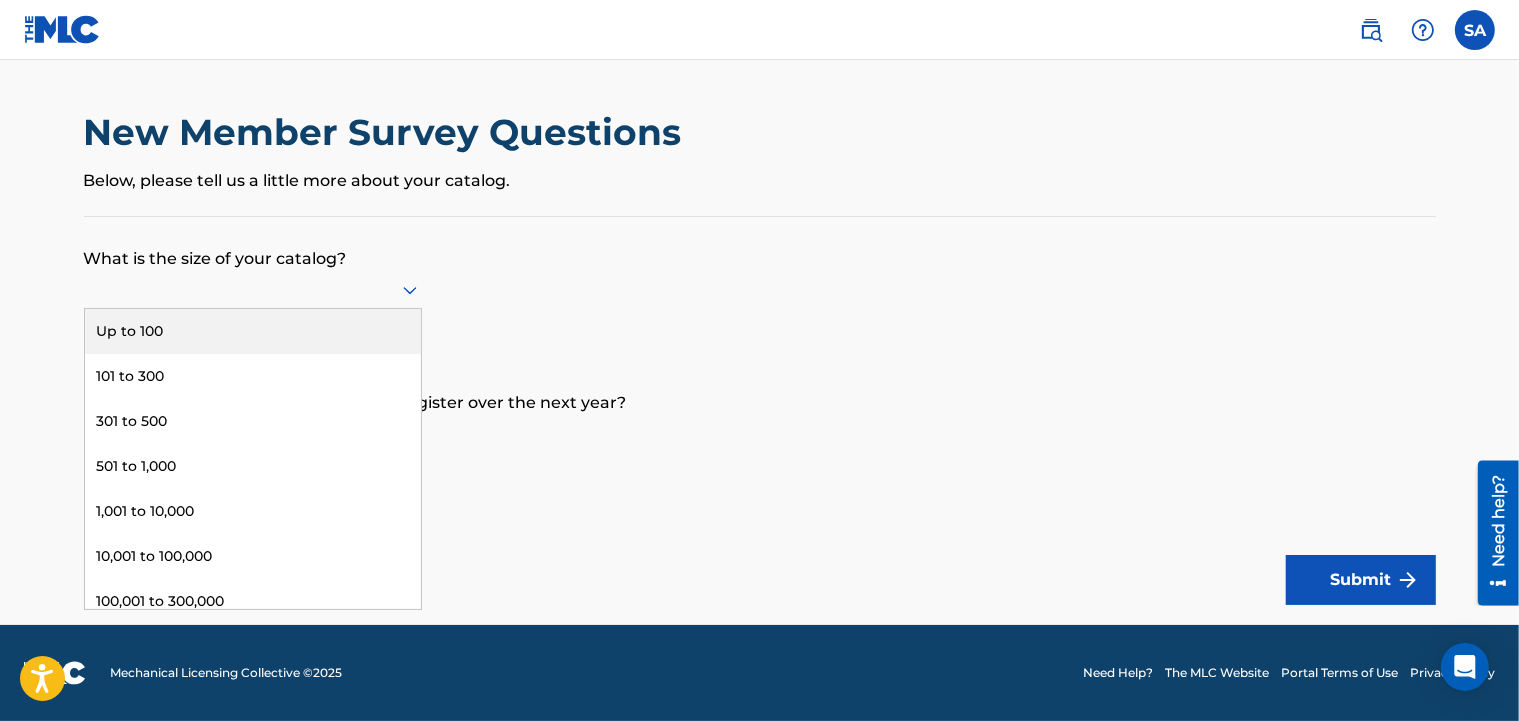 click on "Up to 100" at bounding box center (253, 331) 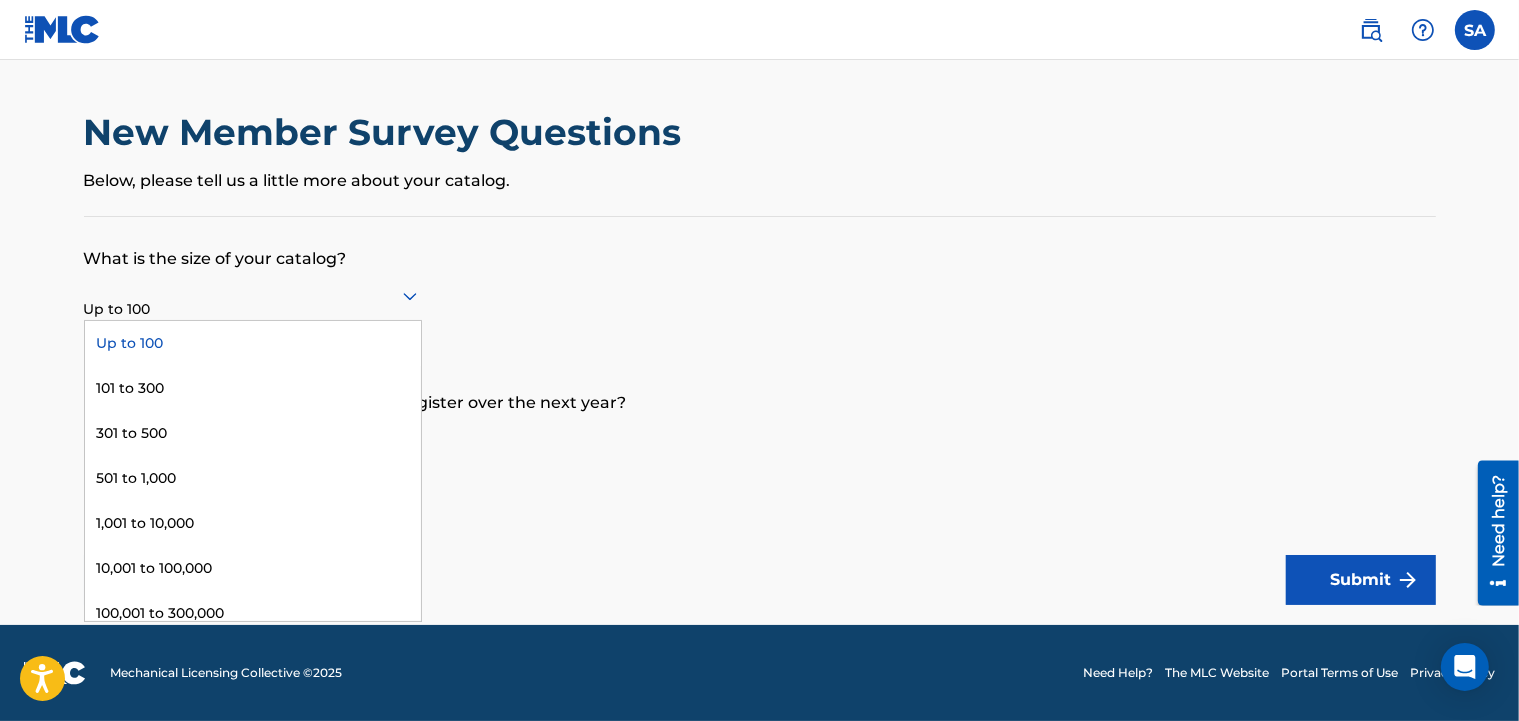 click on "Up to 100" at bounding box center [253, 295] 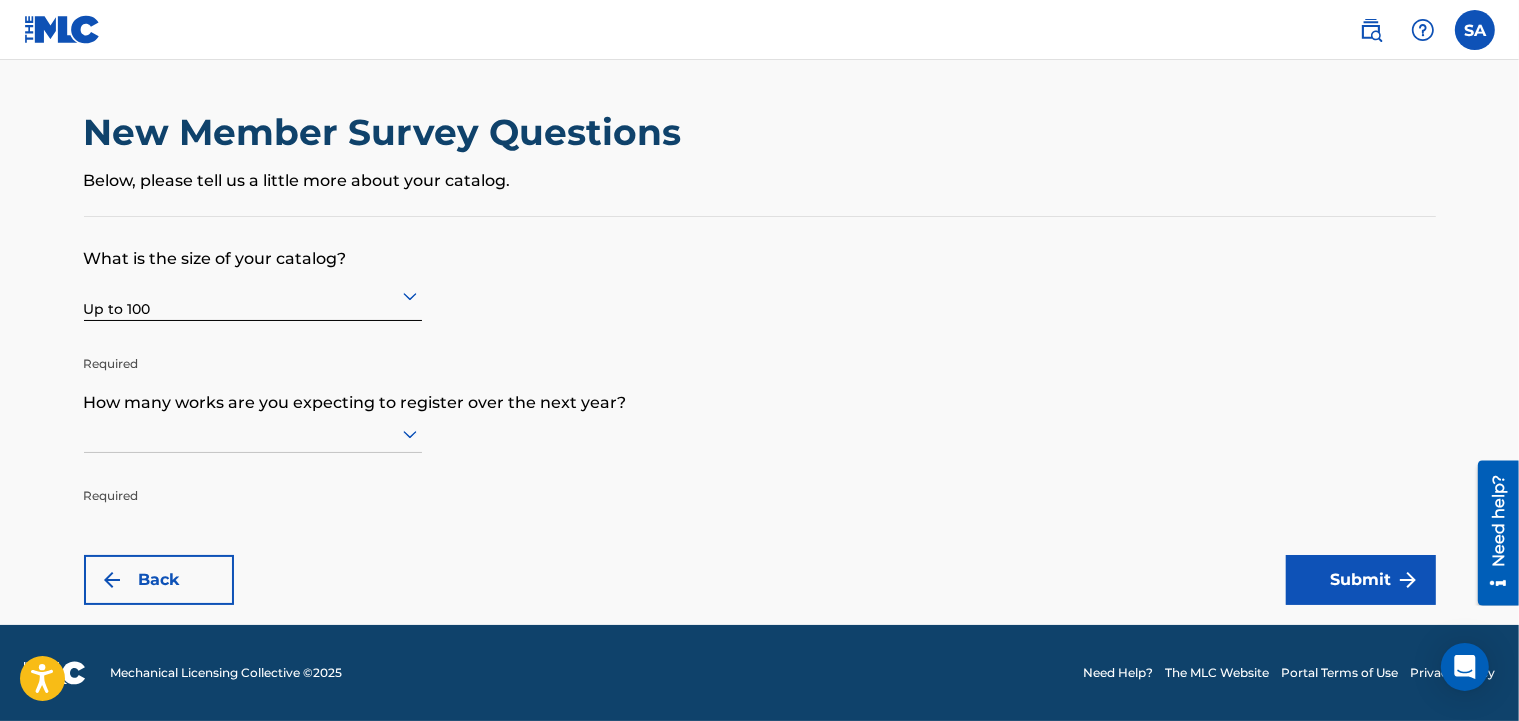 click on "What is the size of your catalog? Up to 100 Required How many works are you expecting to register over the next year? Required Back Submit" at bounding box center (760, 411) 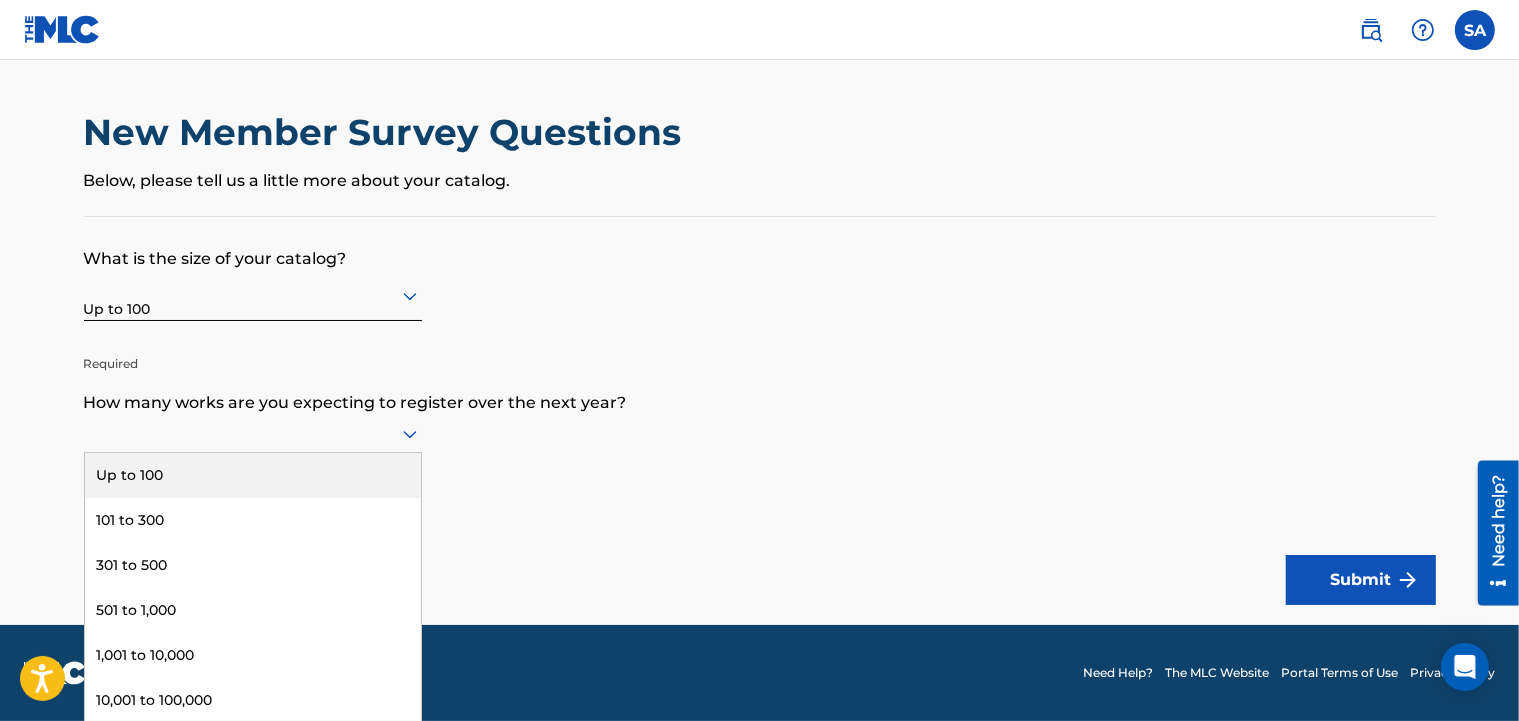 click 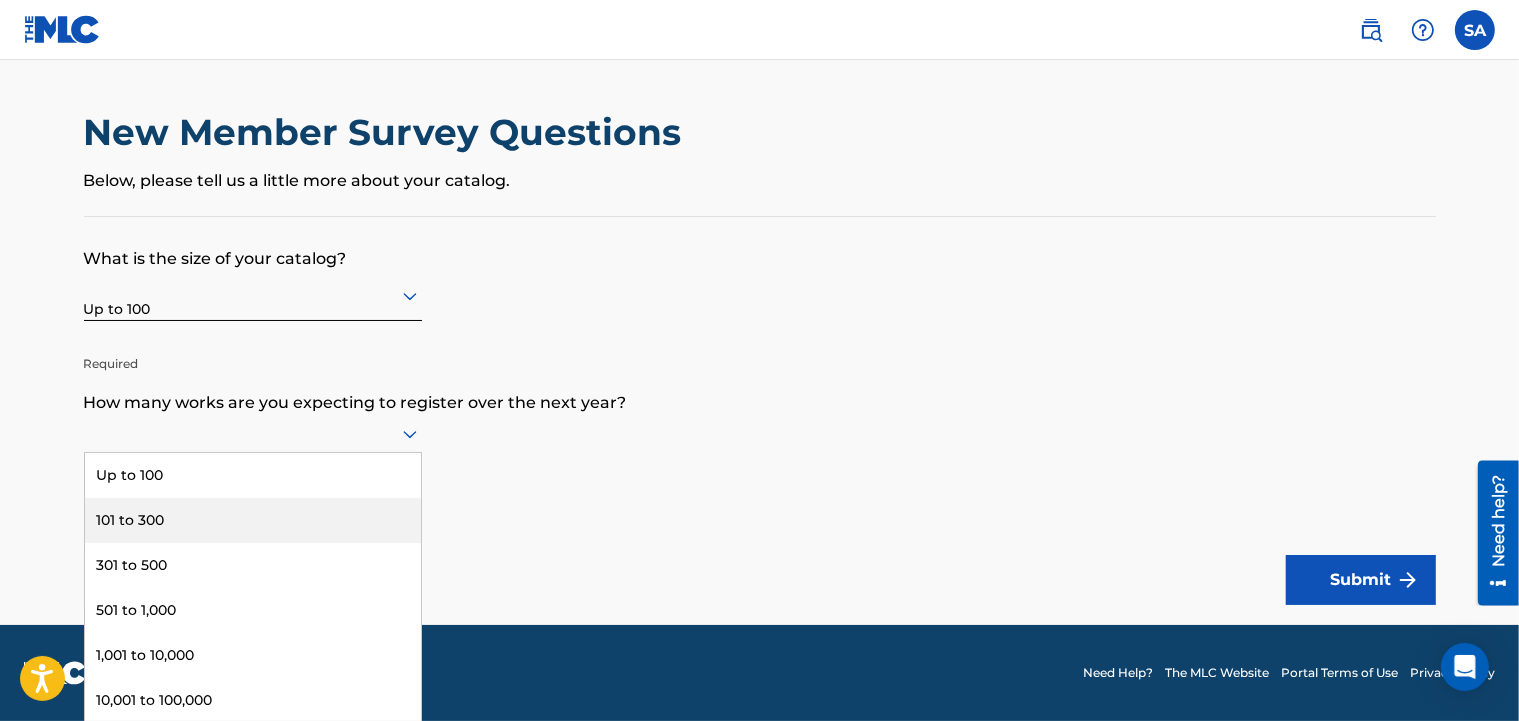 click on "101 to 300" at bounding box center [253, 520] 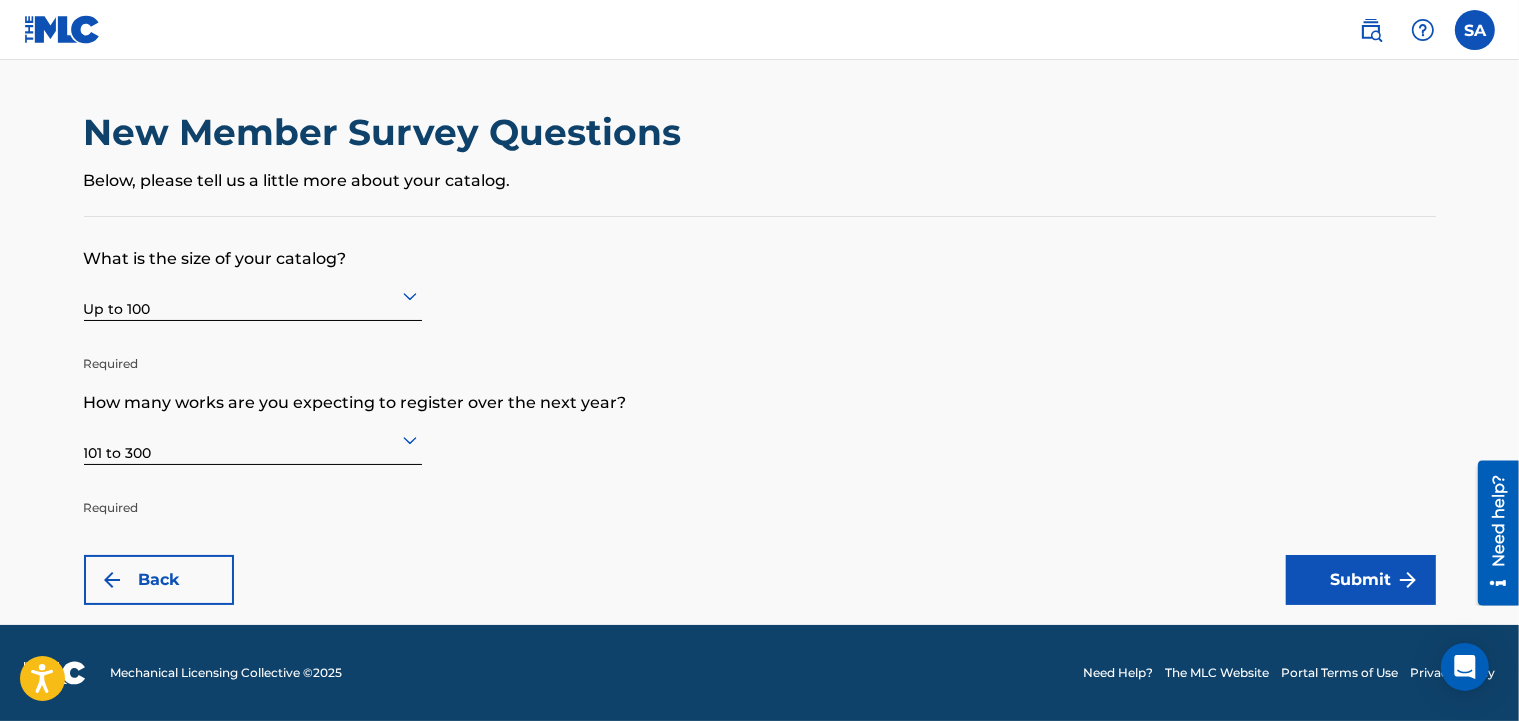 scroll, scrollTop: 0, scrollLeft: 0, axis: both 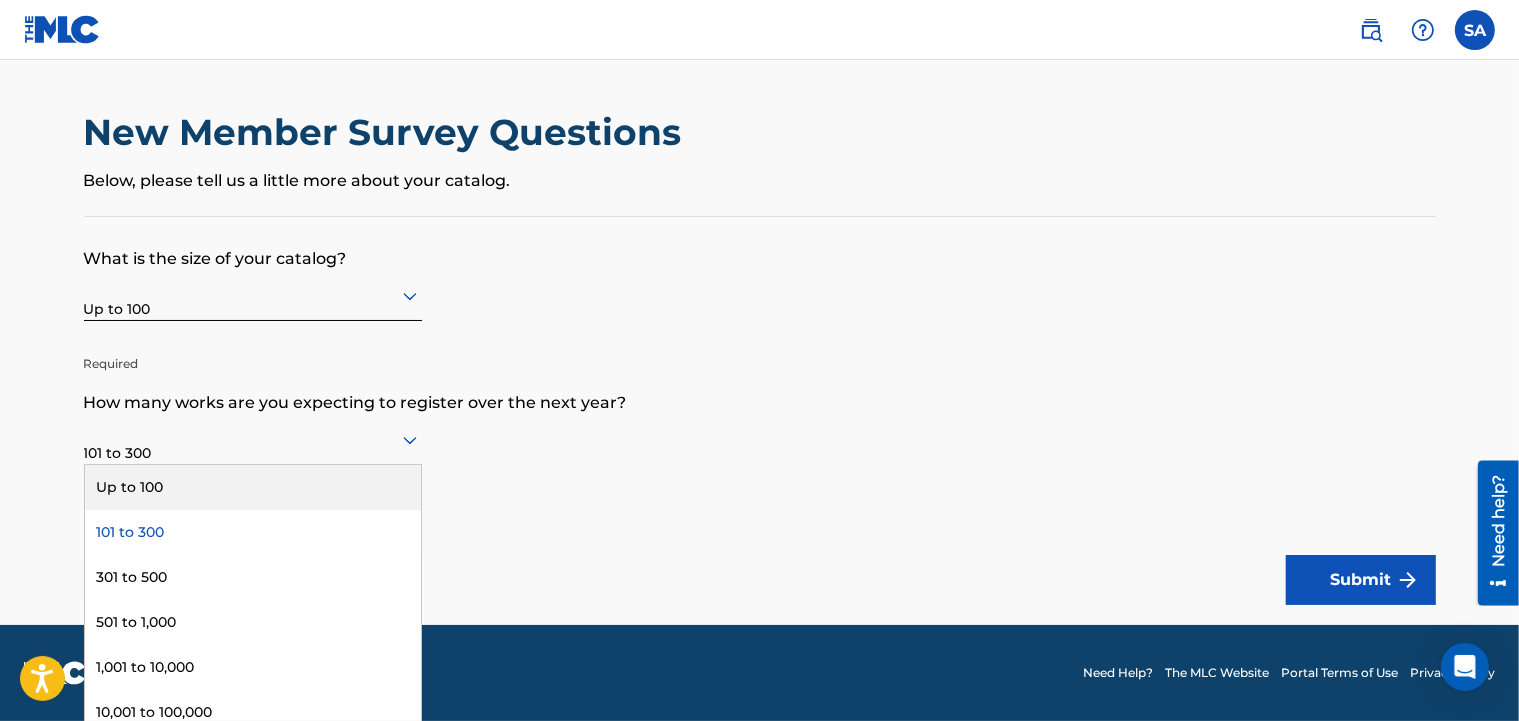 click on "Up to 100" at bounding box center (253, 487) 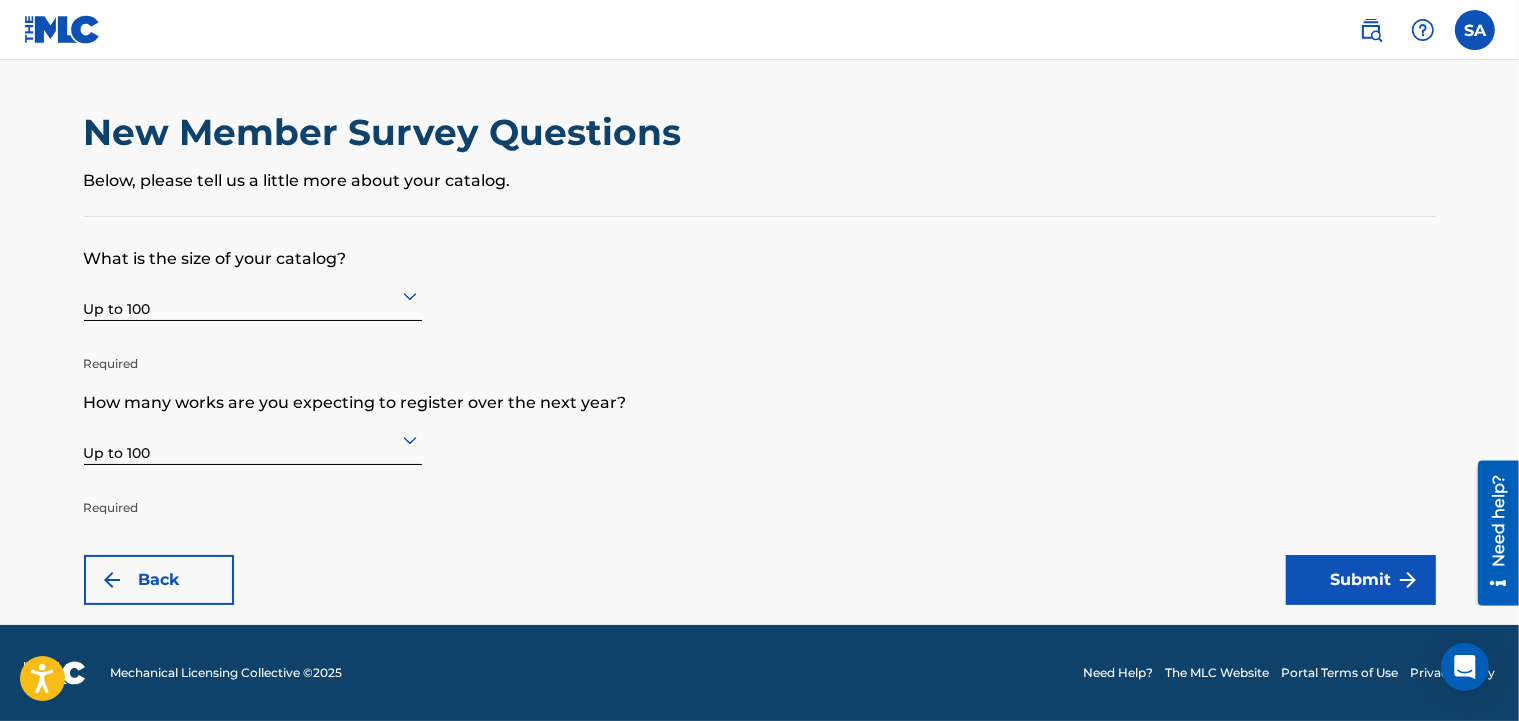 click on "Submit" at bounding box center [1361, 580] 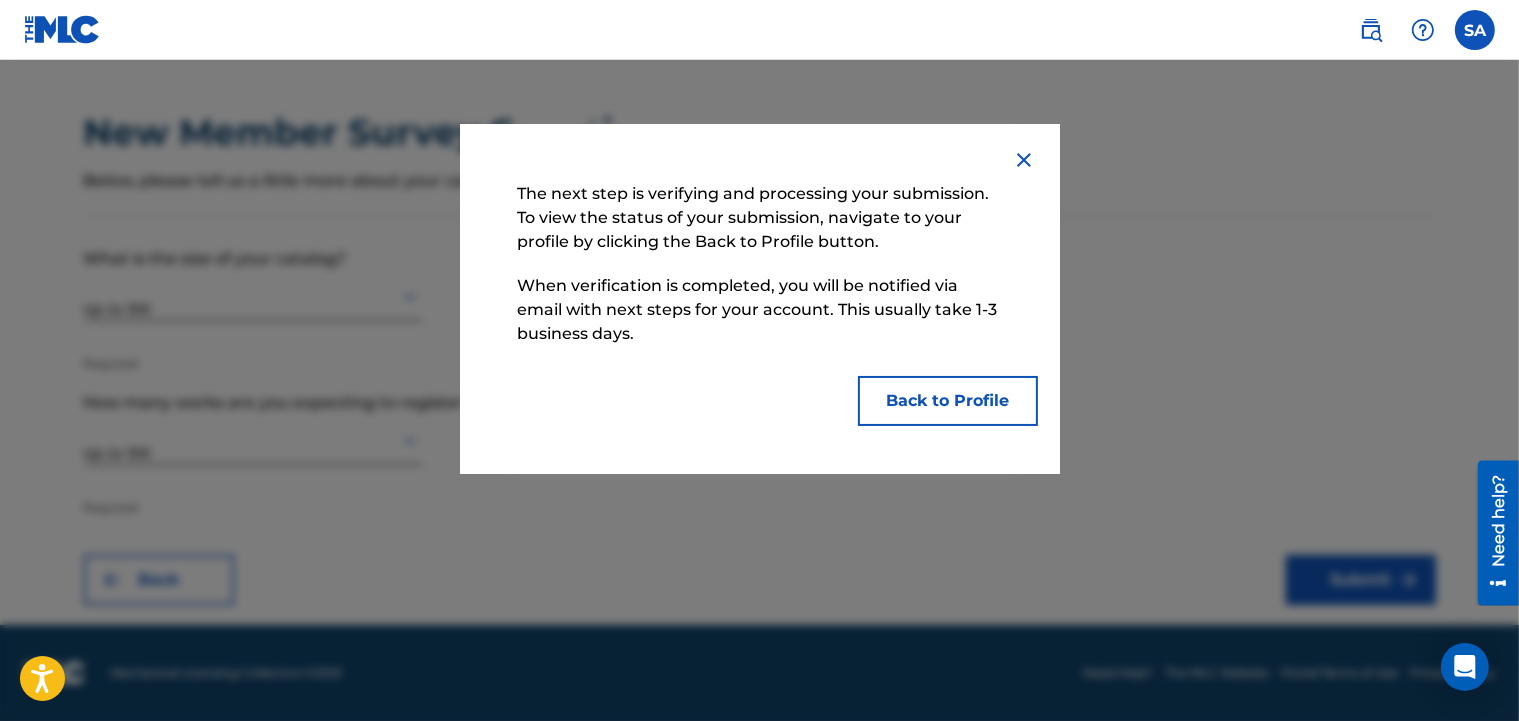 click at bounding box center [1024, 160] 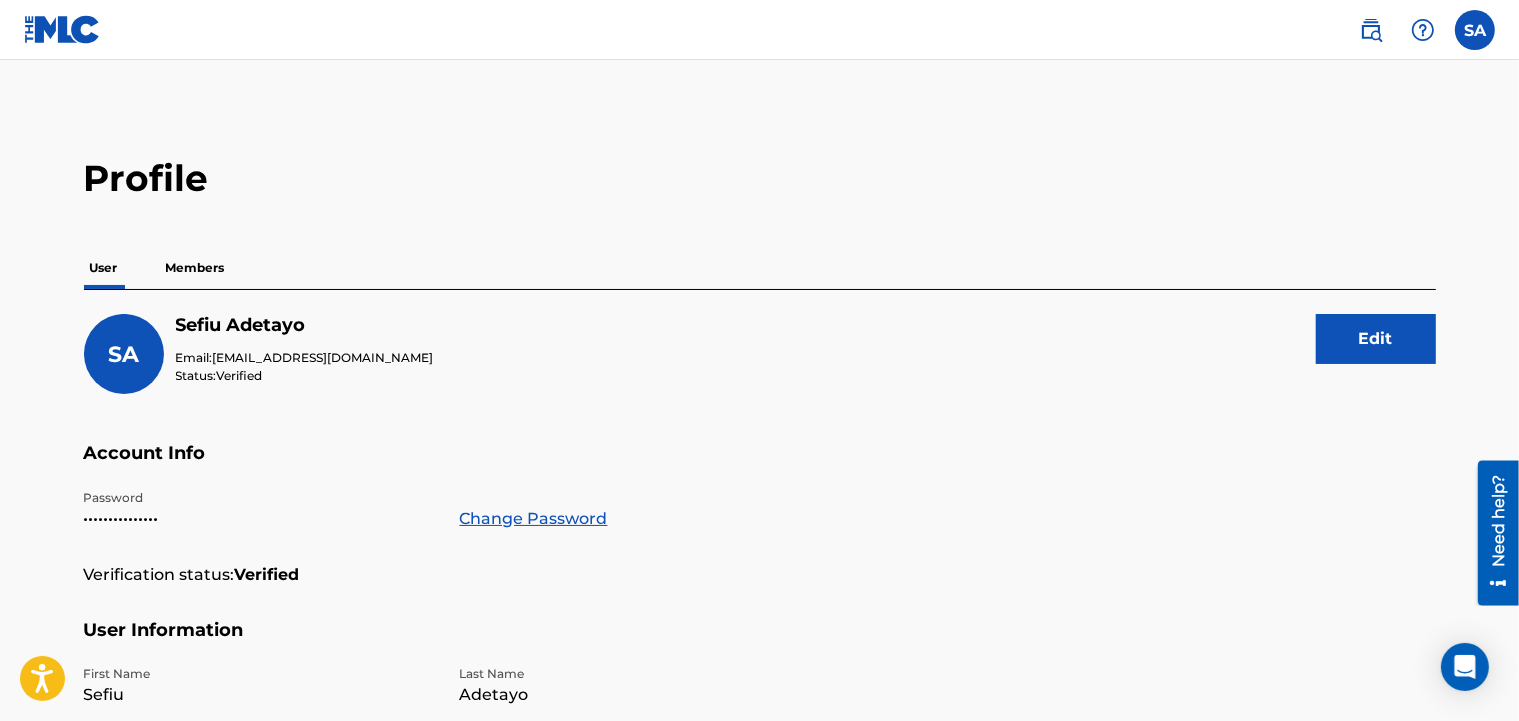 click on "SA" at bounding box center [124, 354] 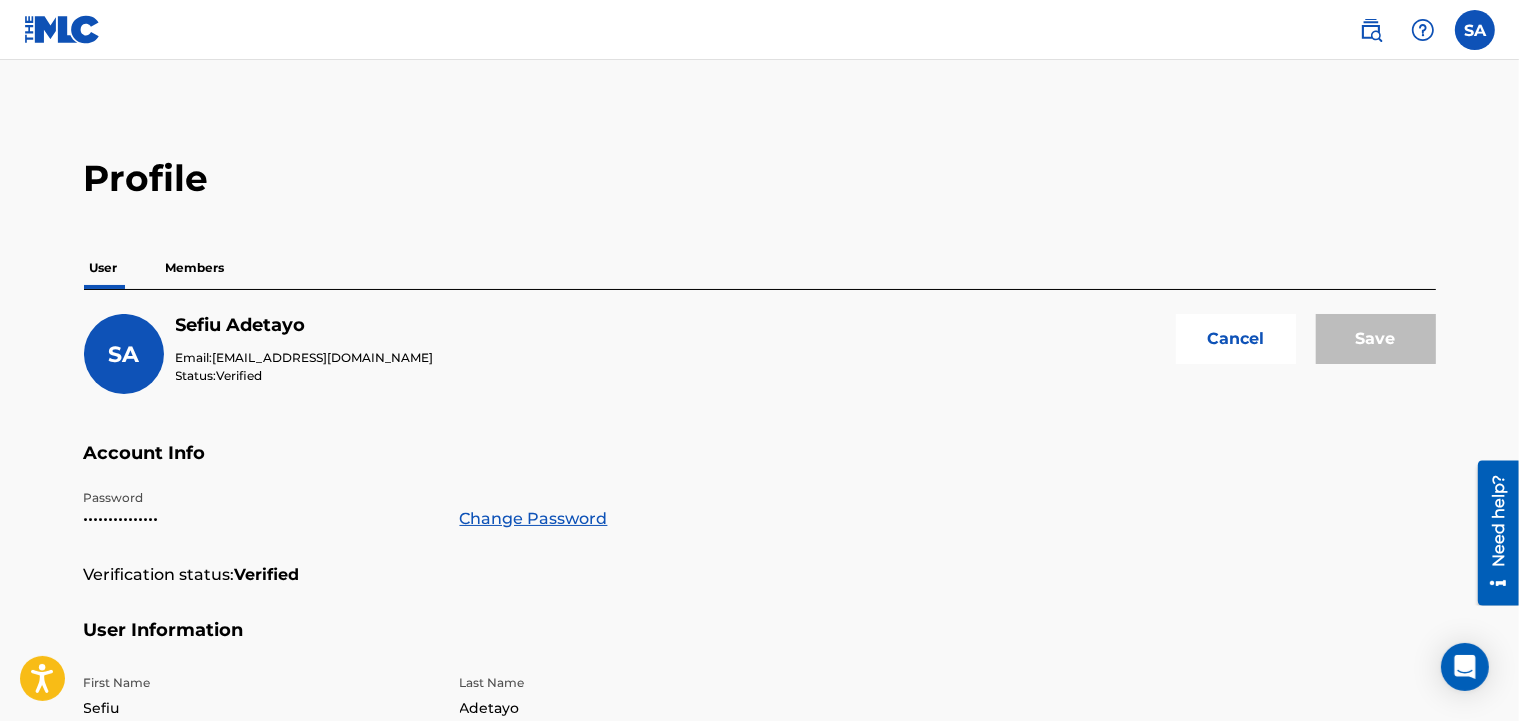 click on "SA" at bounding box center [123, 354] 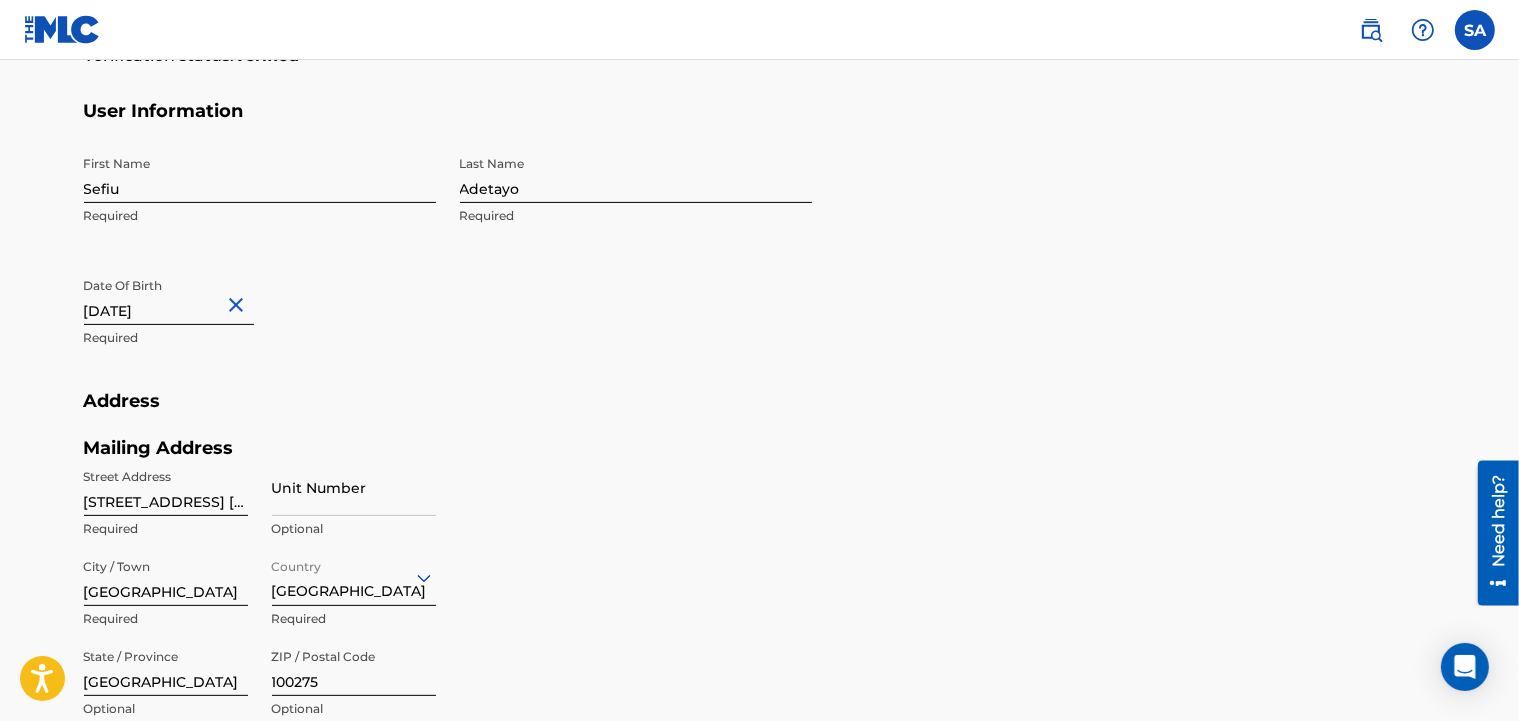 scroll, scrollTop: 0, scrollLeft: 0, axis: both 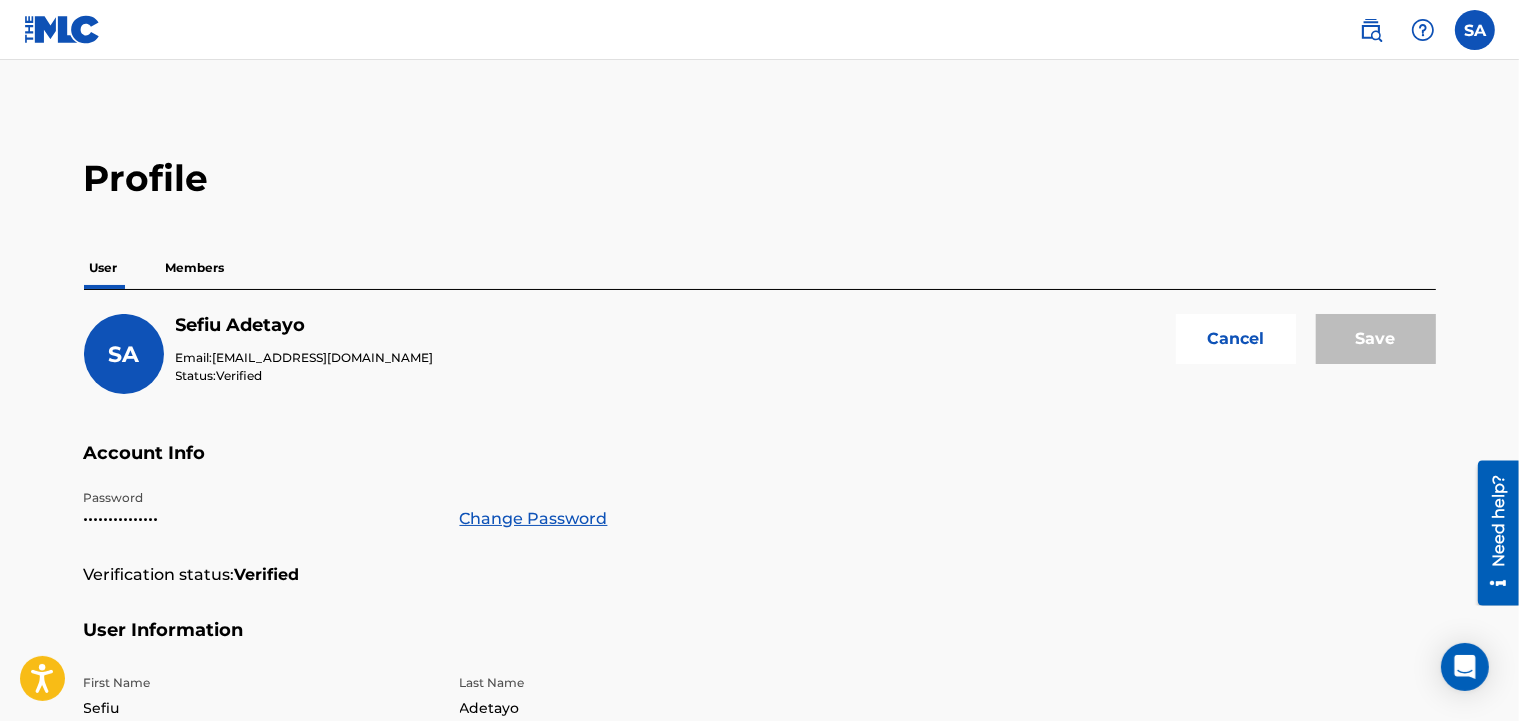 click on "SA" at bounding box center [124, 354] 